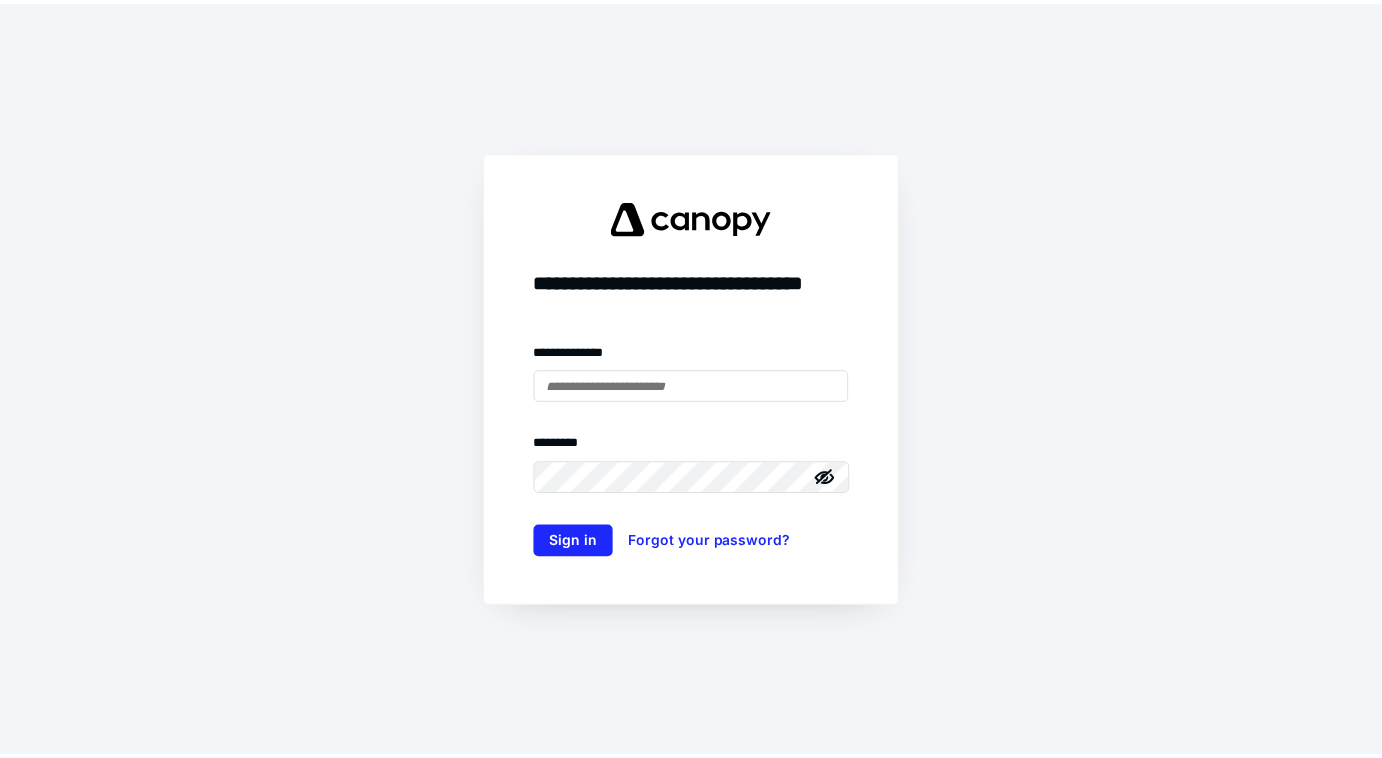 scroll, scrollTop: 0, scrollLeft: 0, axis: both 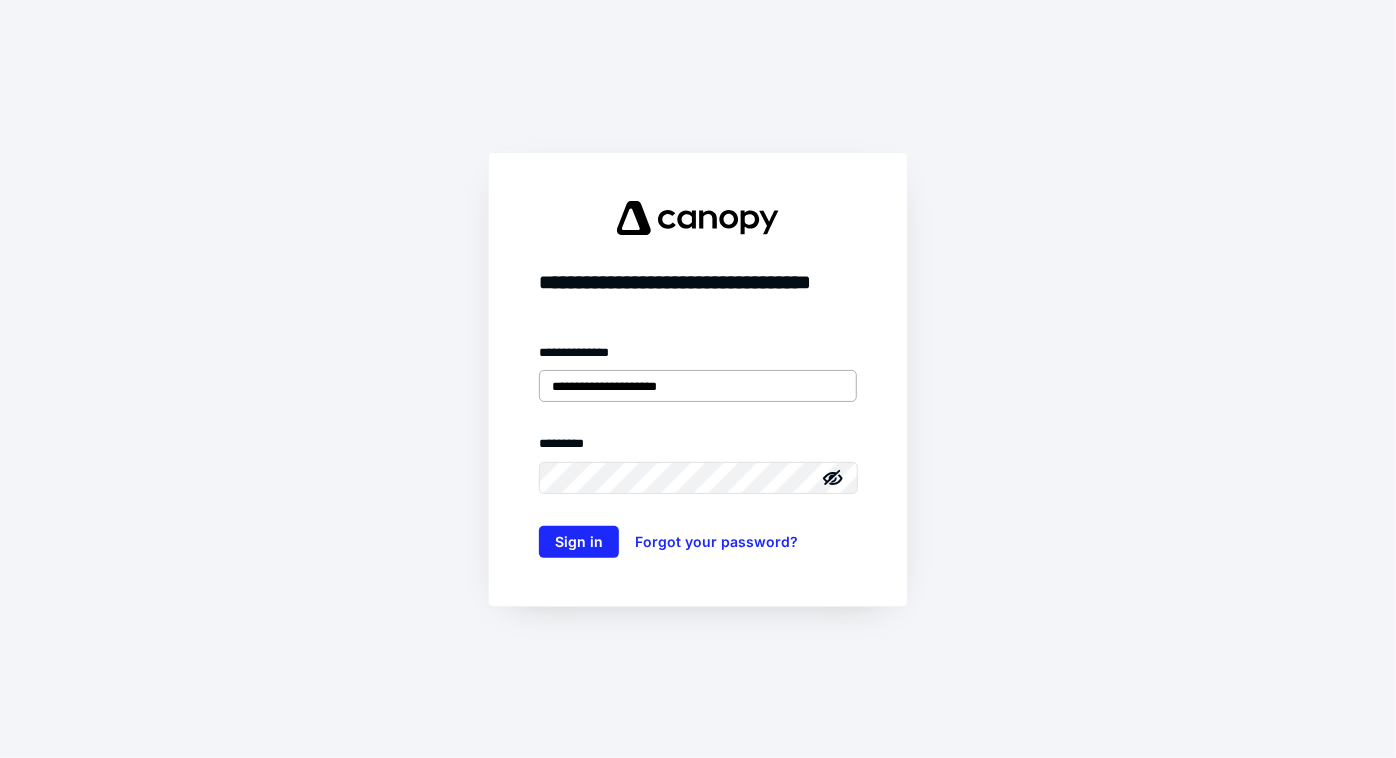 click on "**********" at bounding box center (698, 386) 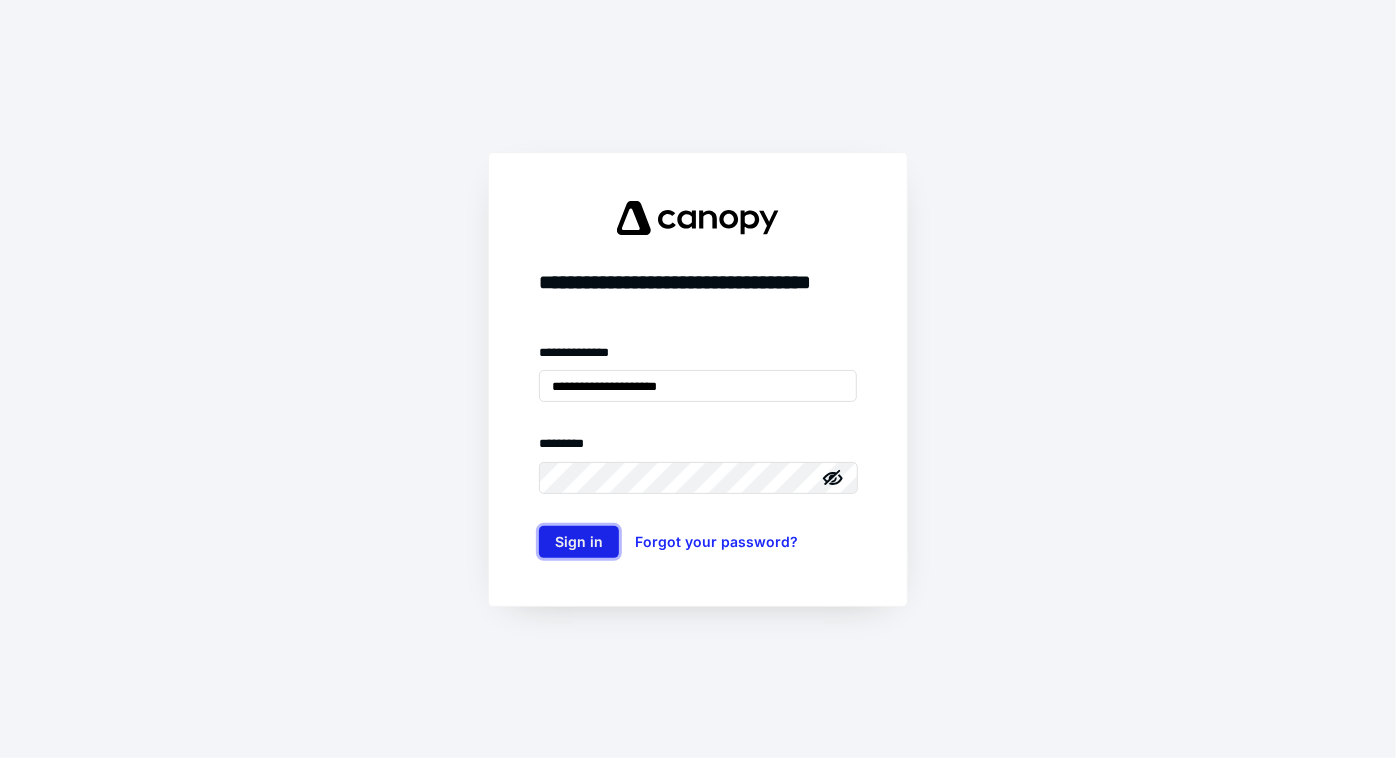 click on "Sign in" at bounding box center [579, 542] 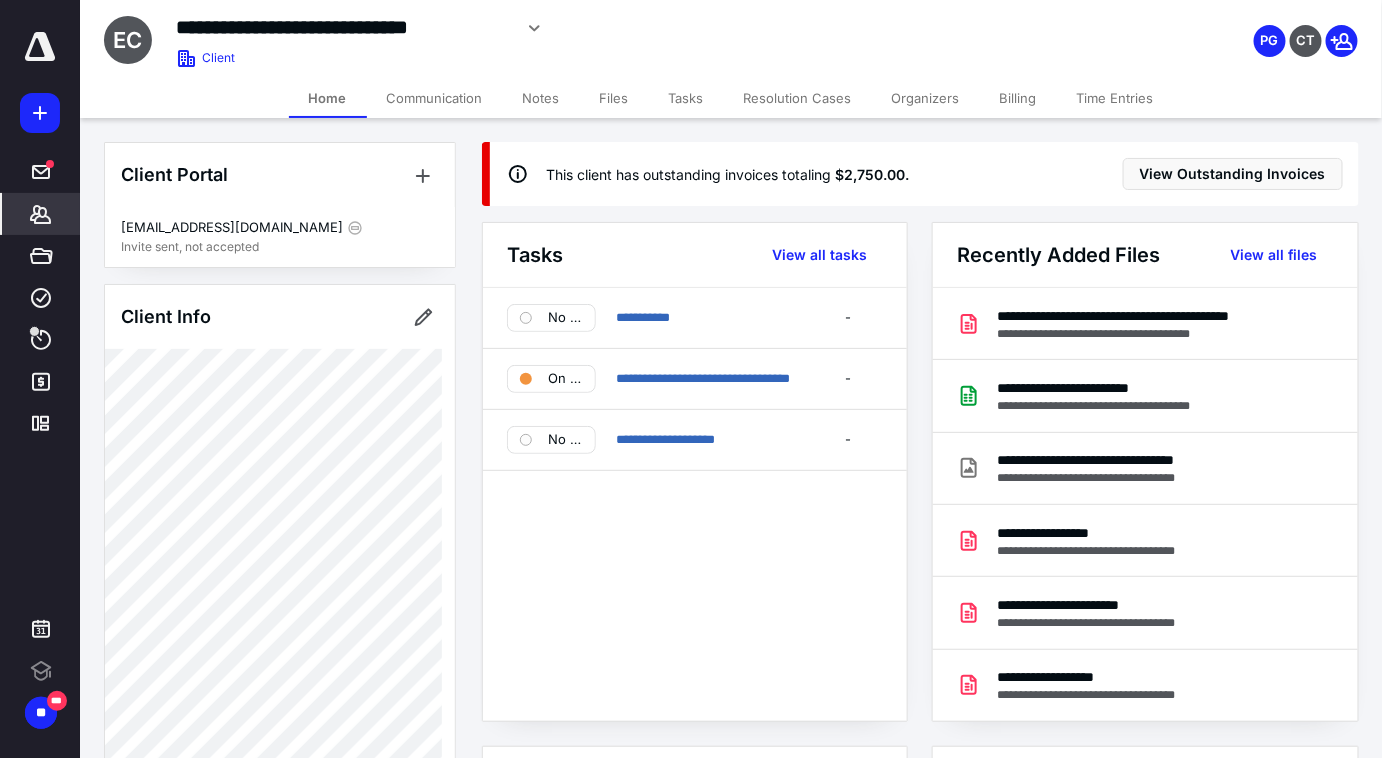 scroll, scrollTop: 0, scrollLeft: 0, axis: both 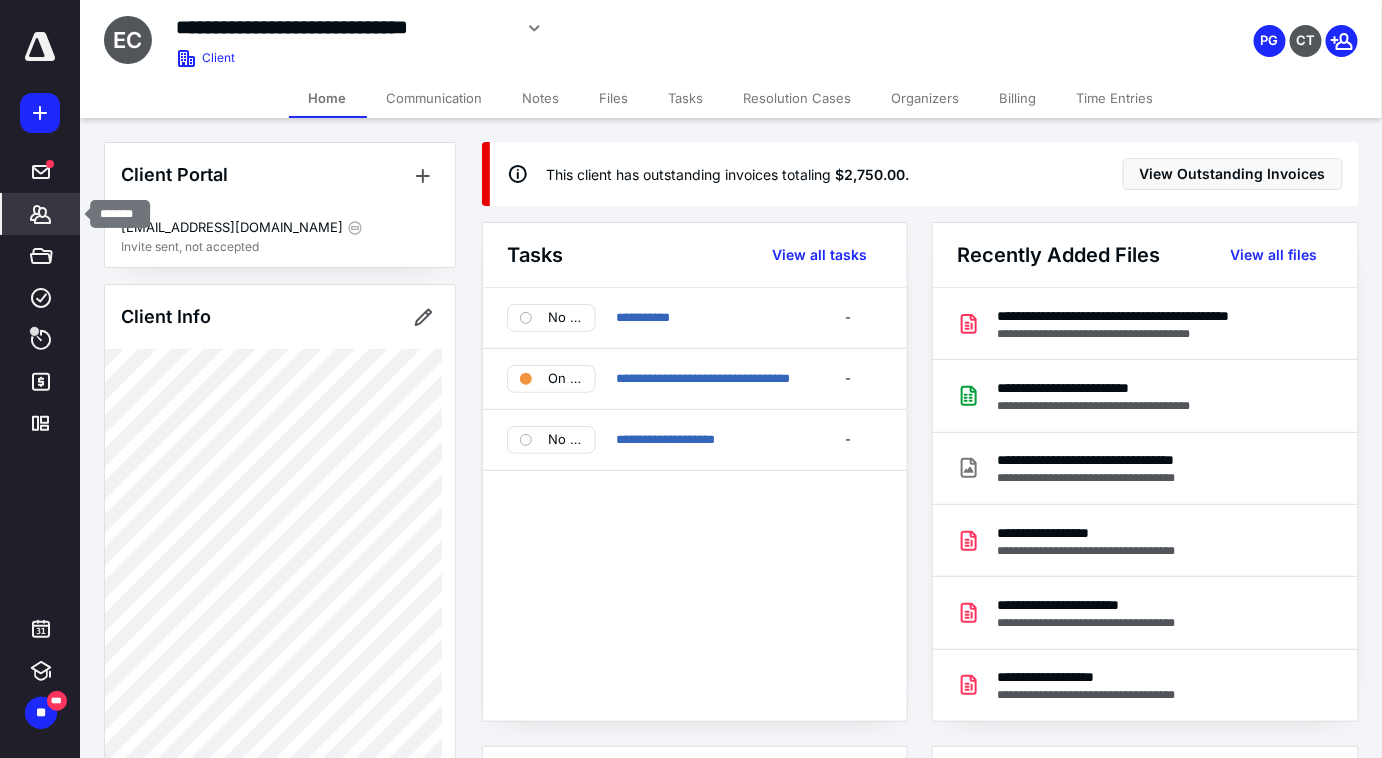 click on "*******" at bounding box center (41, 214) 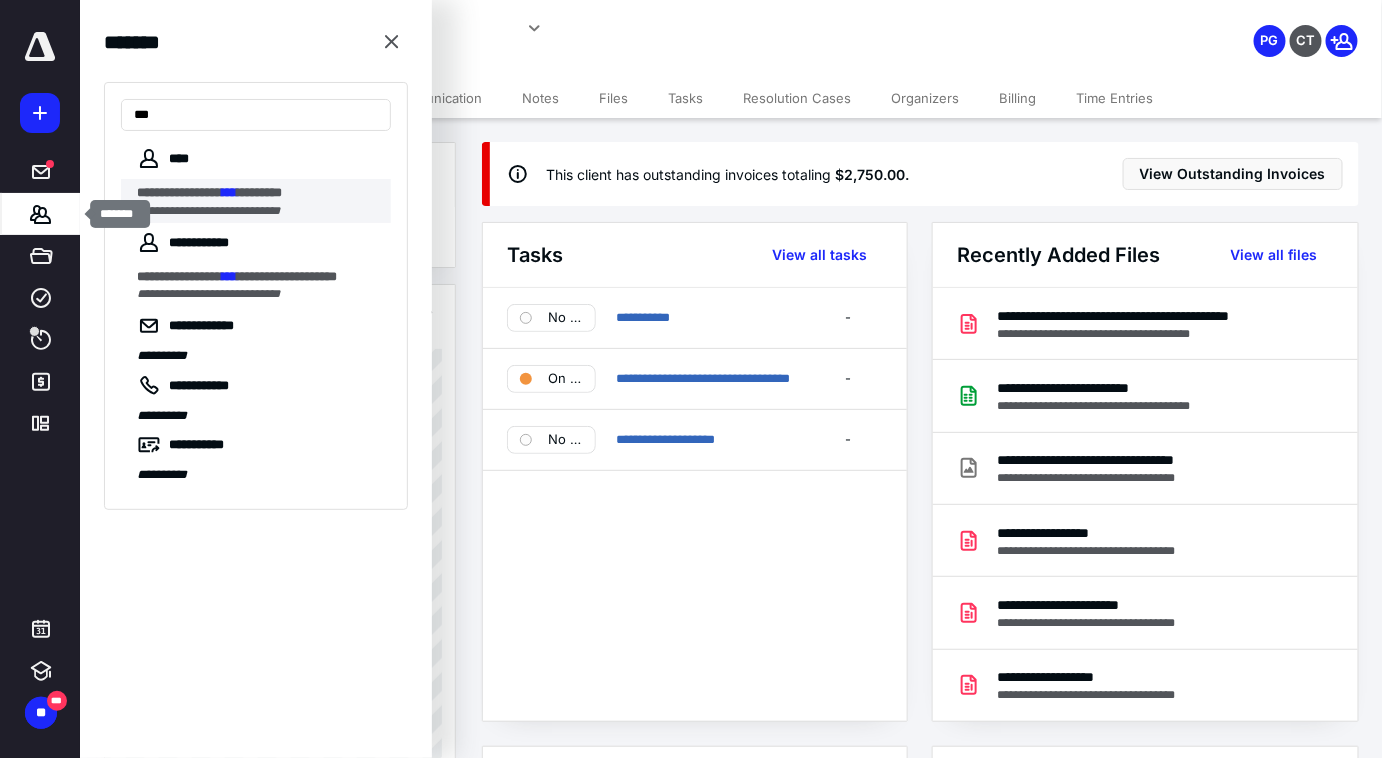 type on "***" 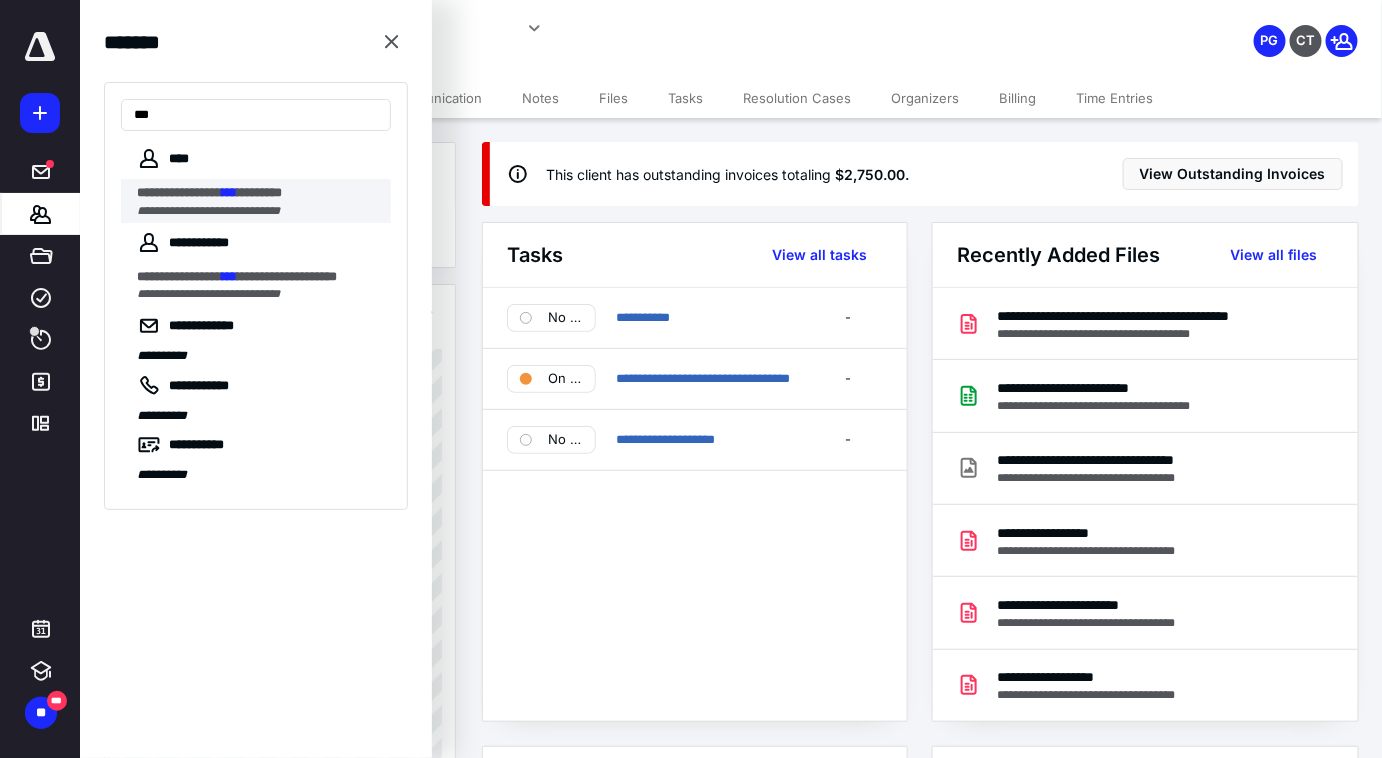 click on "**********" at bounding box center [208, 211] 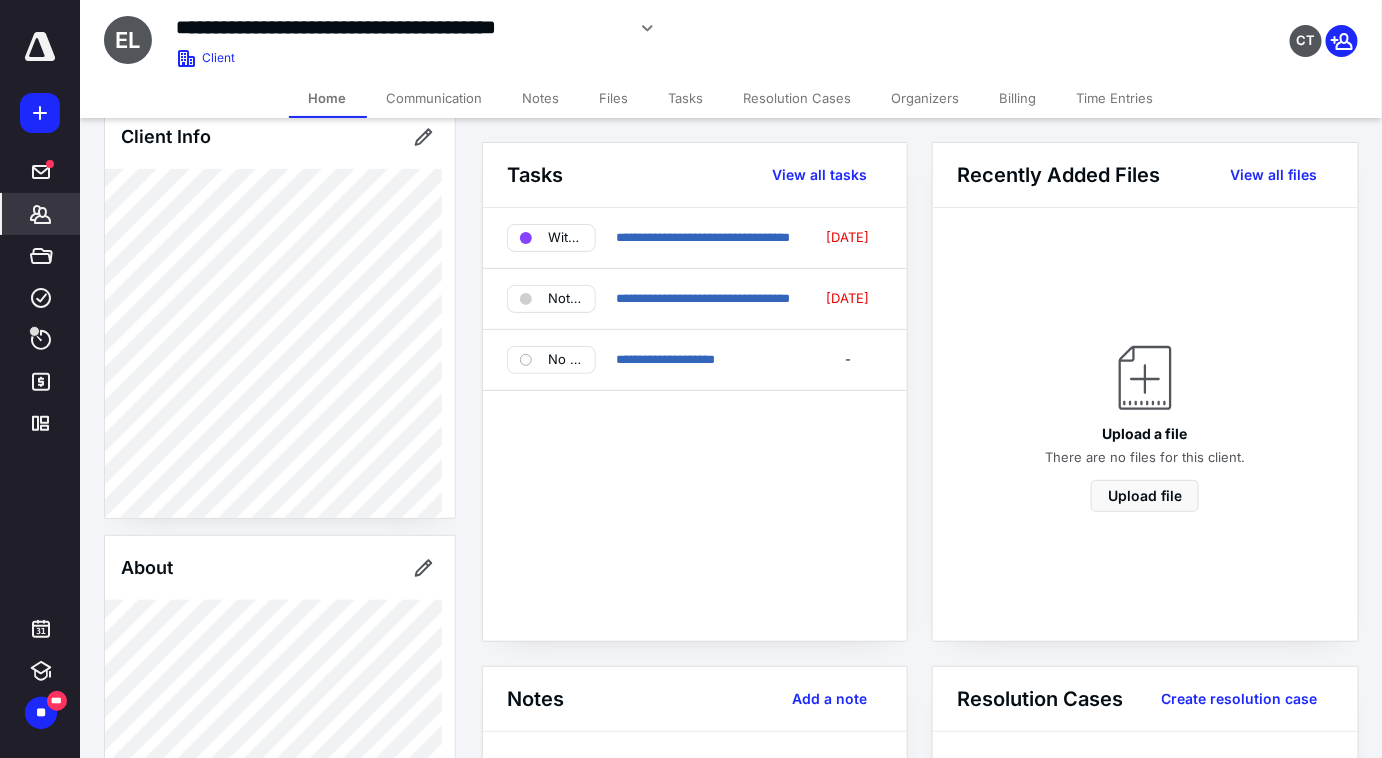 scroll, scrollTop: 153, scrollLeft: 0, axis: vertical 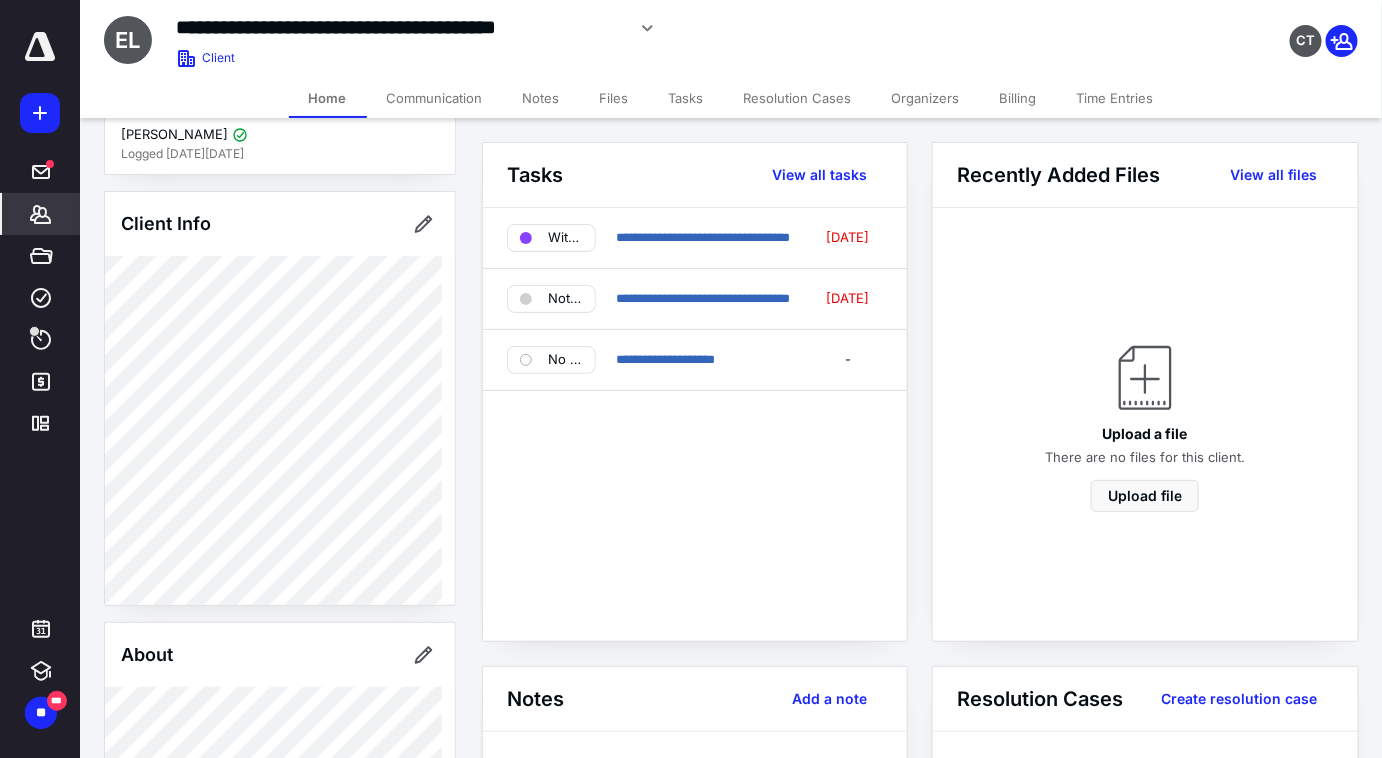 click on "Client Portal [PERSON_NAME] Invite sent, not accepted [PERSON_NAME] Logged [DATE][DATE] Client Info About Important clients Integrations Tags Manage all tags" at bounding box center [280, 621] 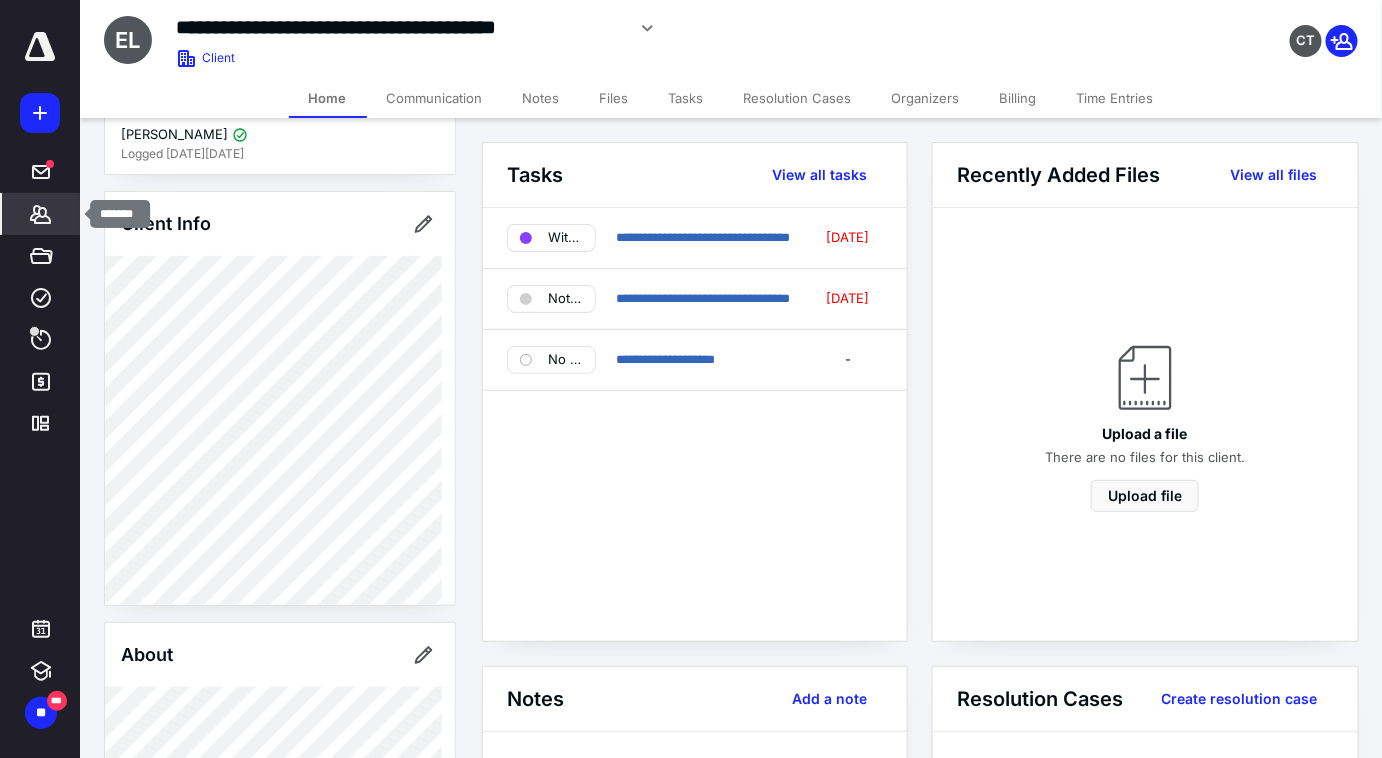 click 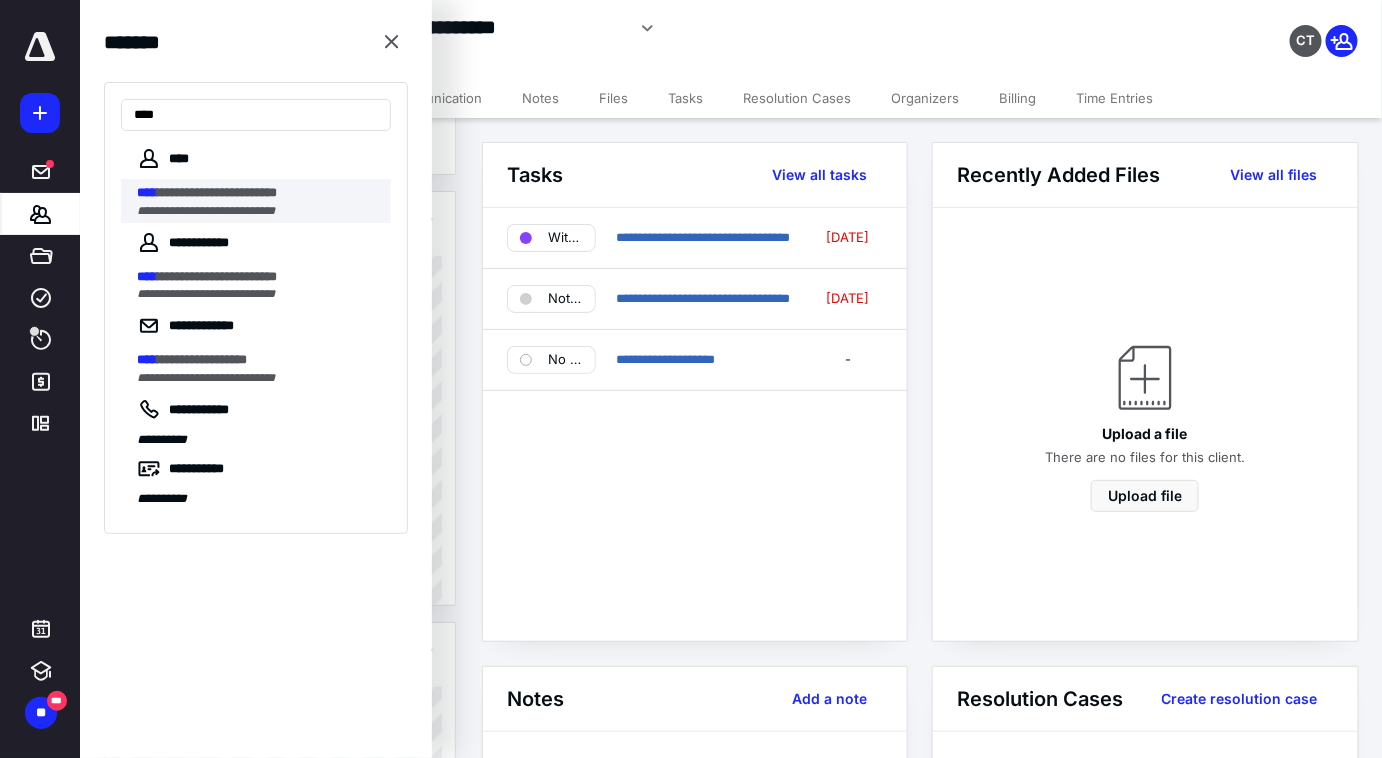type on "****" 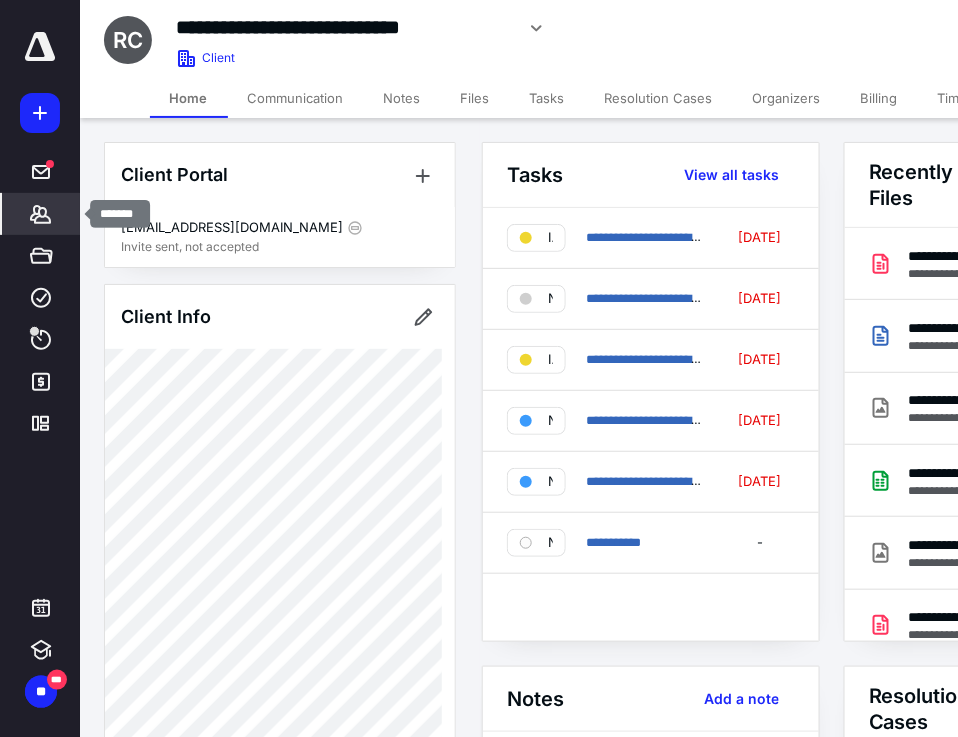 click 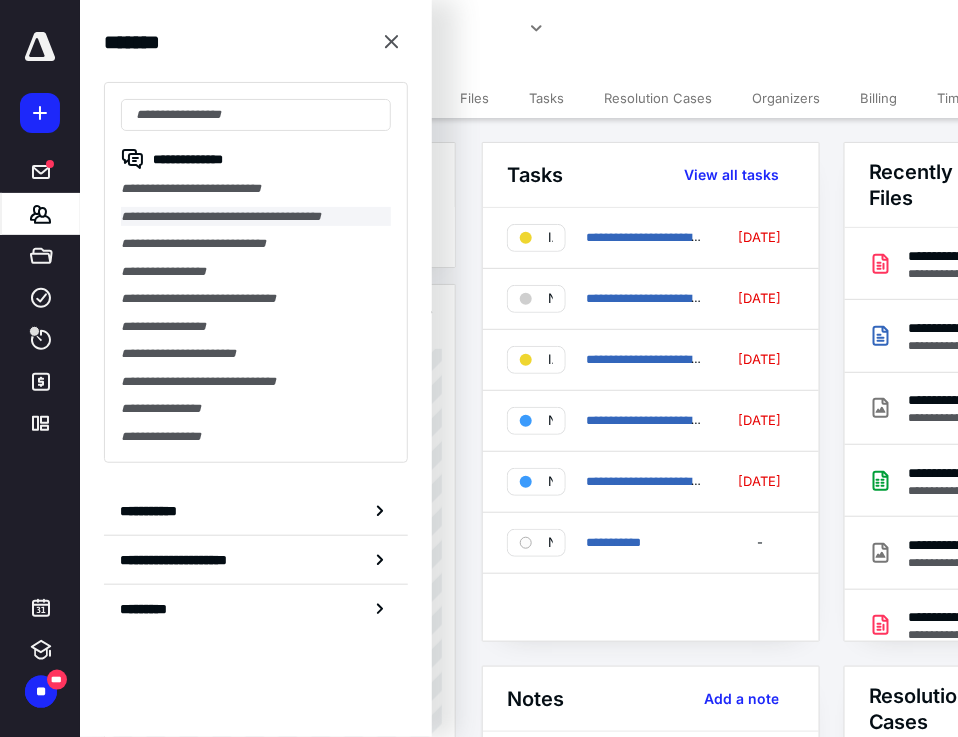 click on "**********" at bounding box center (256, 217) 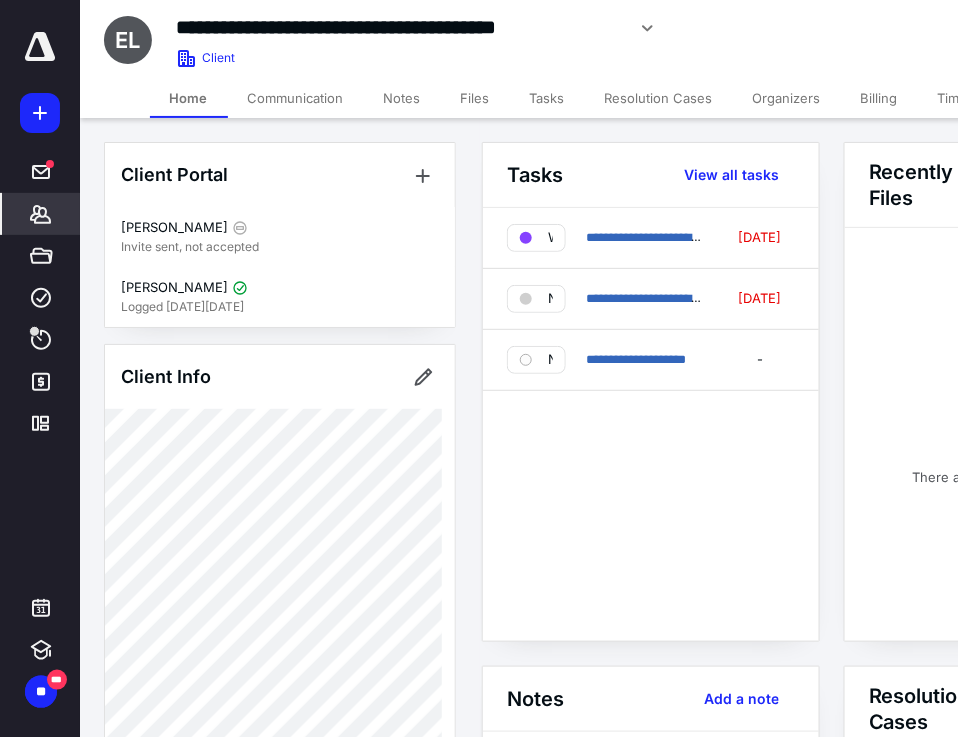 click on "Billing" at bounding box center [879, 98] 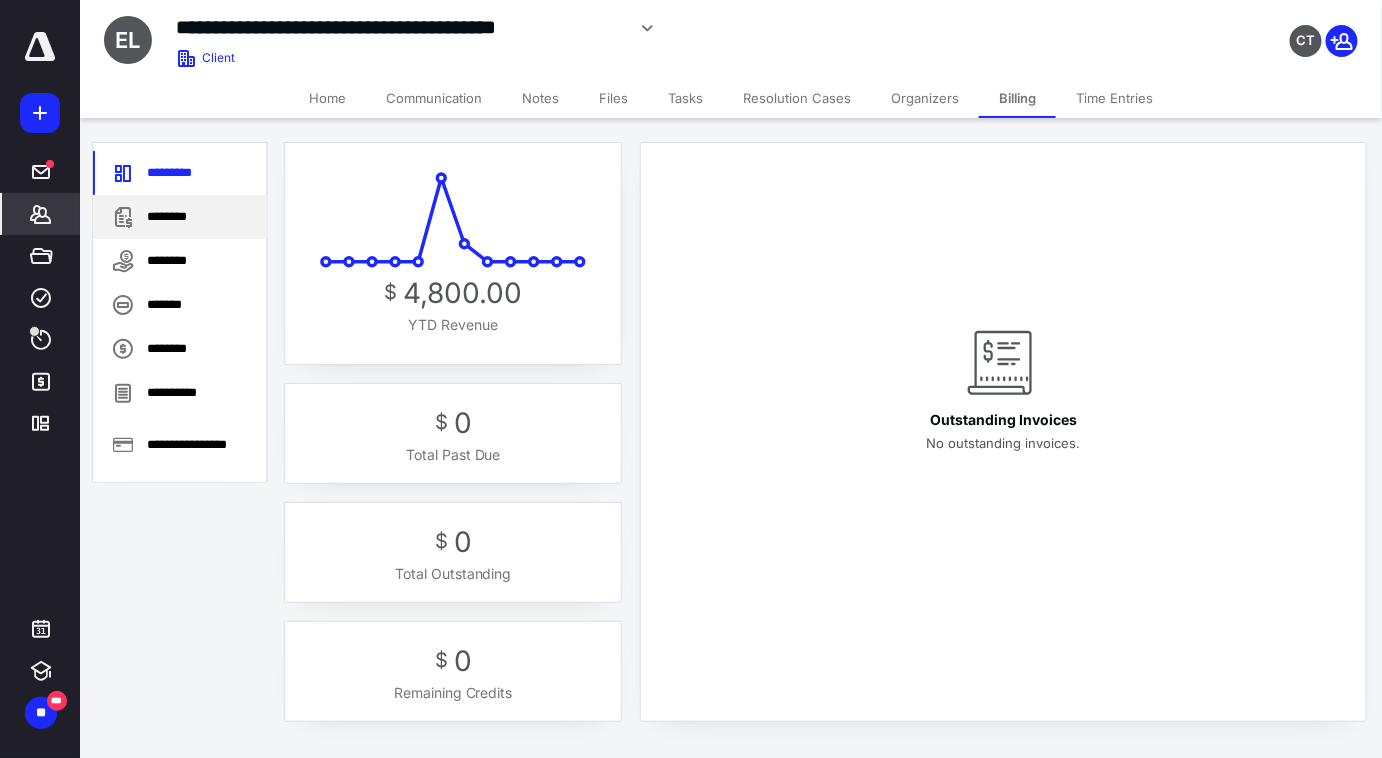 click on "********" at bounding box center (180, 217) 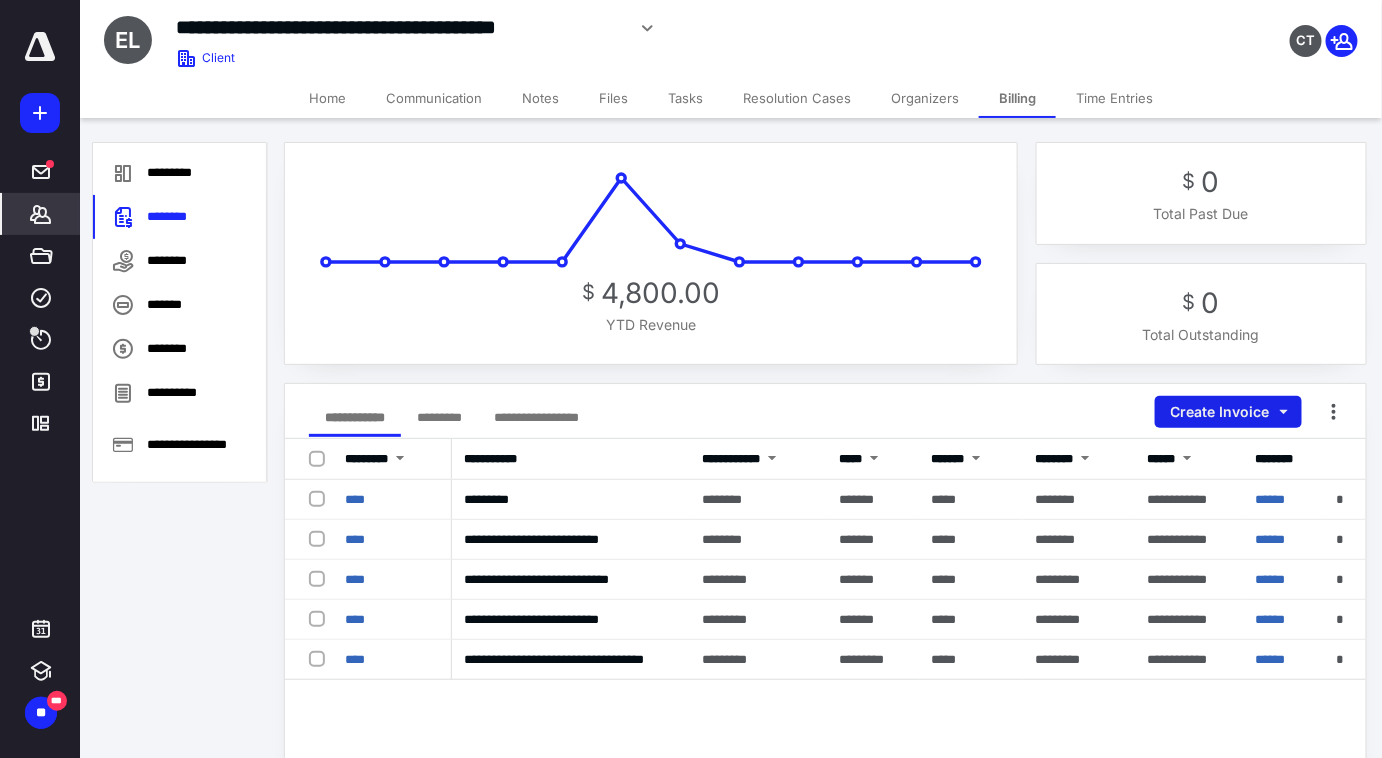 click on "Create Invoice" at bounding box center [1228, 412] 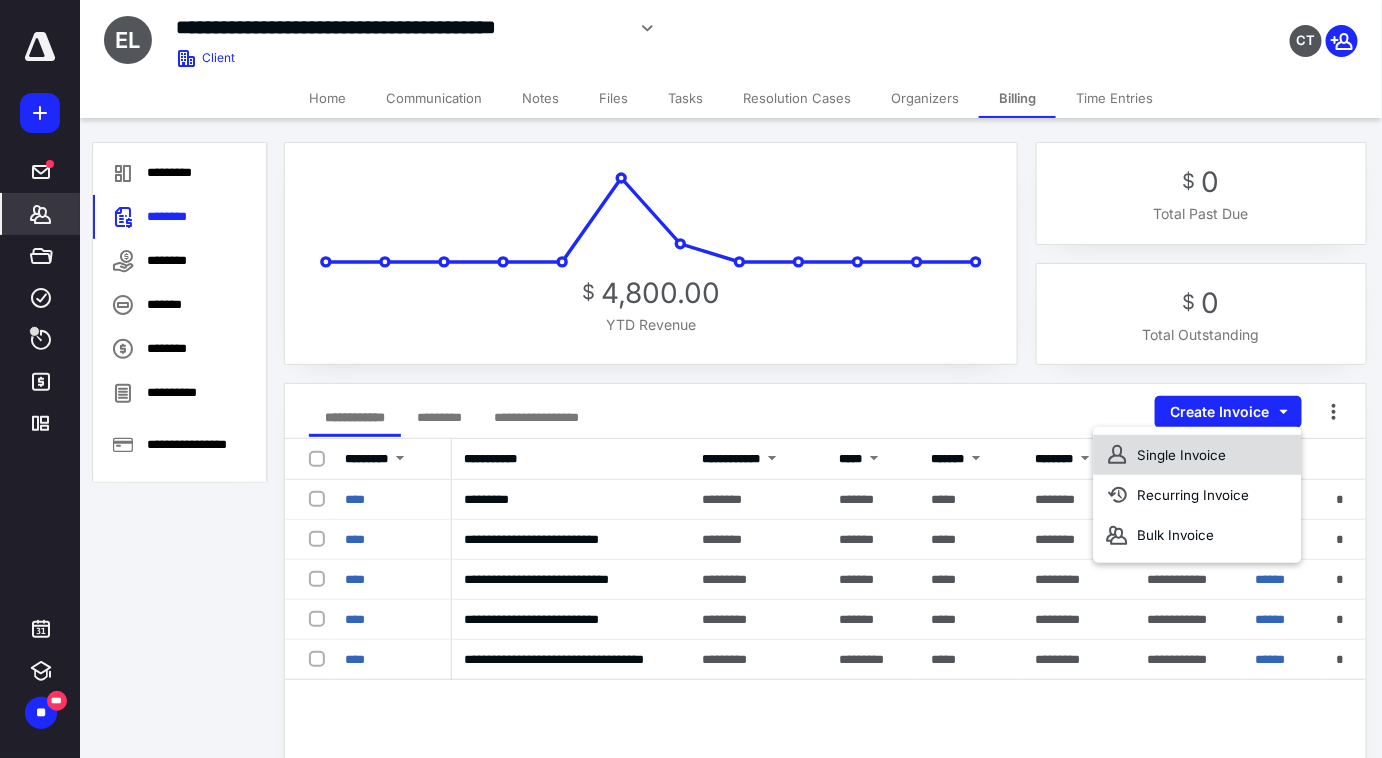 click on "Single Invoice" at bounding box center [1197, 455] 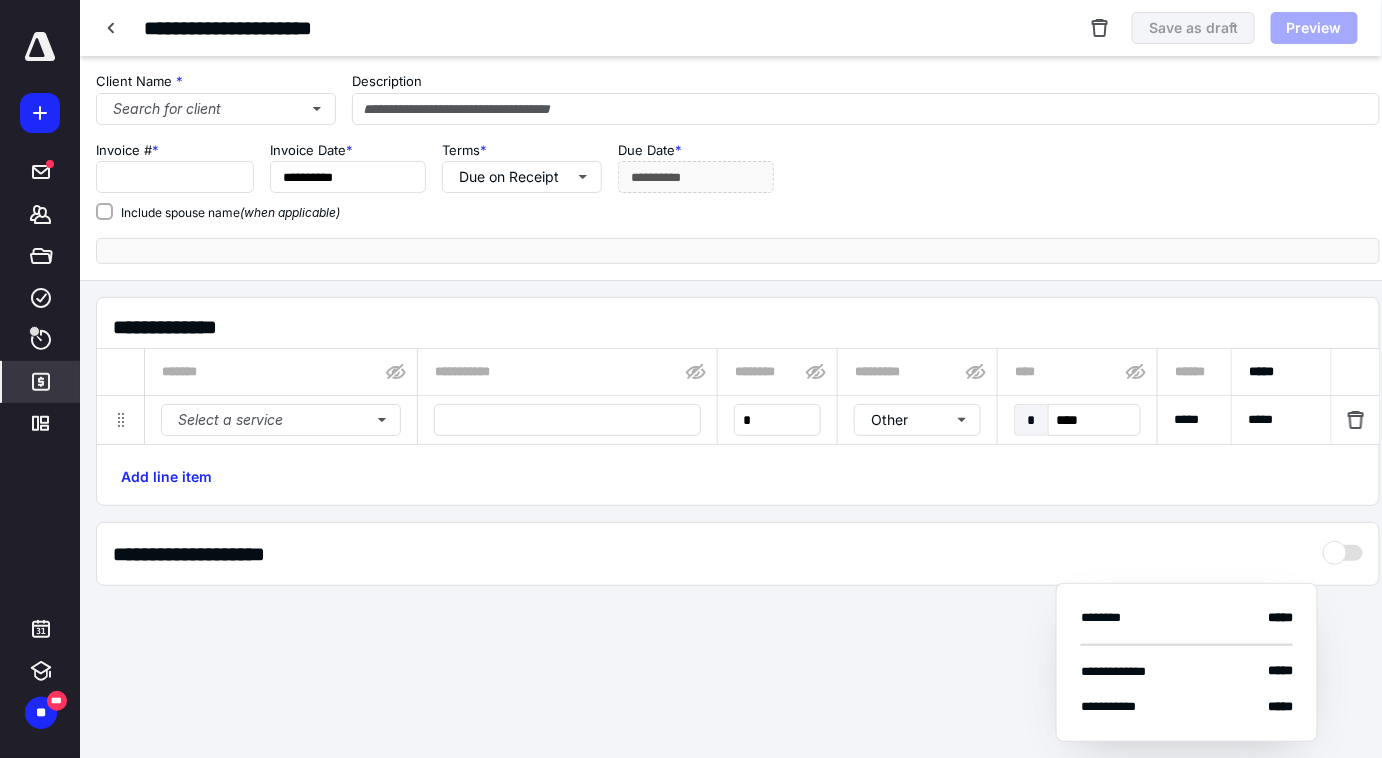 type on "****" 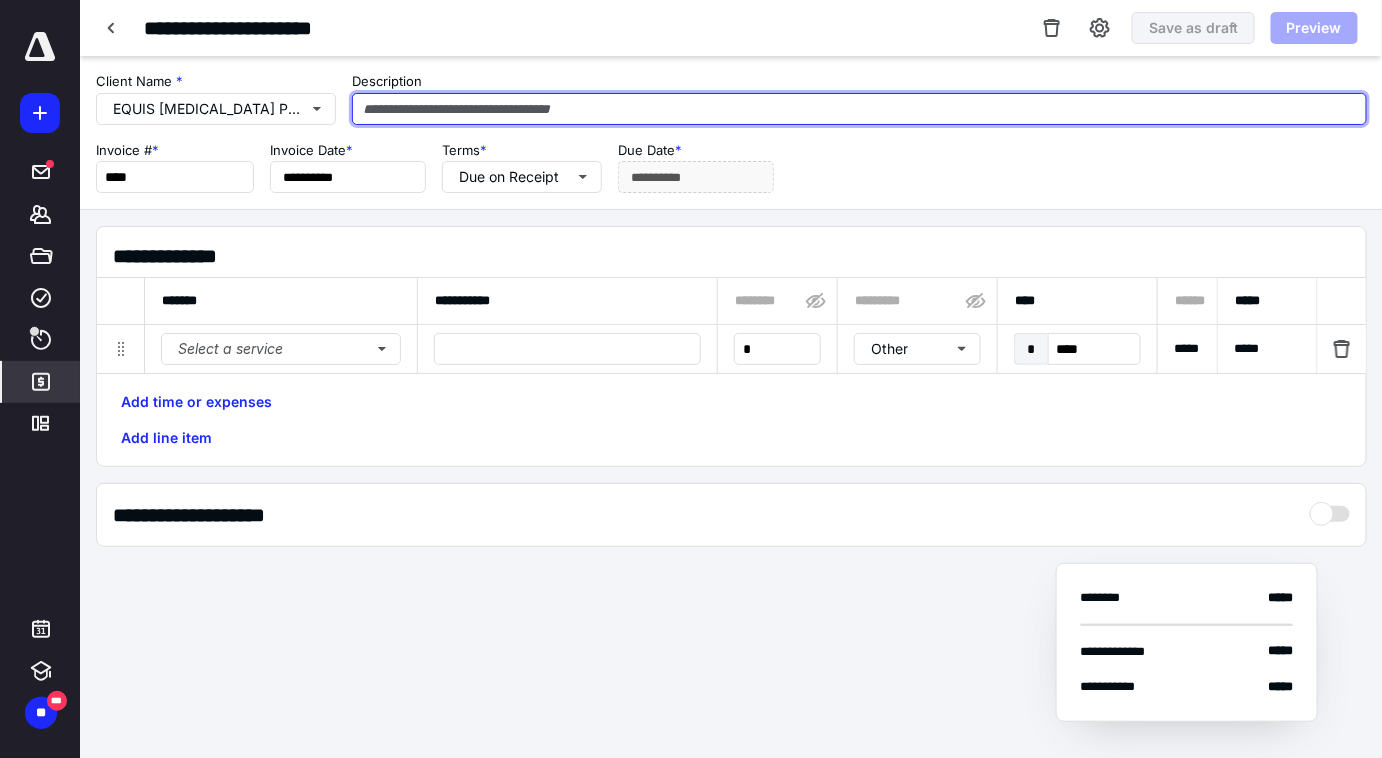 click at bounding box center (859, 109) 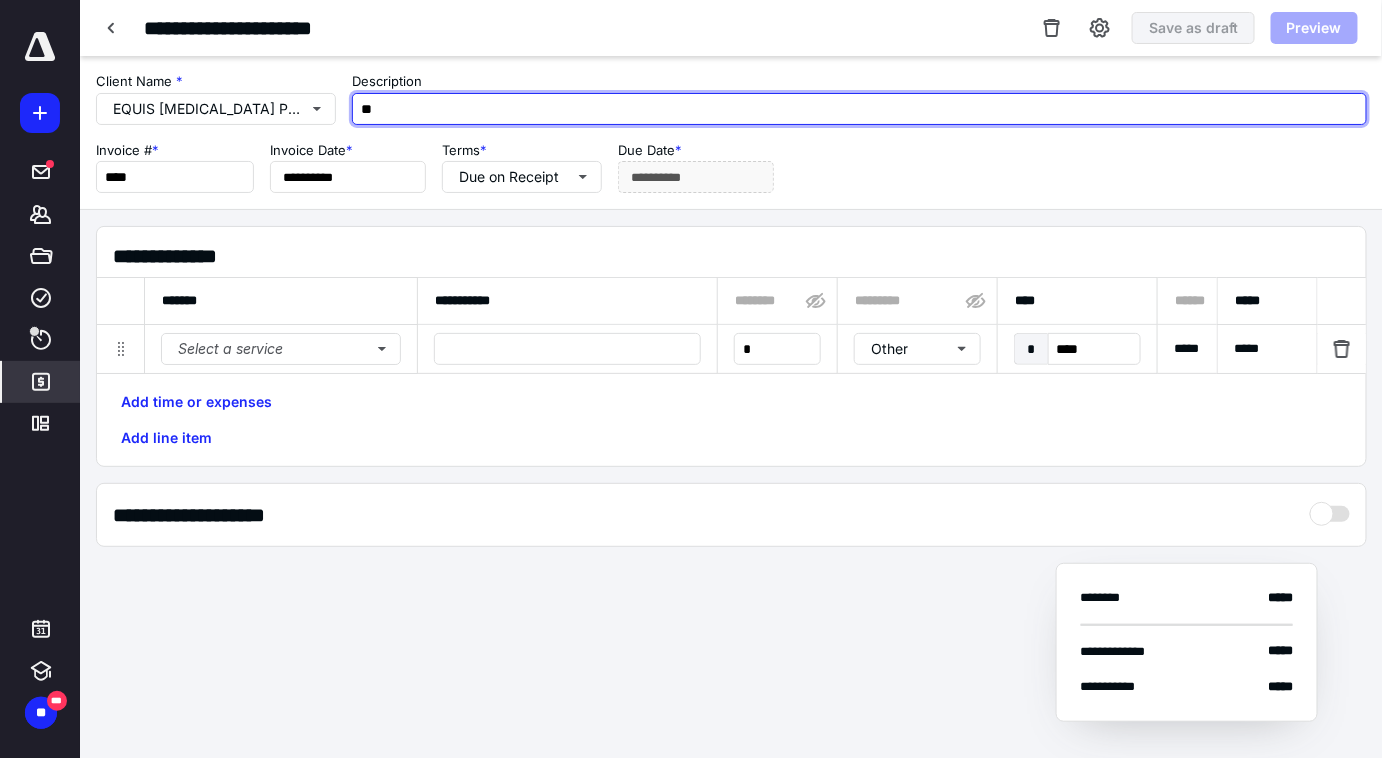 type on "*" 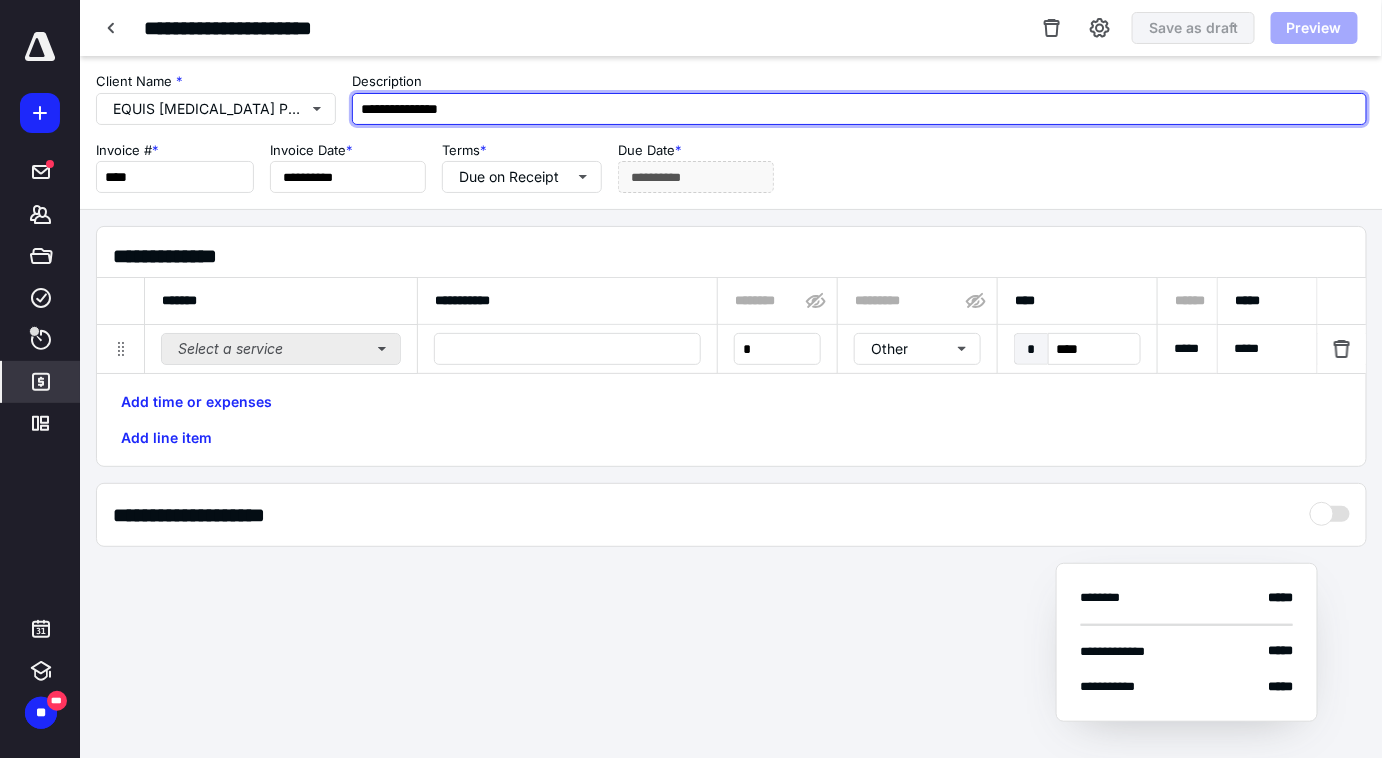 type on "**********" 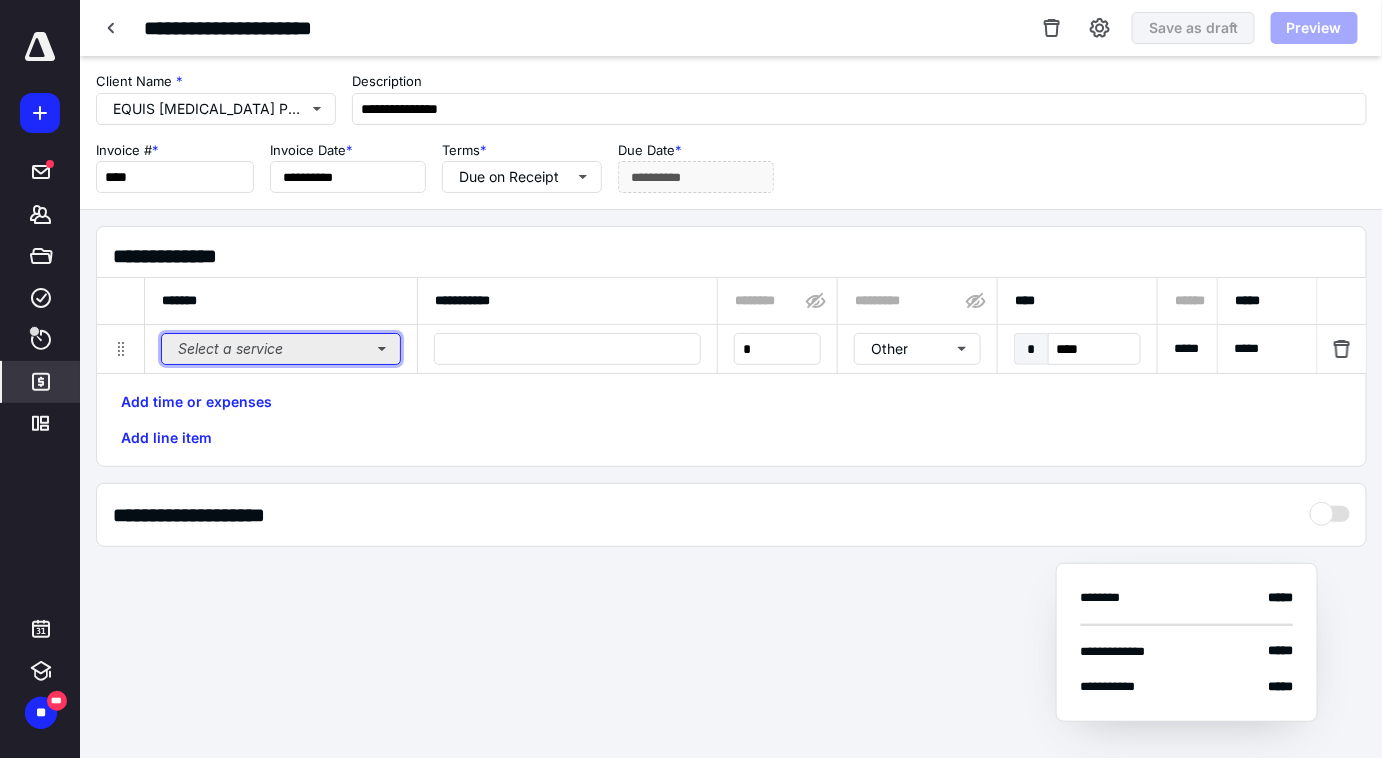 click on "Select a service" at bounding box center (281, 349) 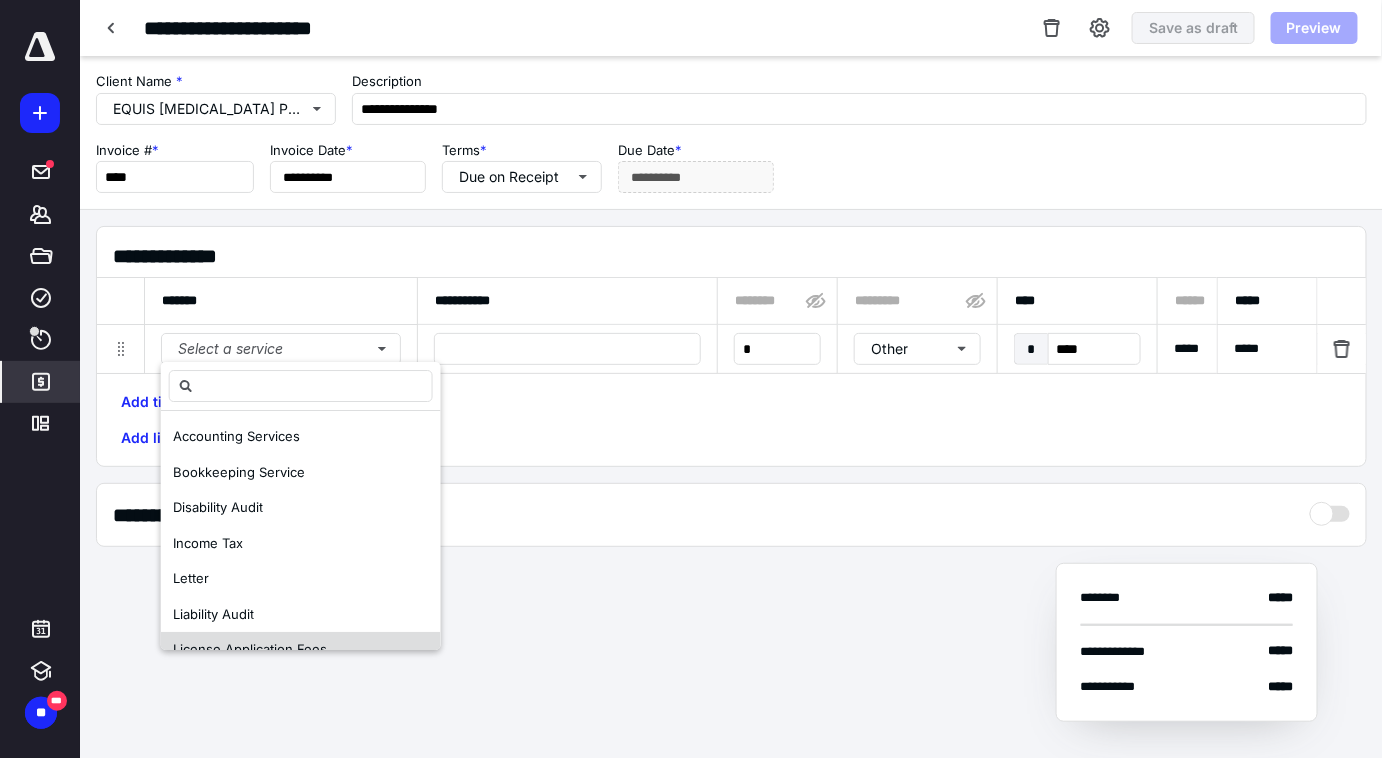 click on "License Application Fees" at bounding box center [250, 649] 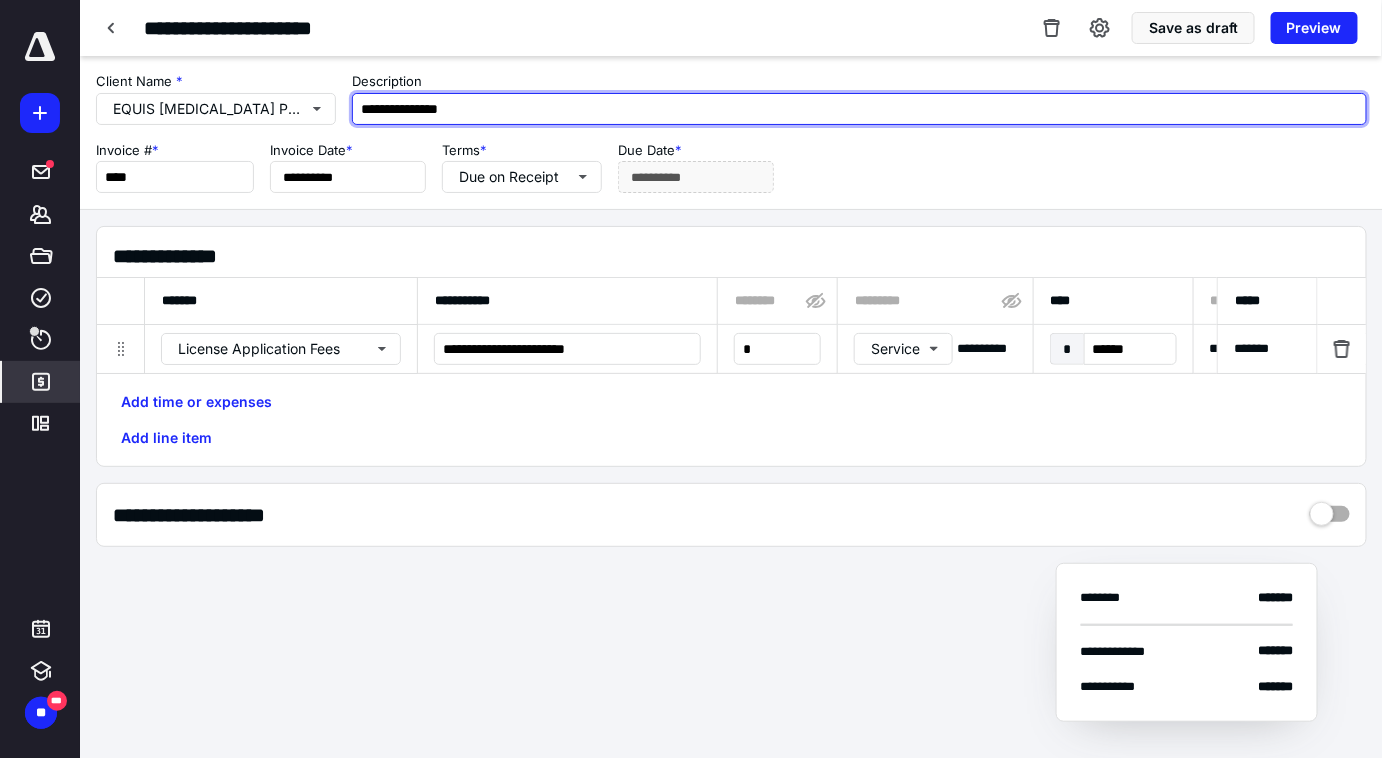 drag, startPoint x: 463, startPoint y: 109, endPoint x: 335, endPoint y: 126, distance: 129.12398 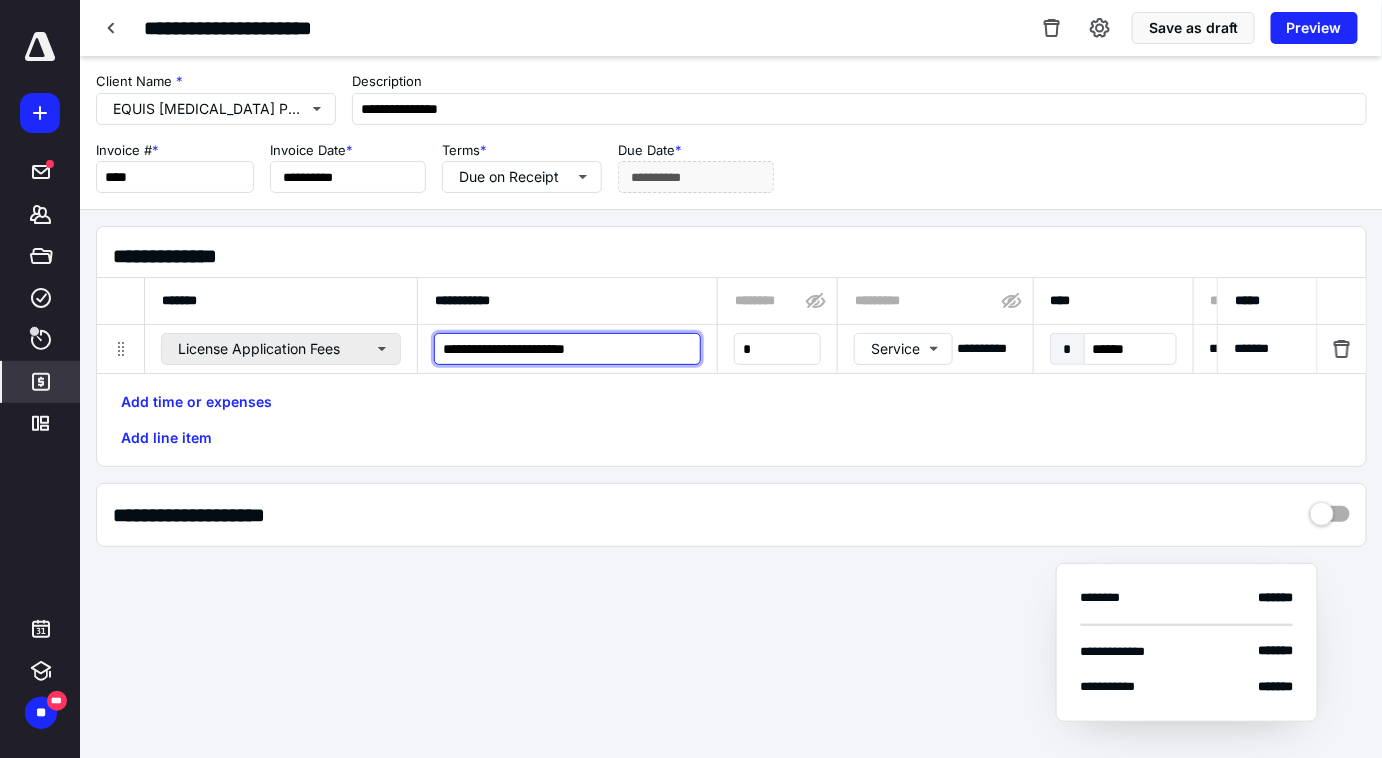 drag, startPoint x: 619, startPoint y: 334, endPoint x: 389, endPoint y: 359, distance: 231.3547 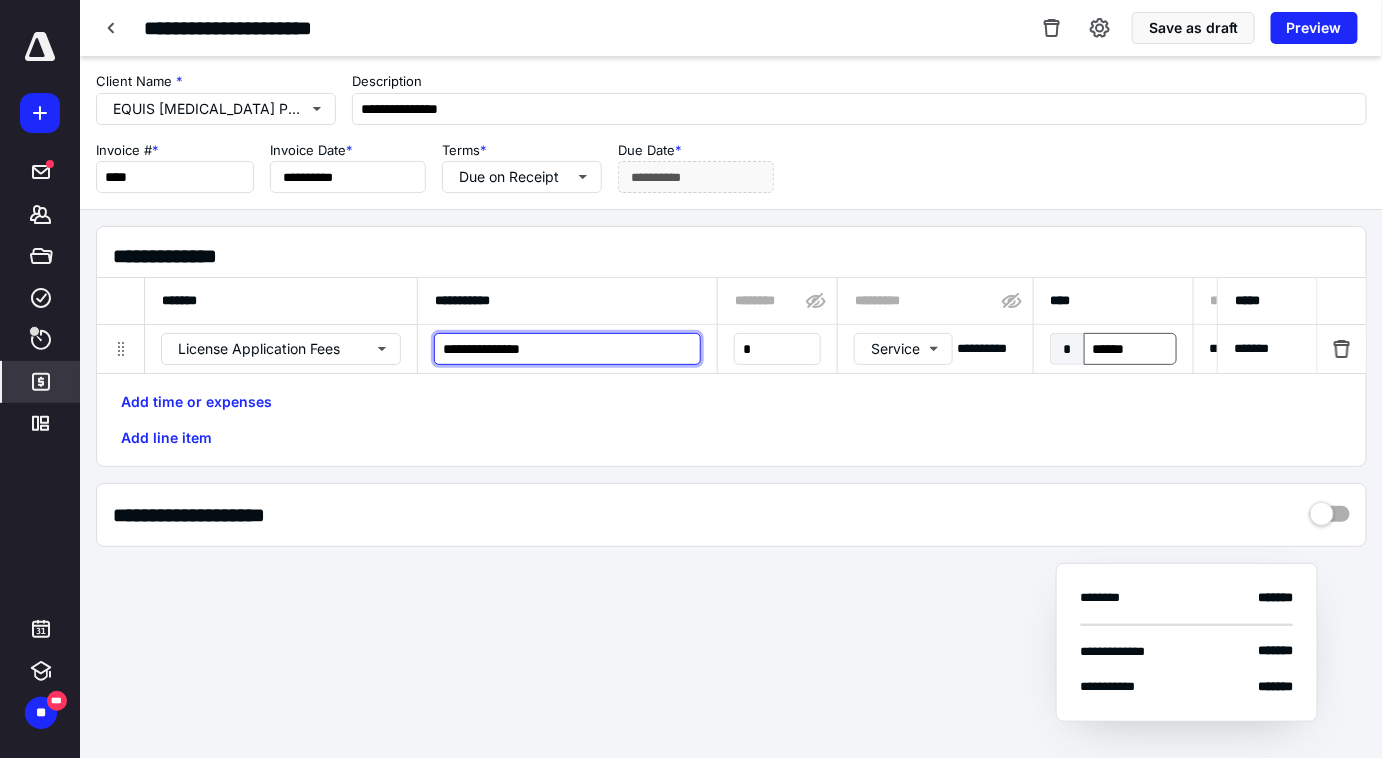 type on "**********" 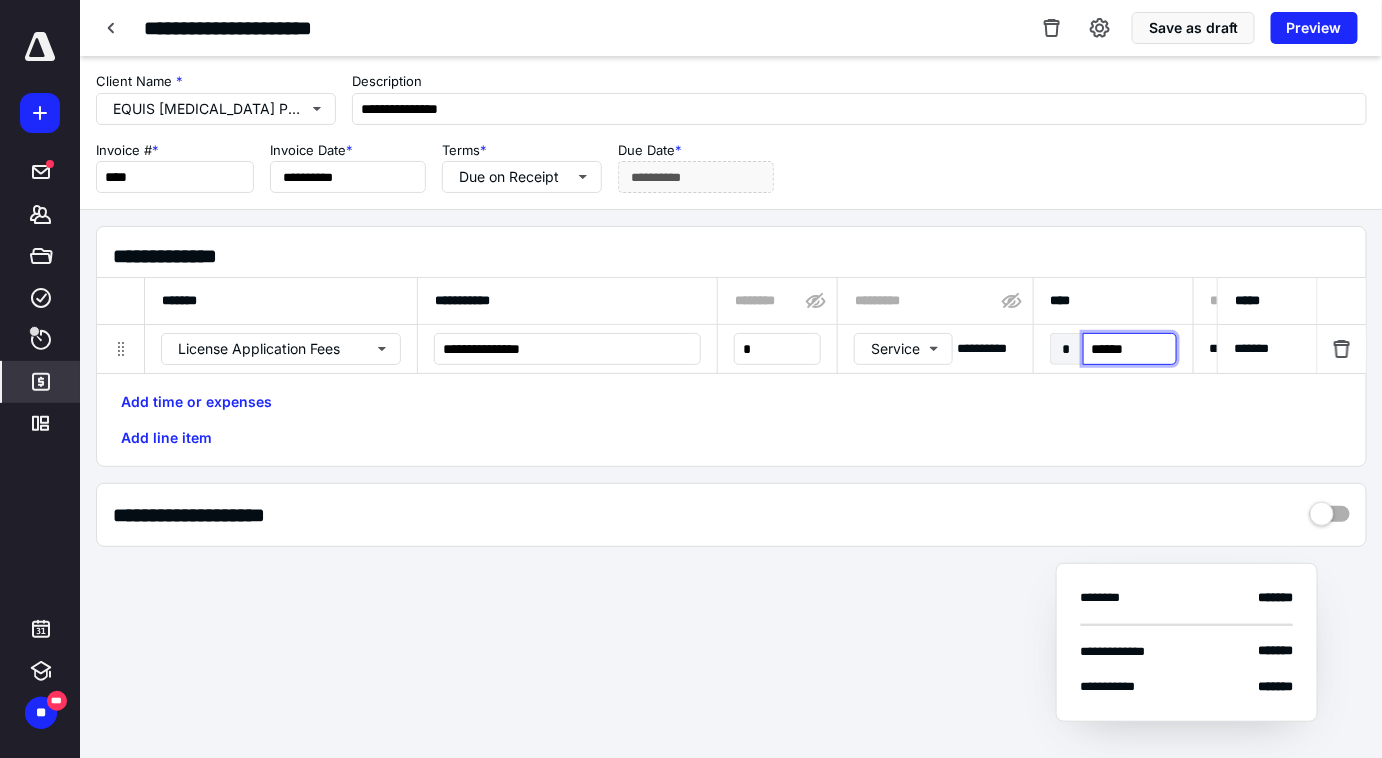 click on "******" at bounding box center (1130, 349) 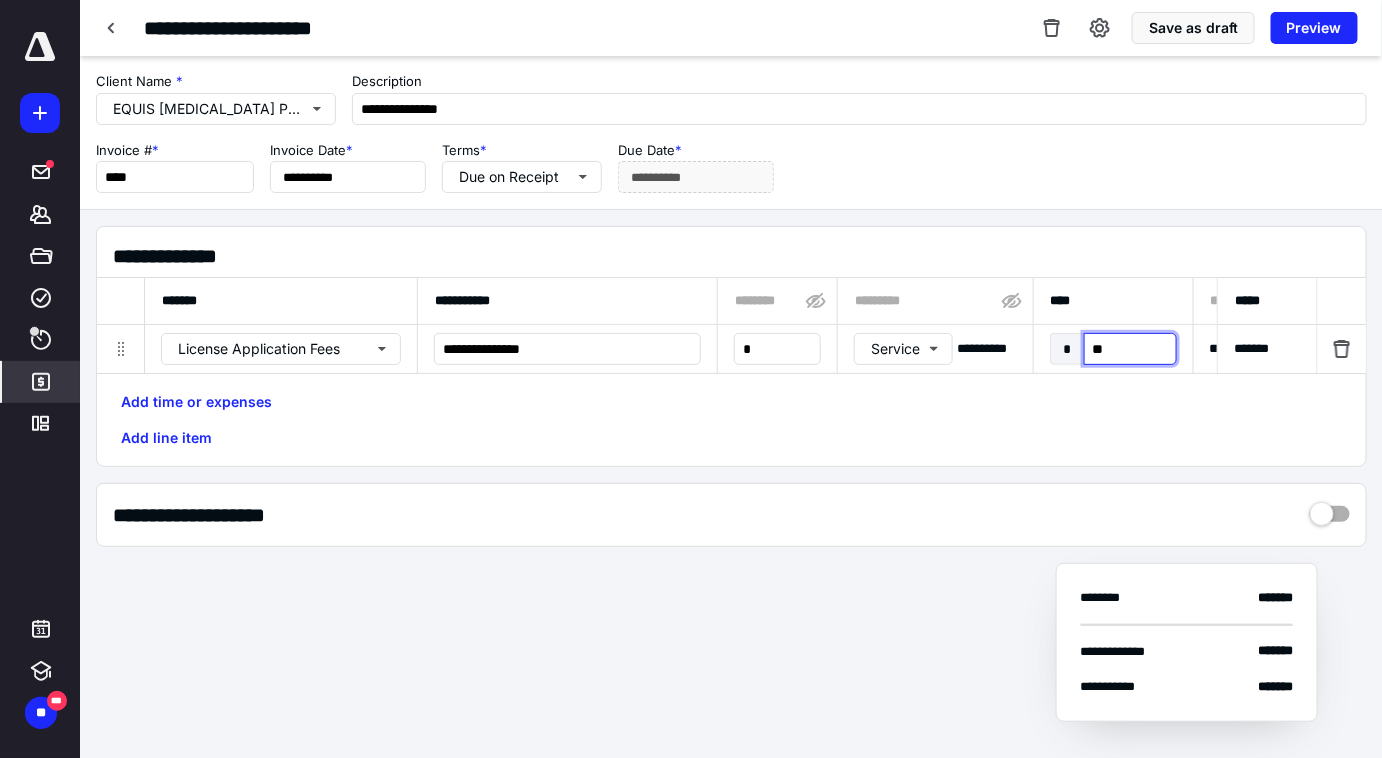type on "***" 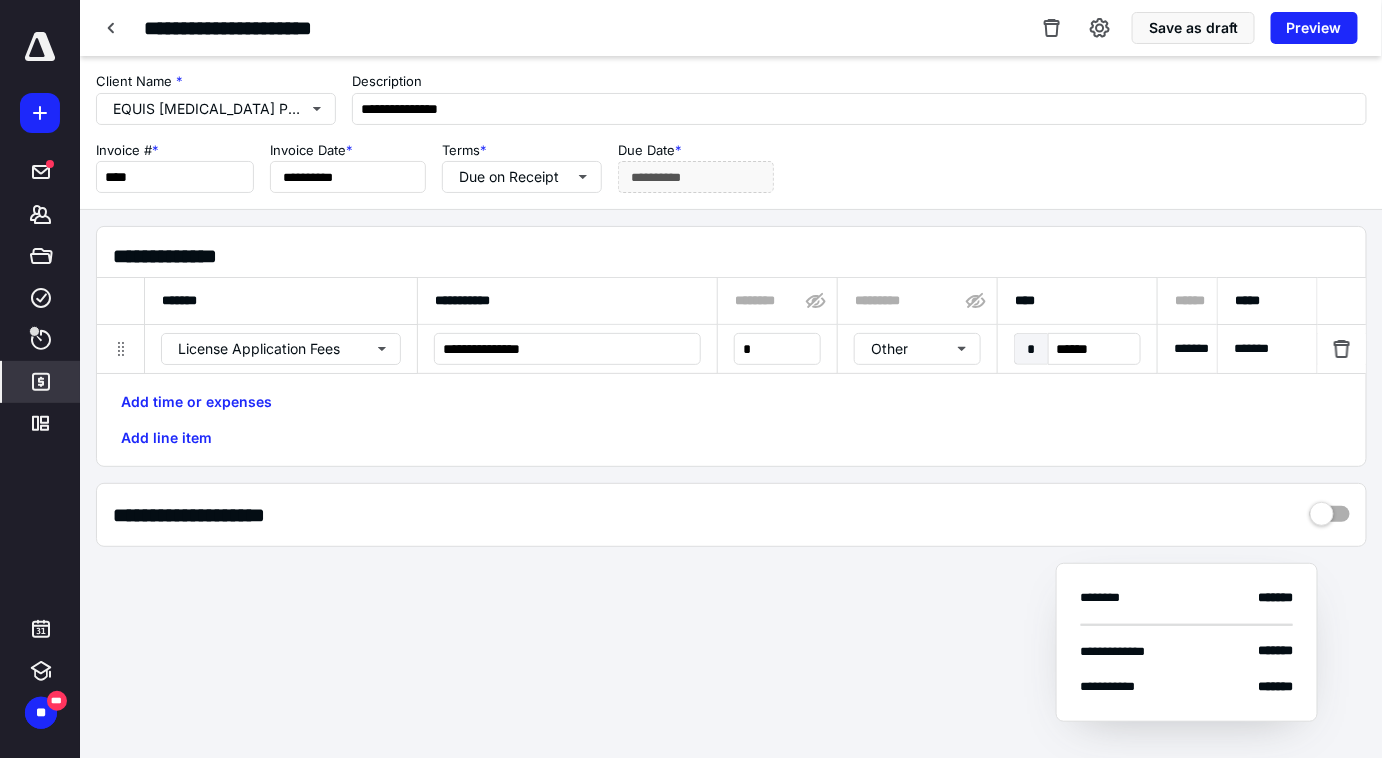 click on "**********" at bounding box center (731, 389) 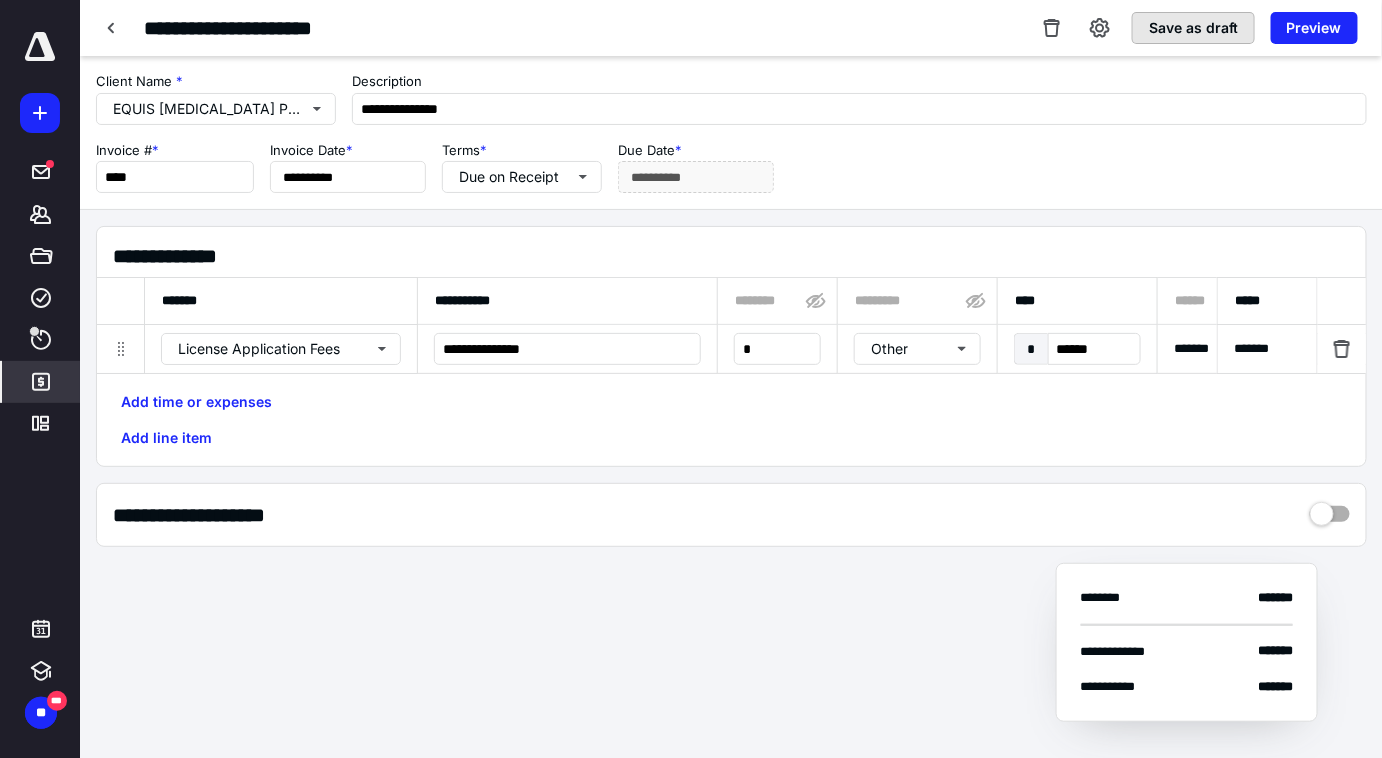 click on "Save as draft" at bounding box center (1193, 28) 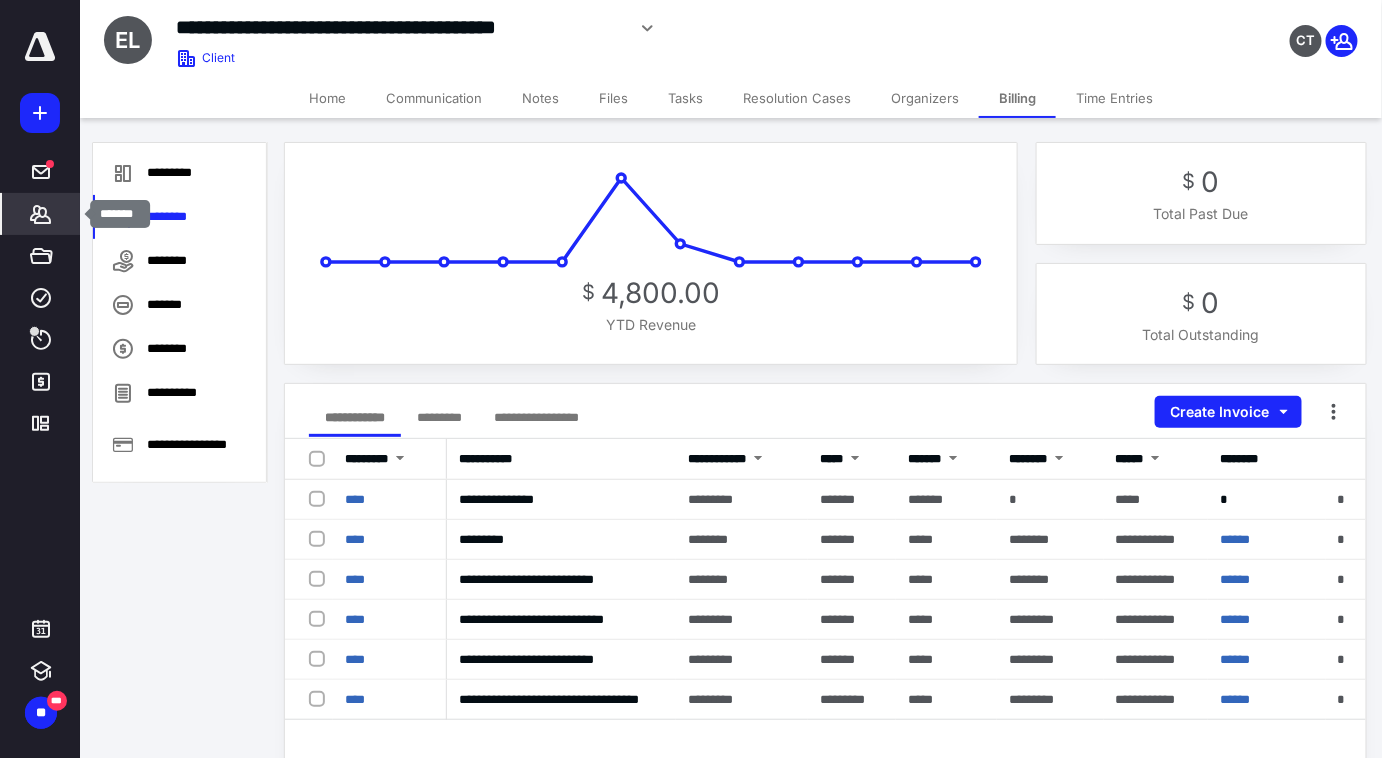 click on "*******" at bounding box center (41, 214) 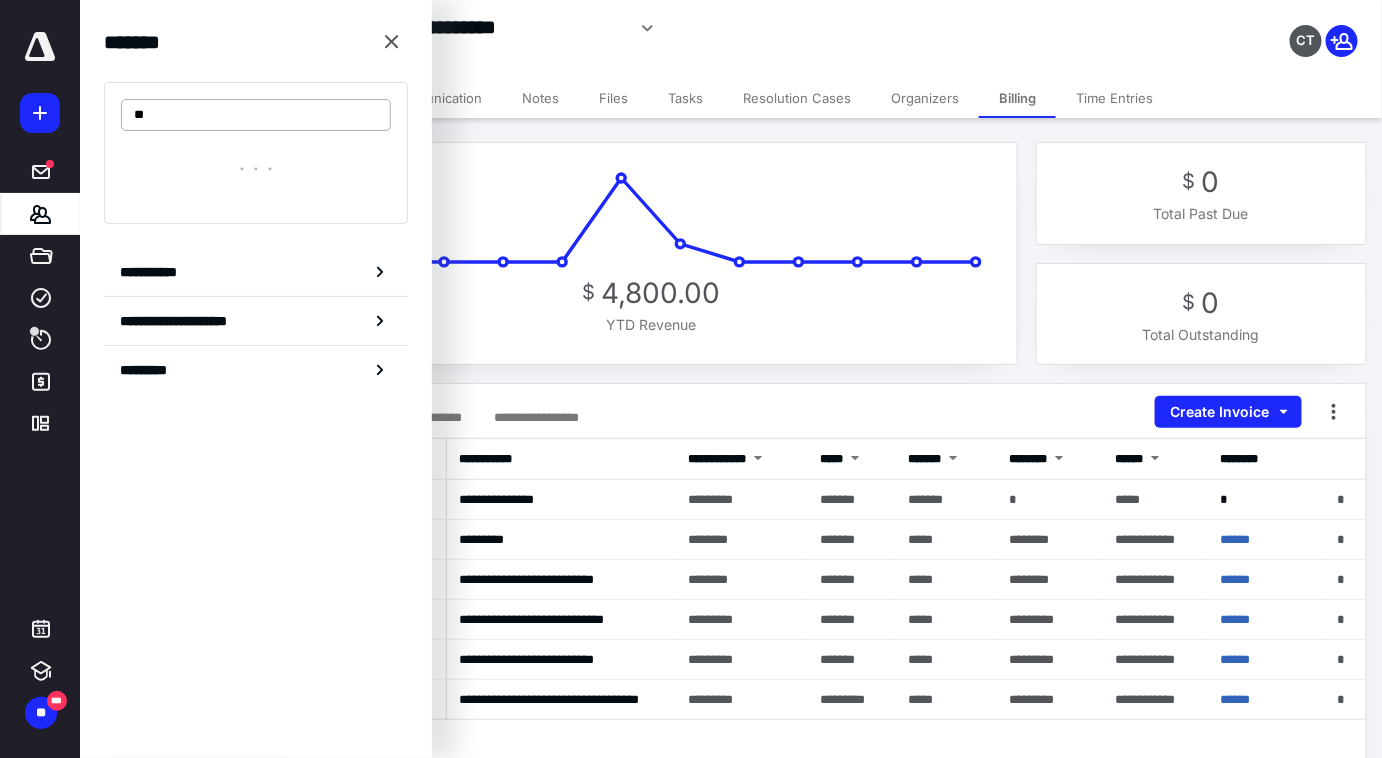 type on "*" 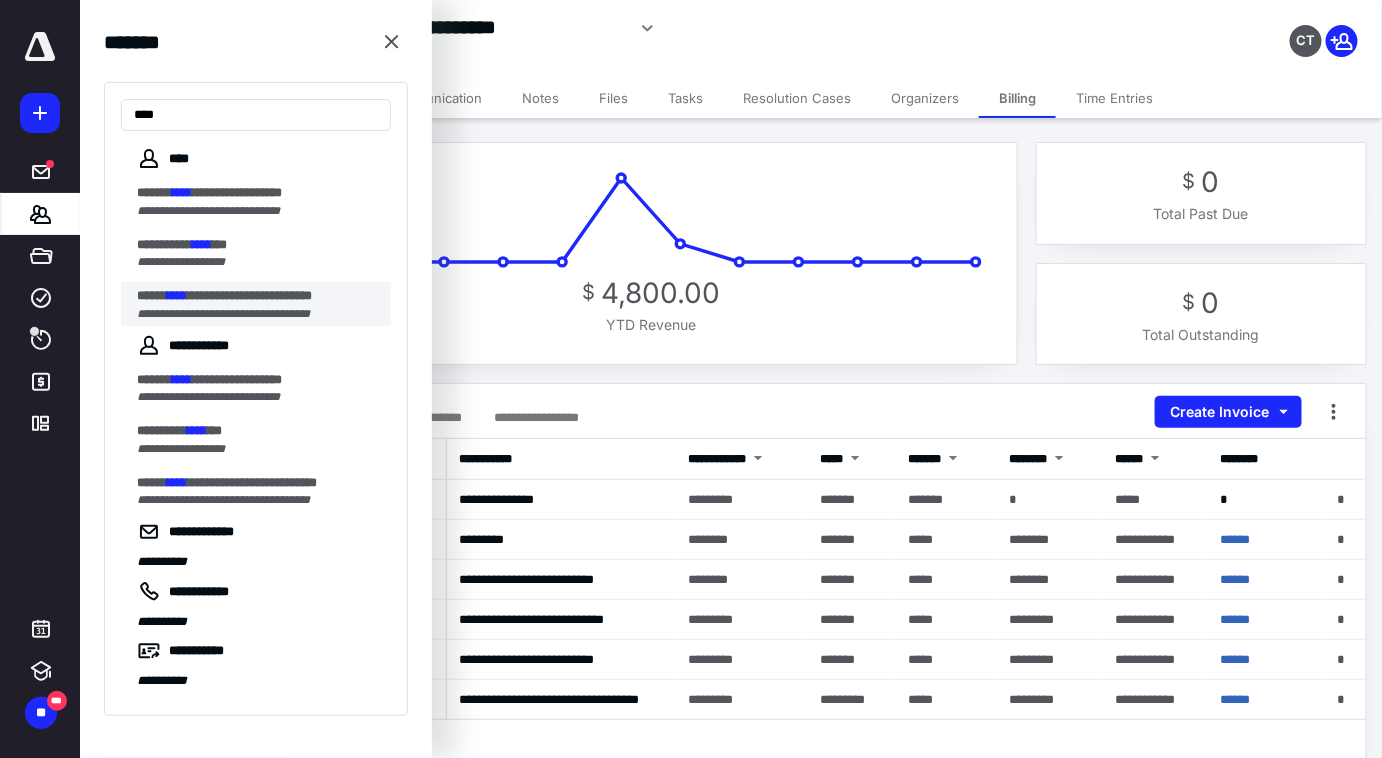 type on "****" 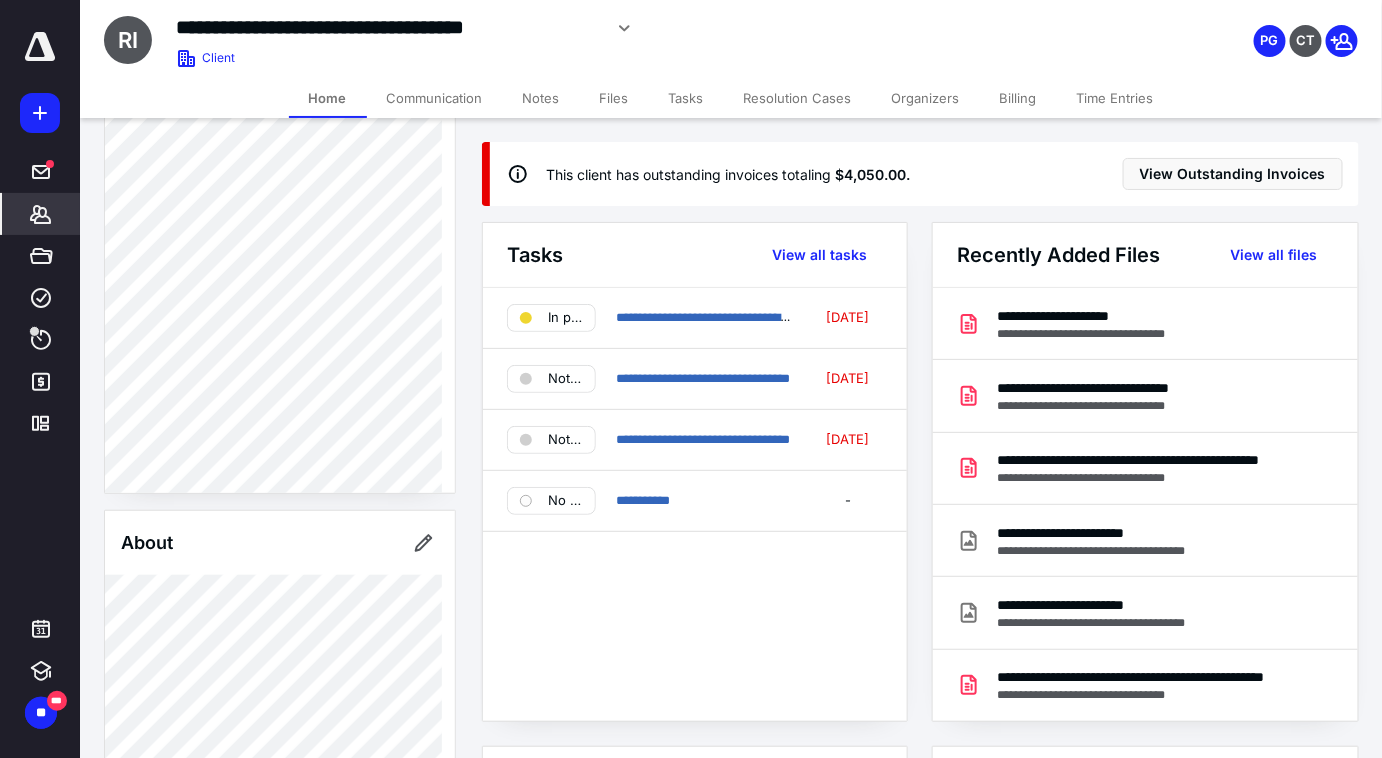 scroll, scrollTop: 293, scrollLeft: 0, axis: vertical 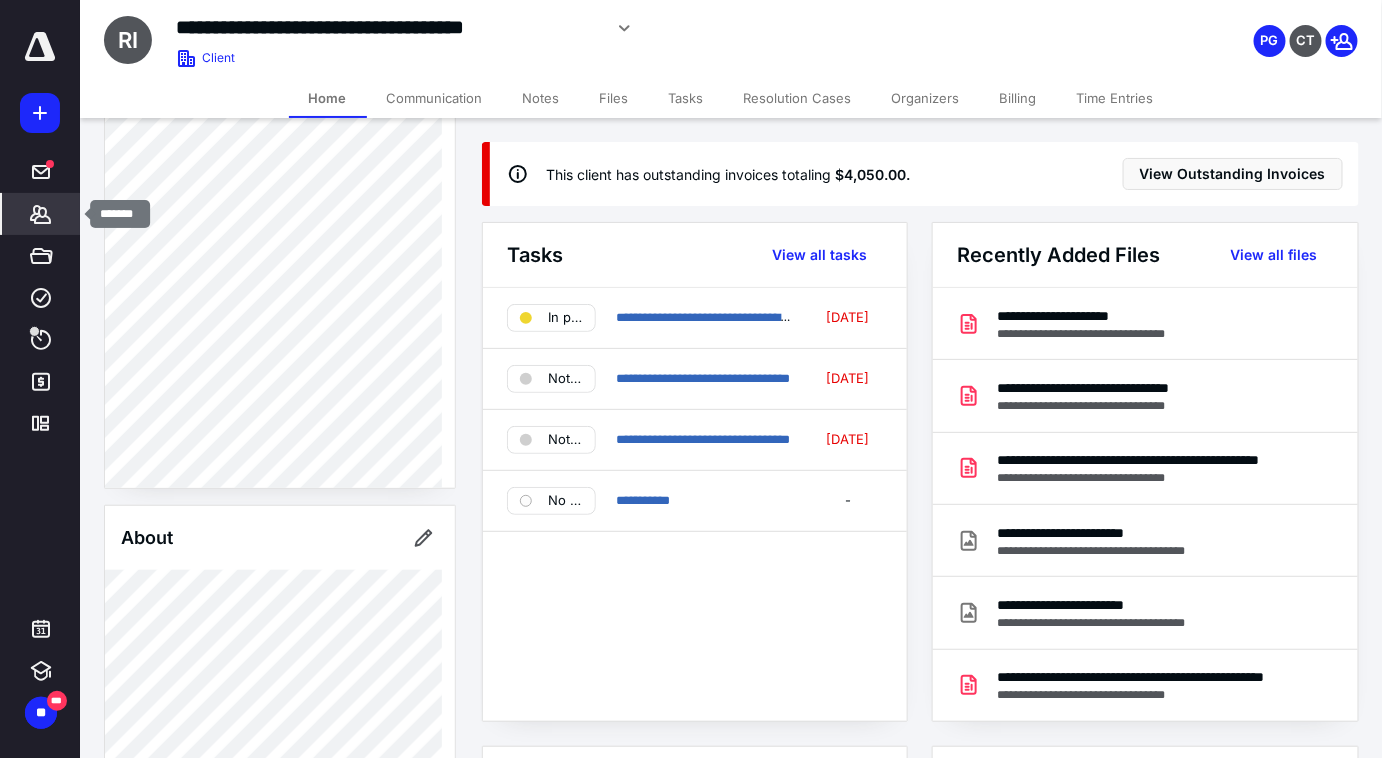 click 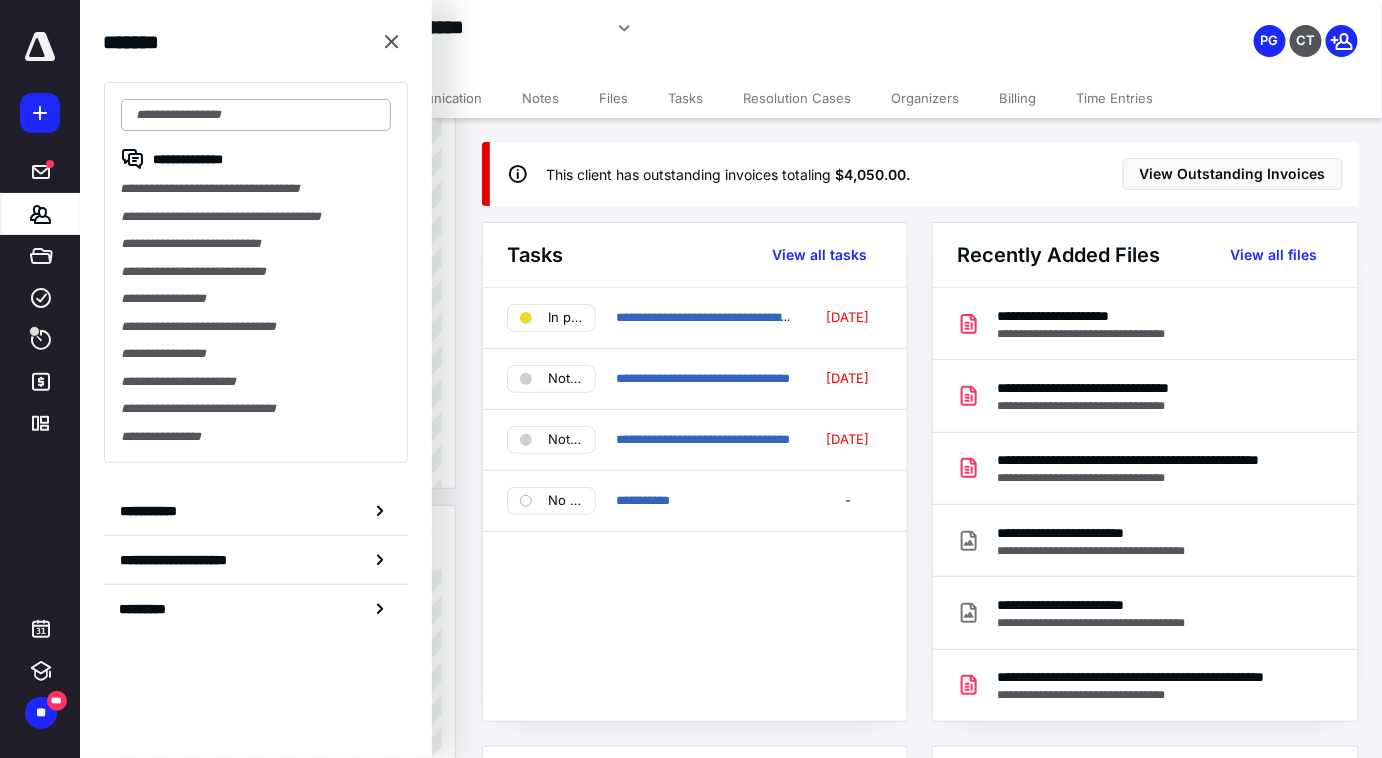 click at bounding box center [256, 115] 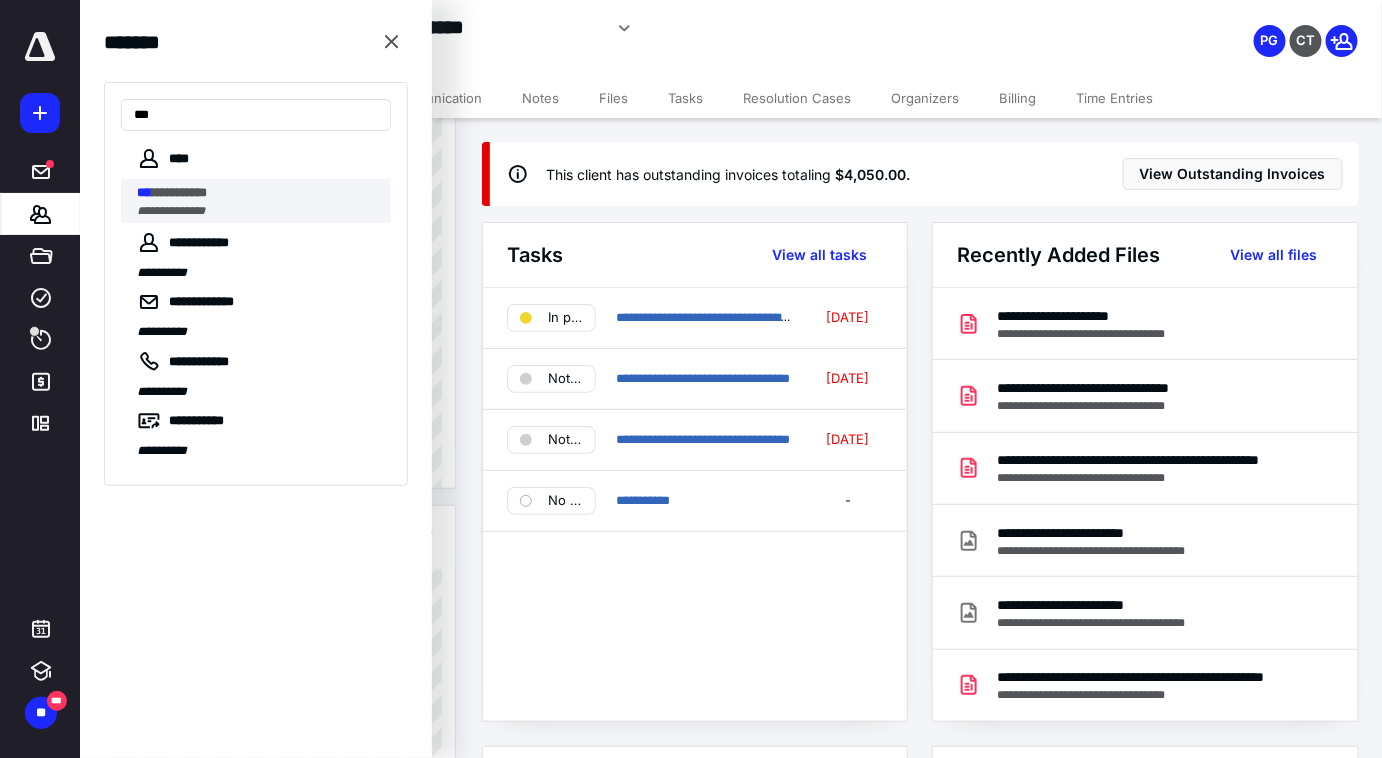 type on "***" 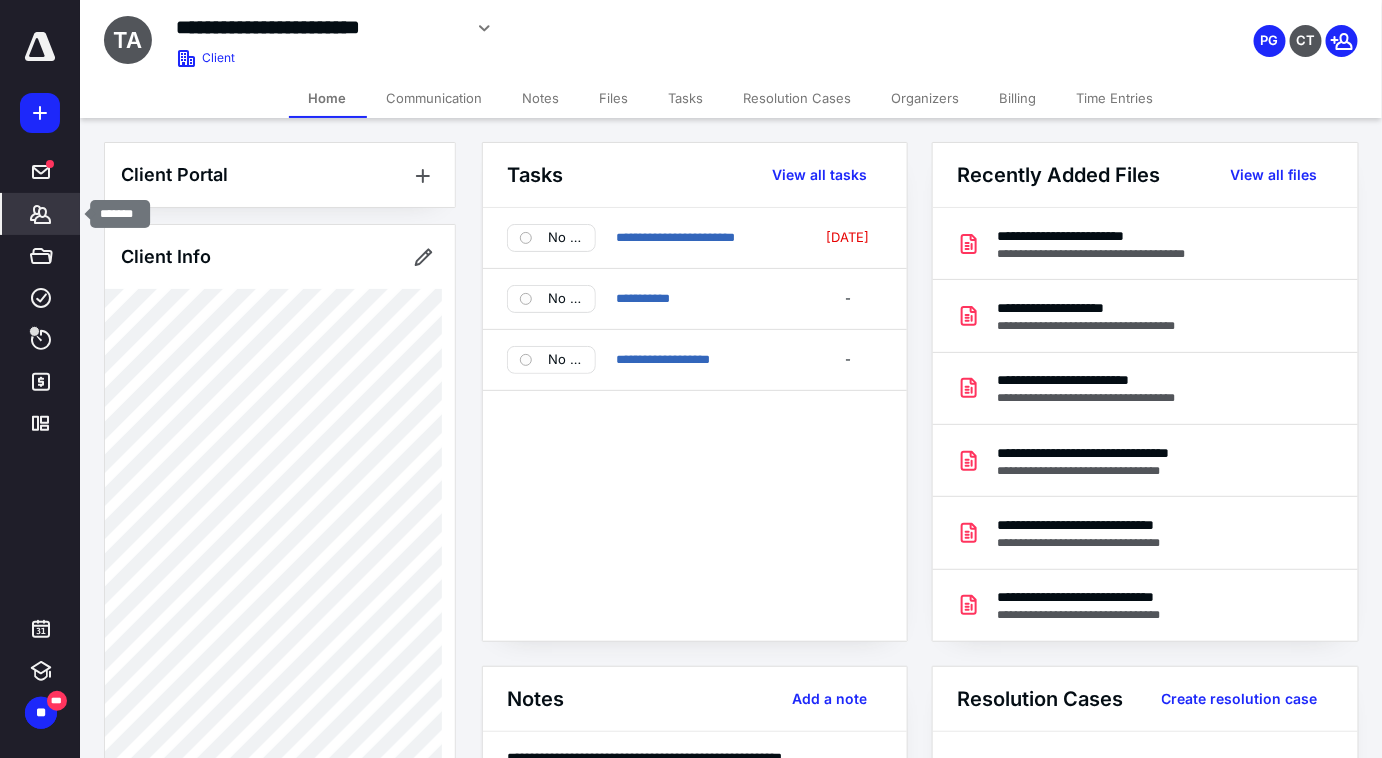 click 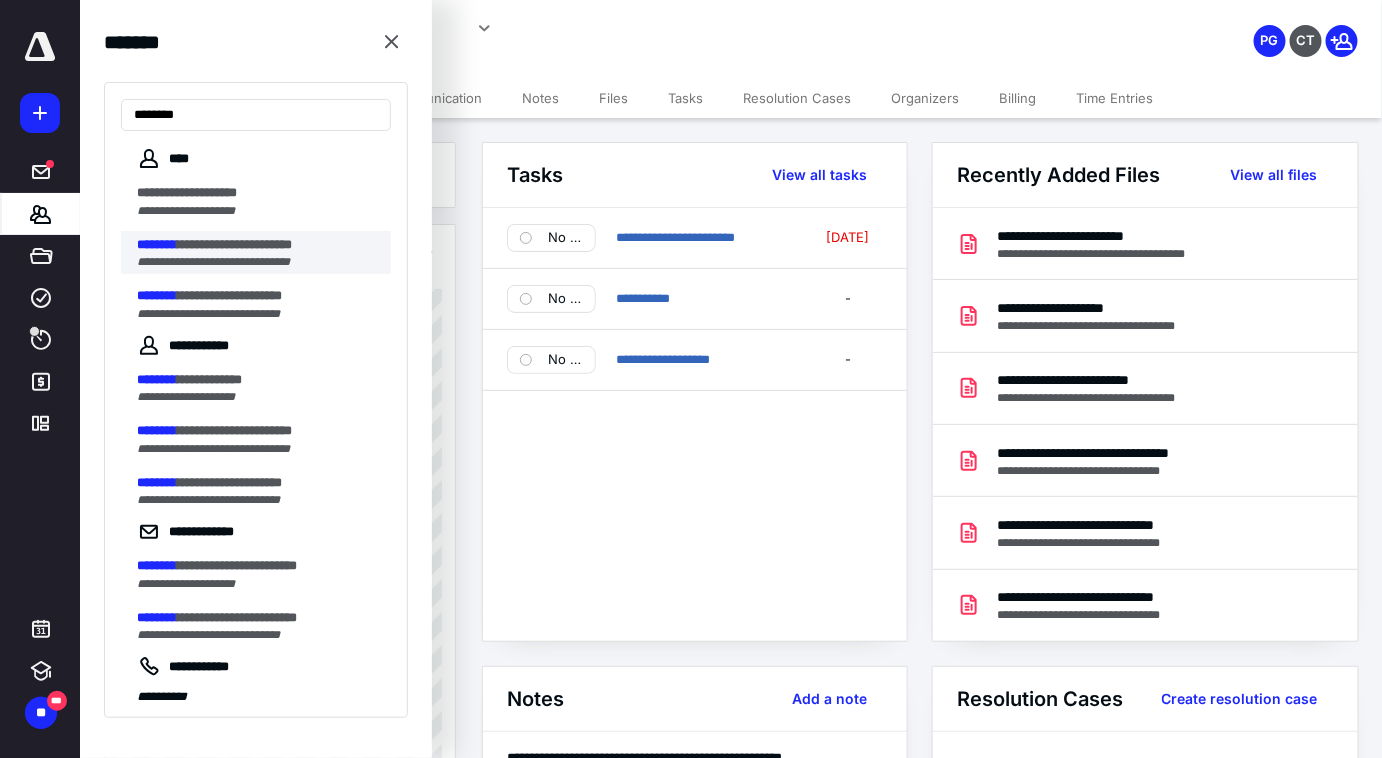 type on "********" 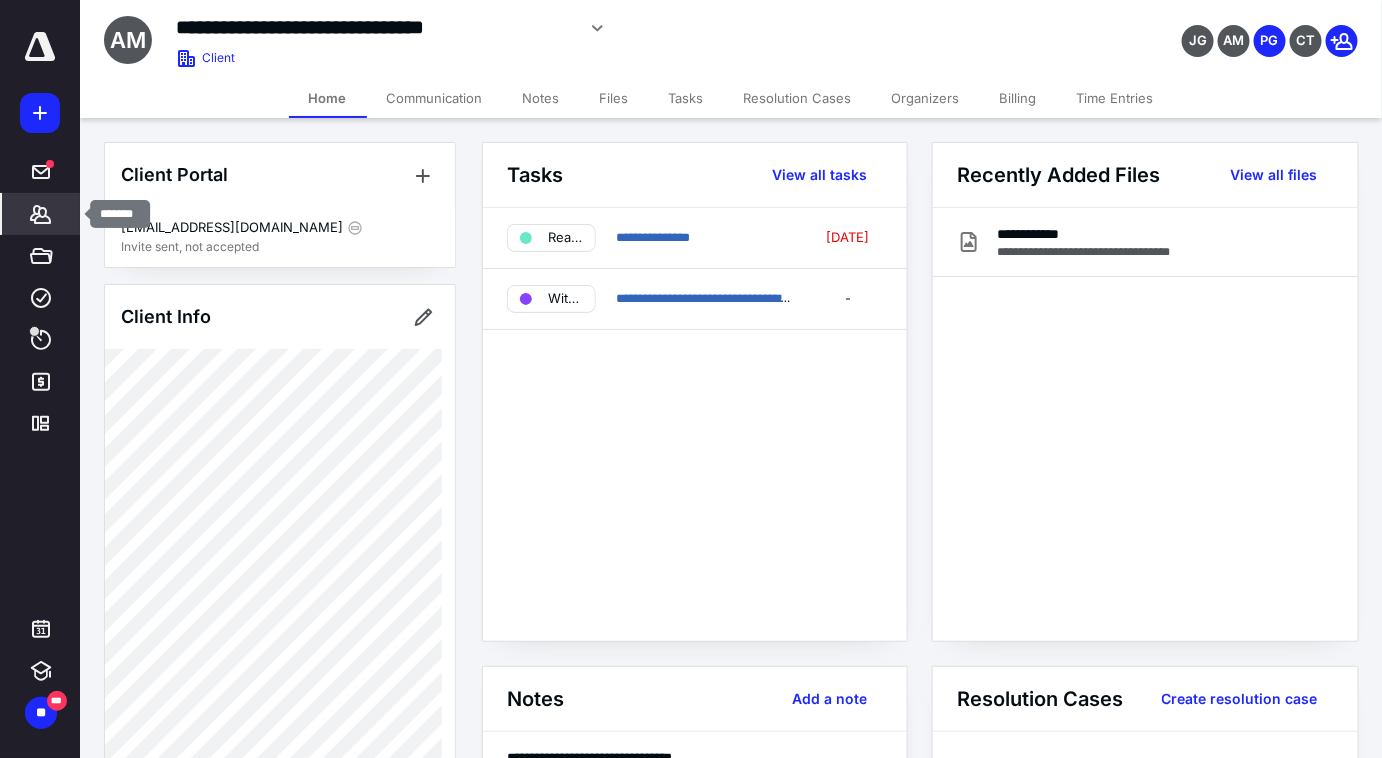 click 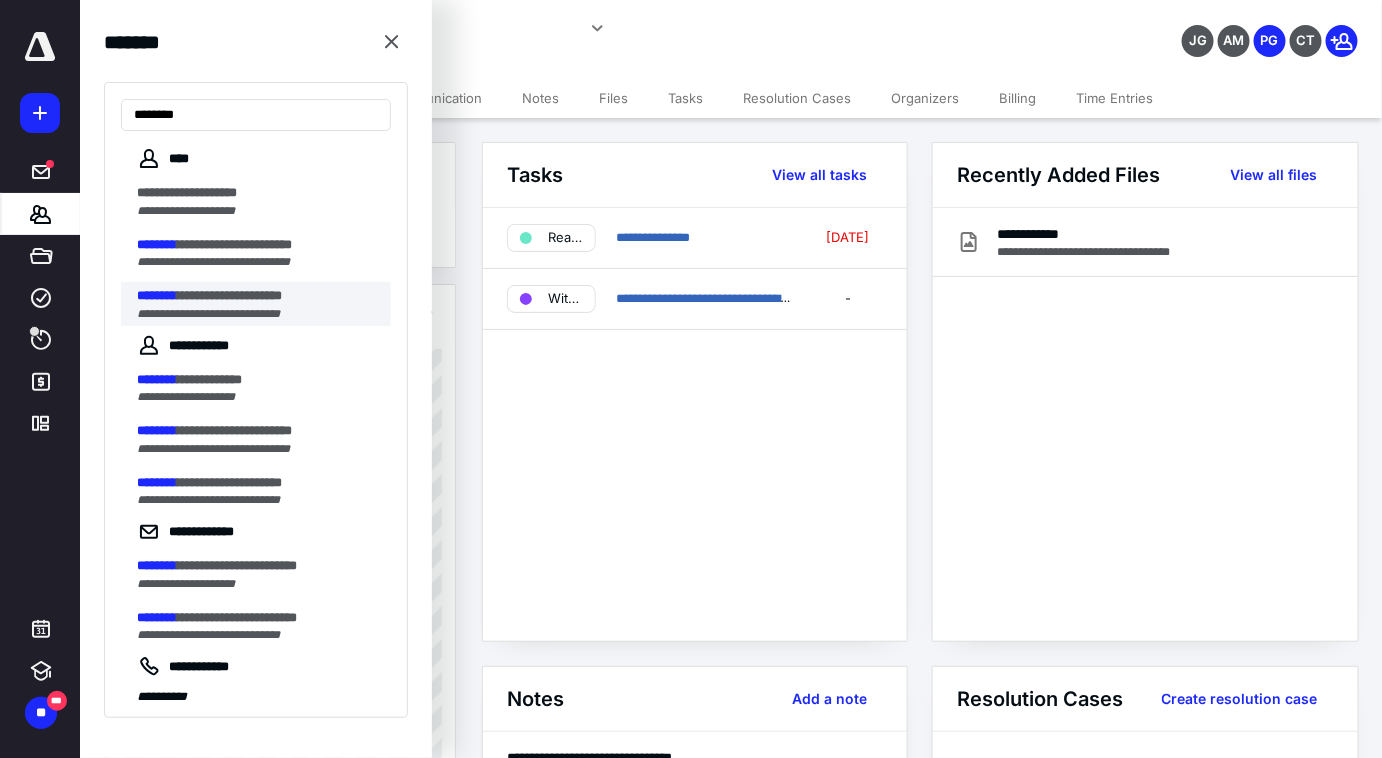 type on "********" 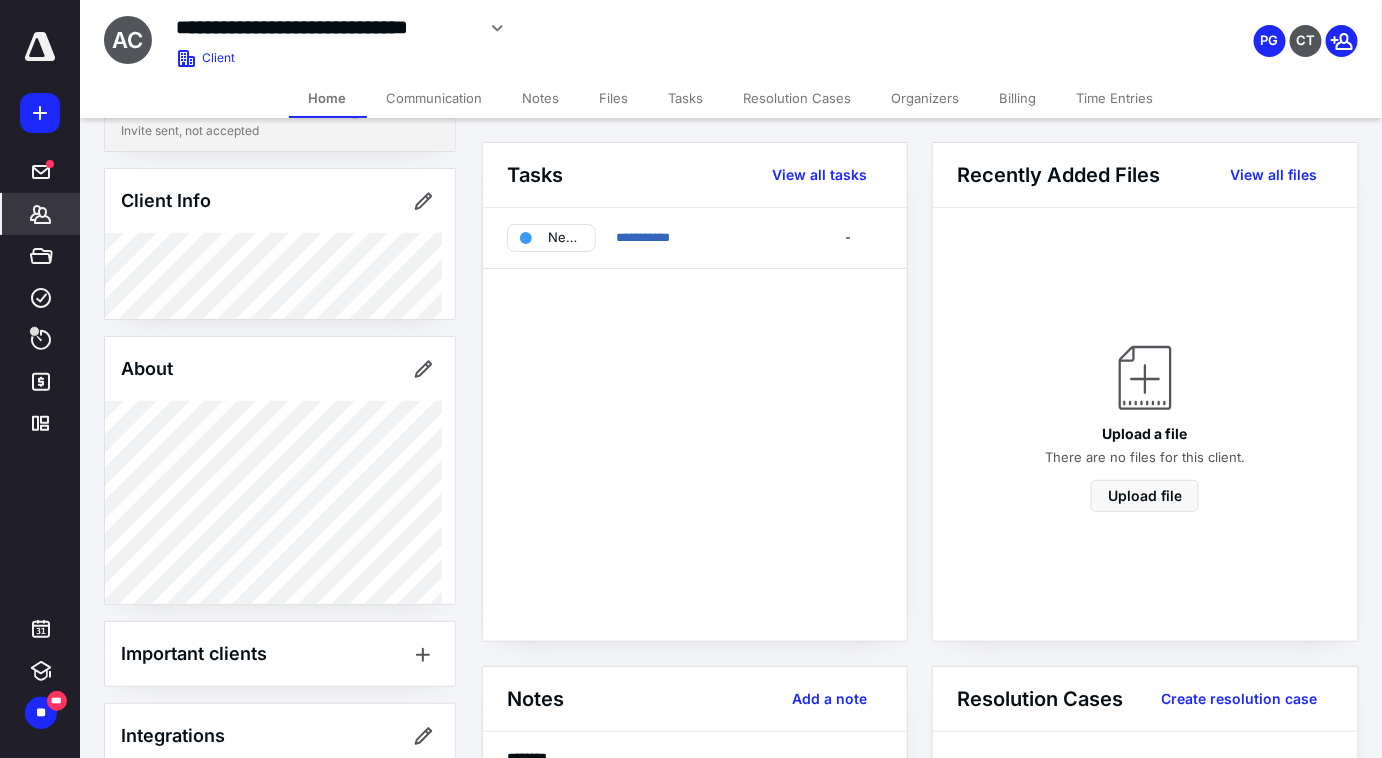 scroll, scrollTop: 0, scrollLeft: 0, axis: both 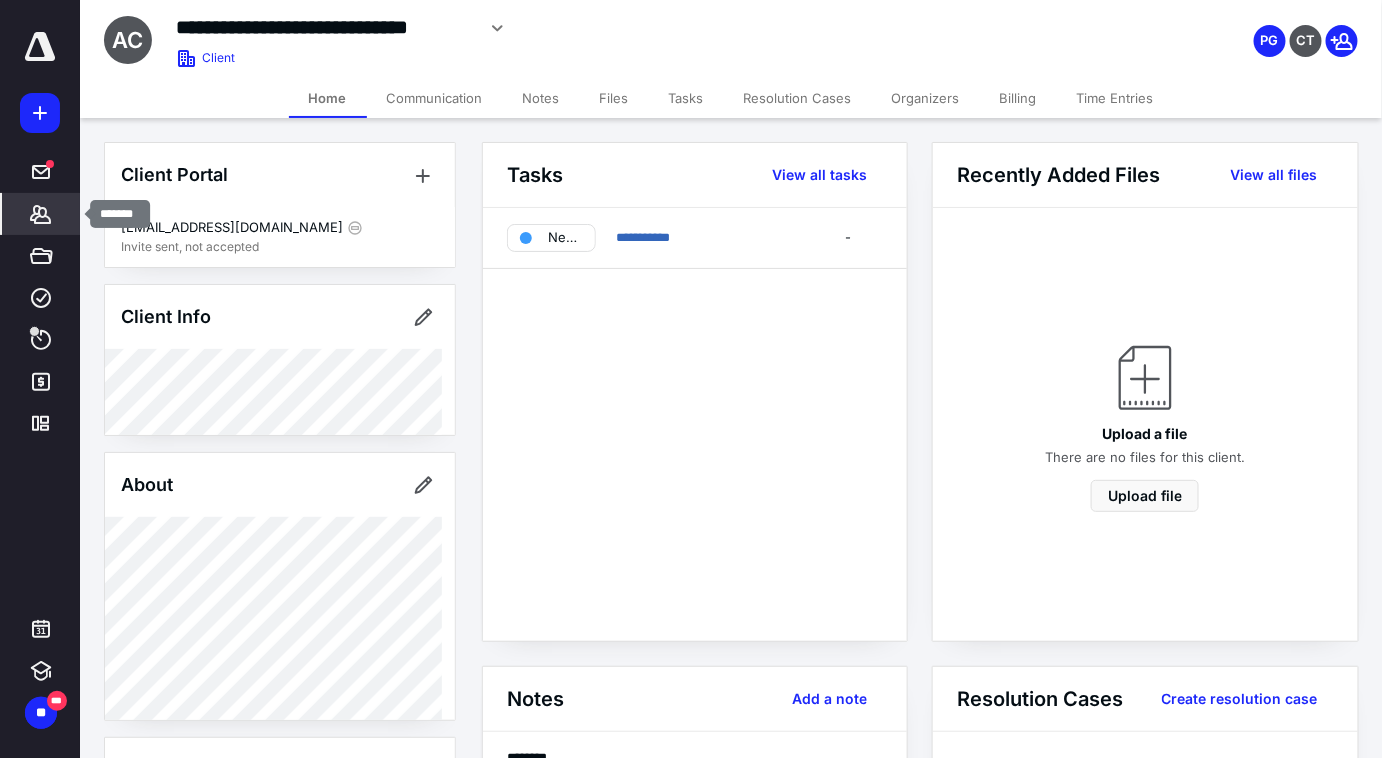click on "*******" at bounding box center (41, 214) 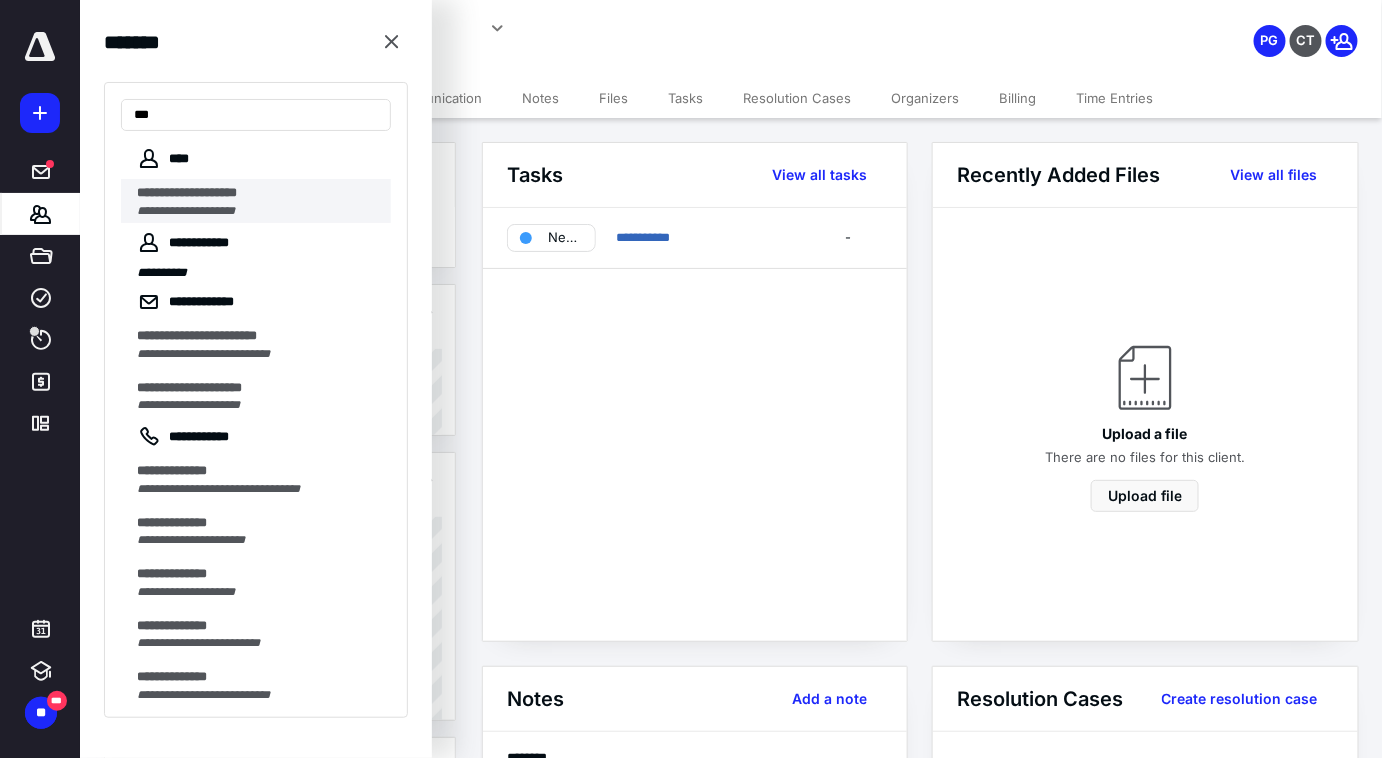 type on "**" 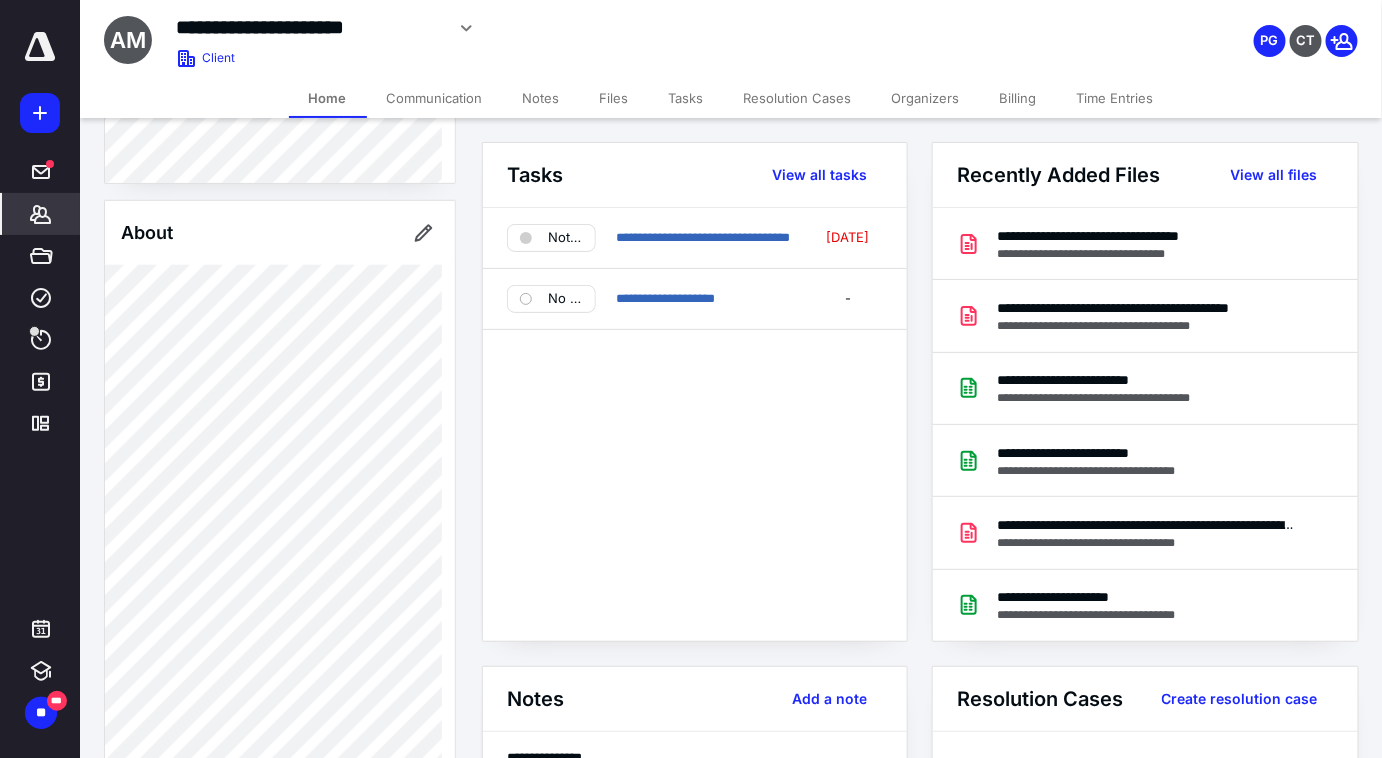 scroll, scrollTop: 0, scrollLeft: 0, axis: both 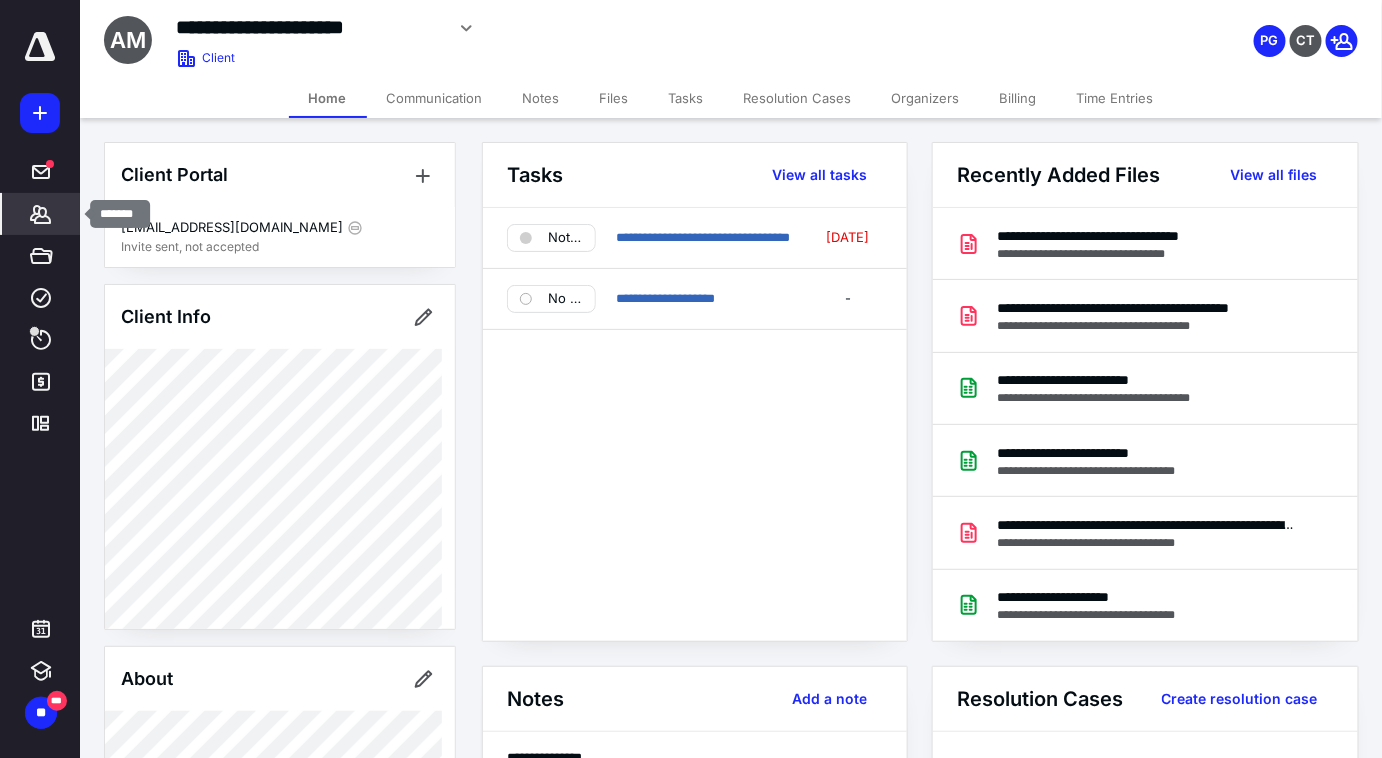 click 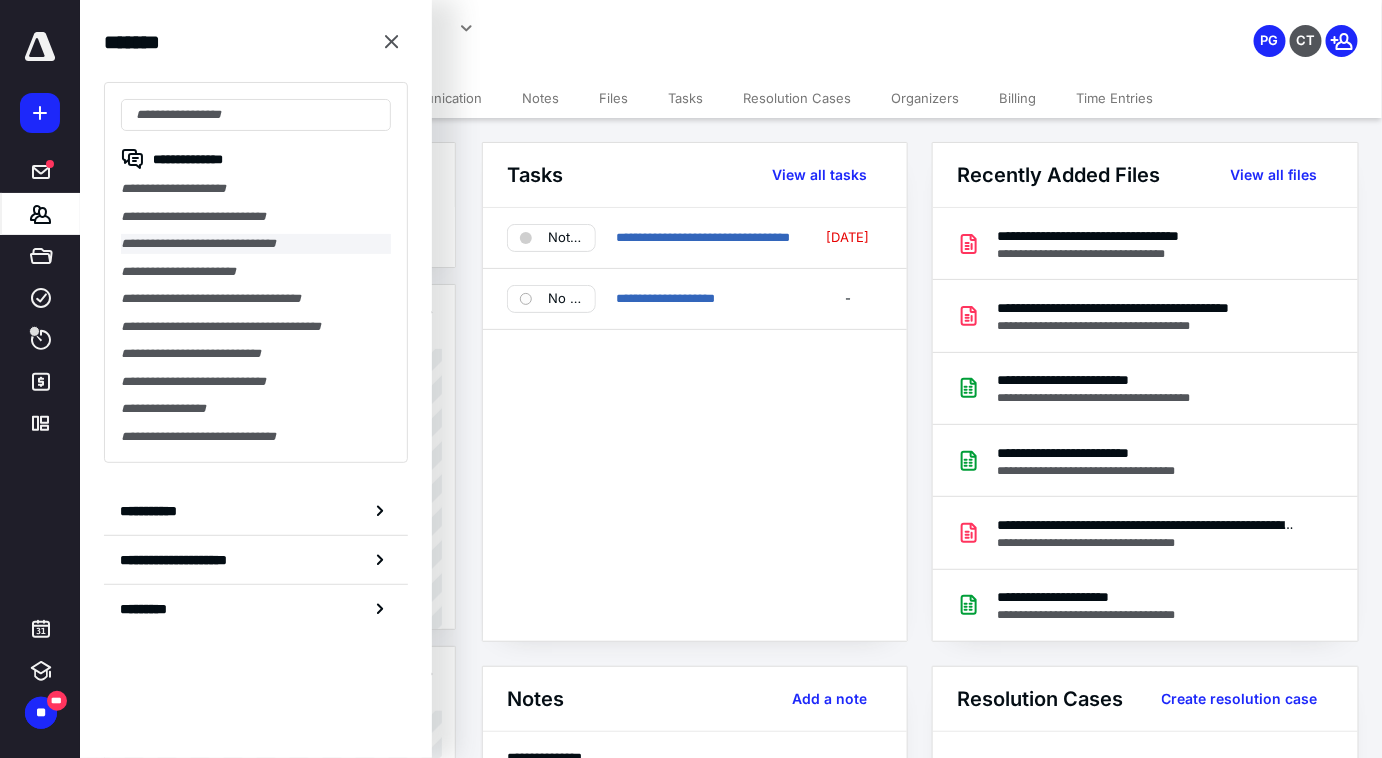click on "**********" at bounding box center [256, 244] 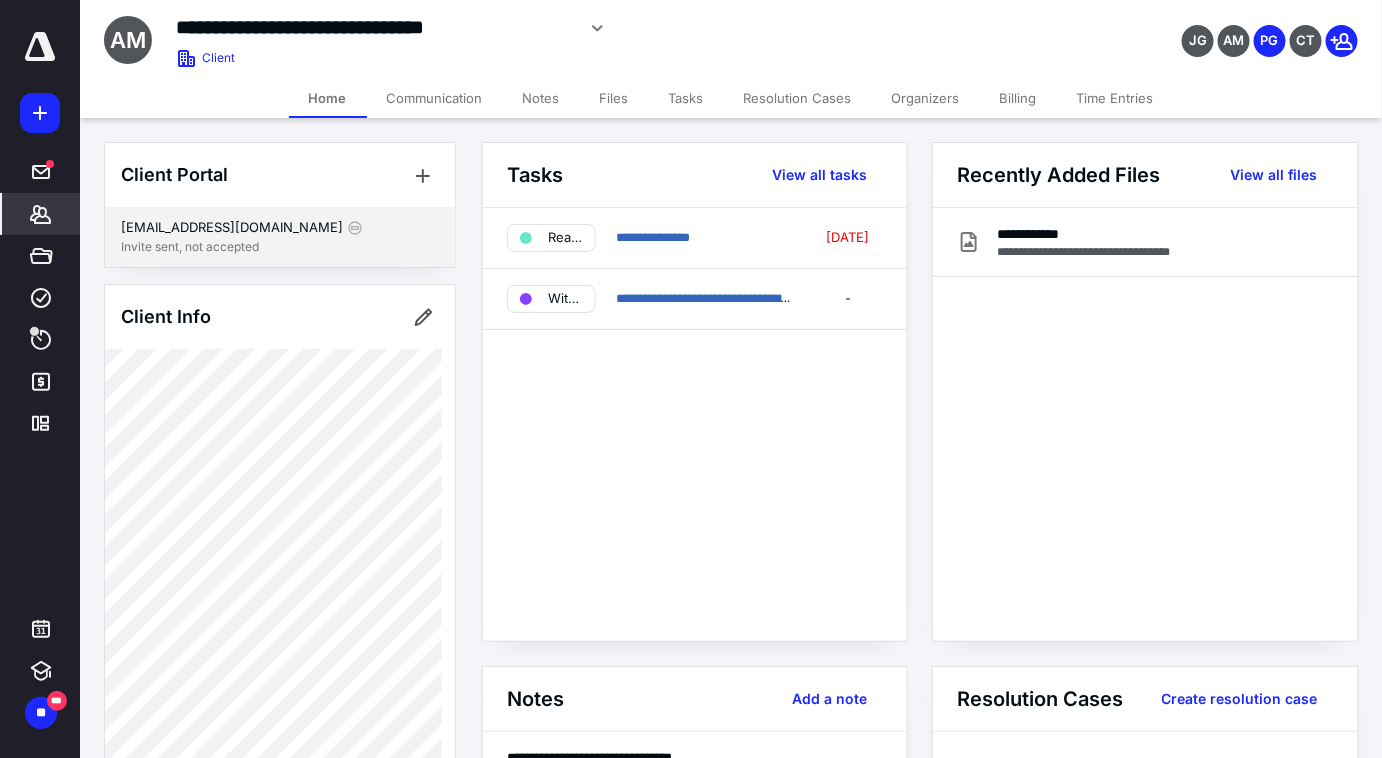 scroll, scrollTop: 407, scrollLeft: 0, axis: vertical 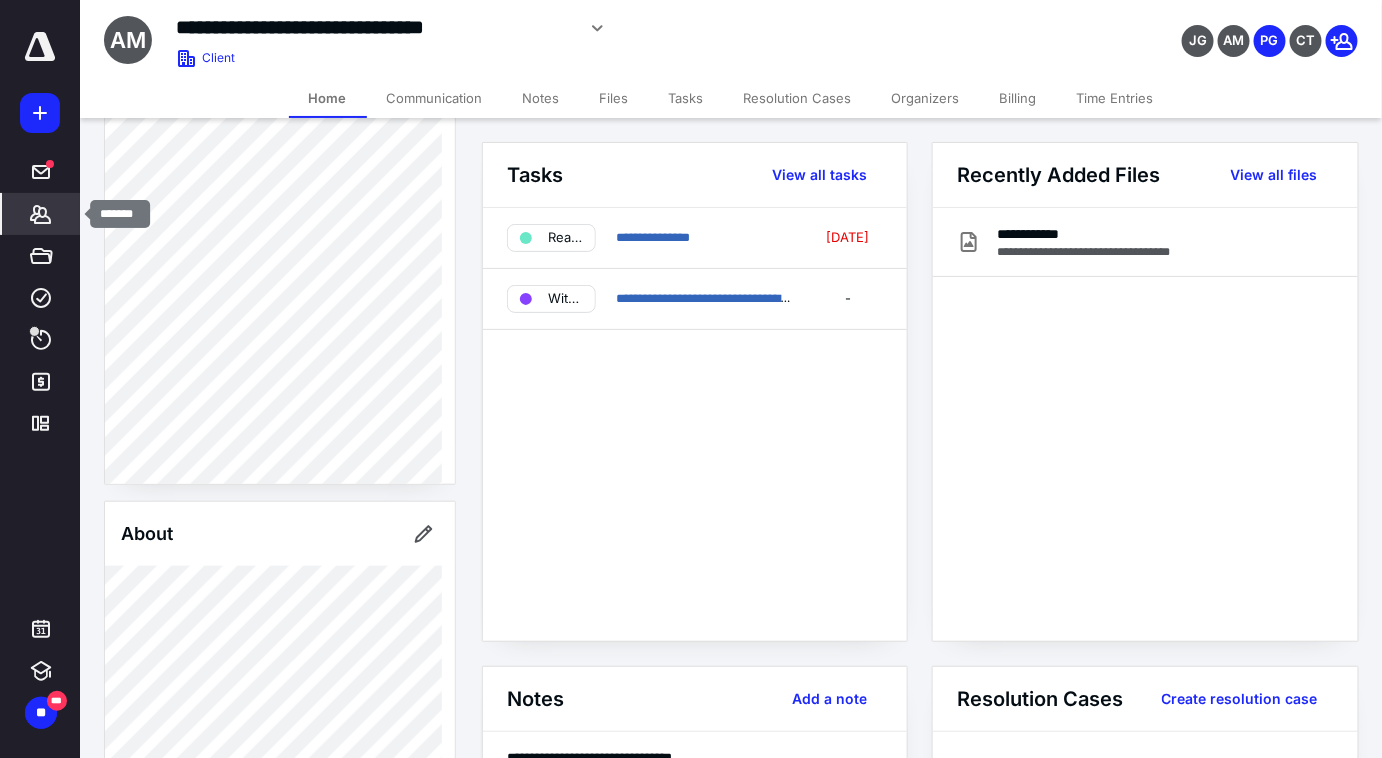 click 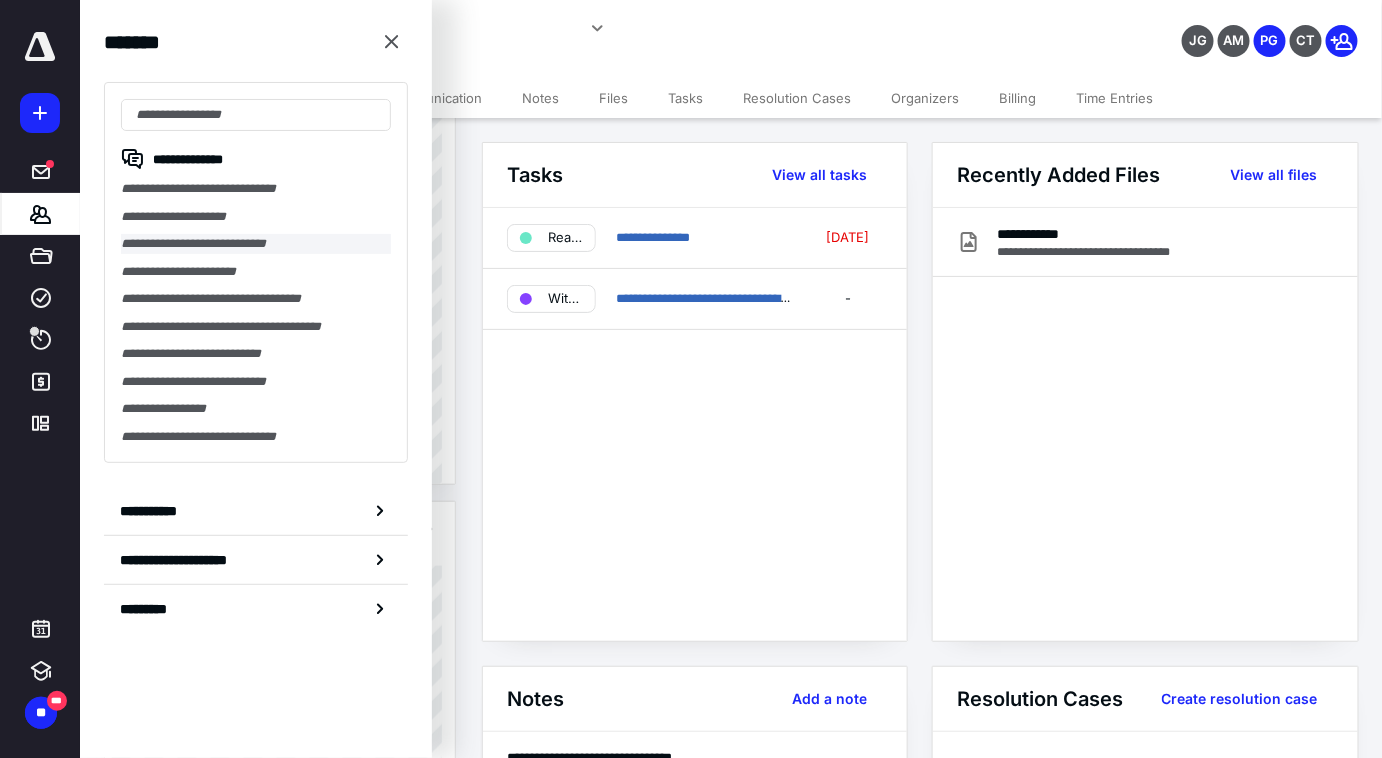 click on "**********" at bounding box center (256, 244) 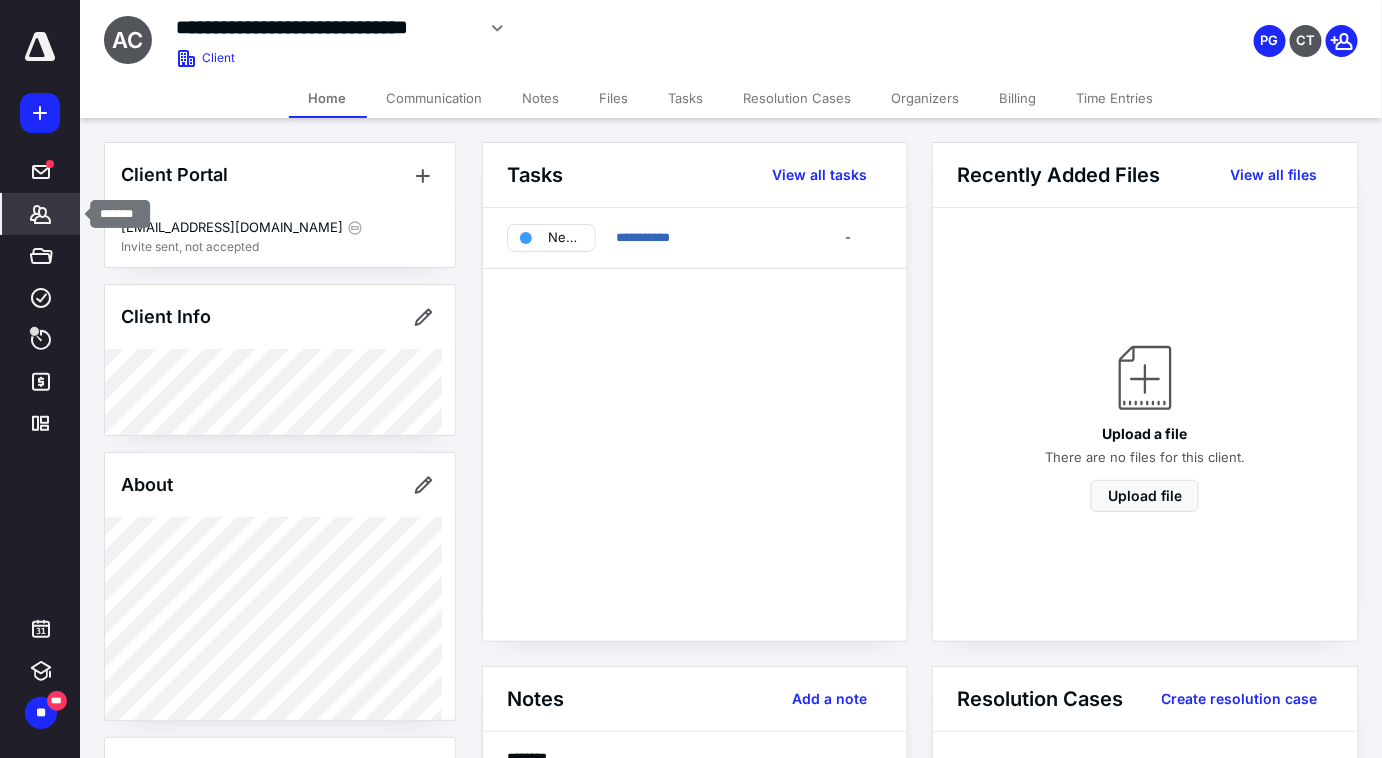 click on "*******" at bounding box center (41, 214) 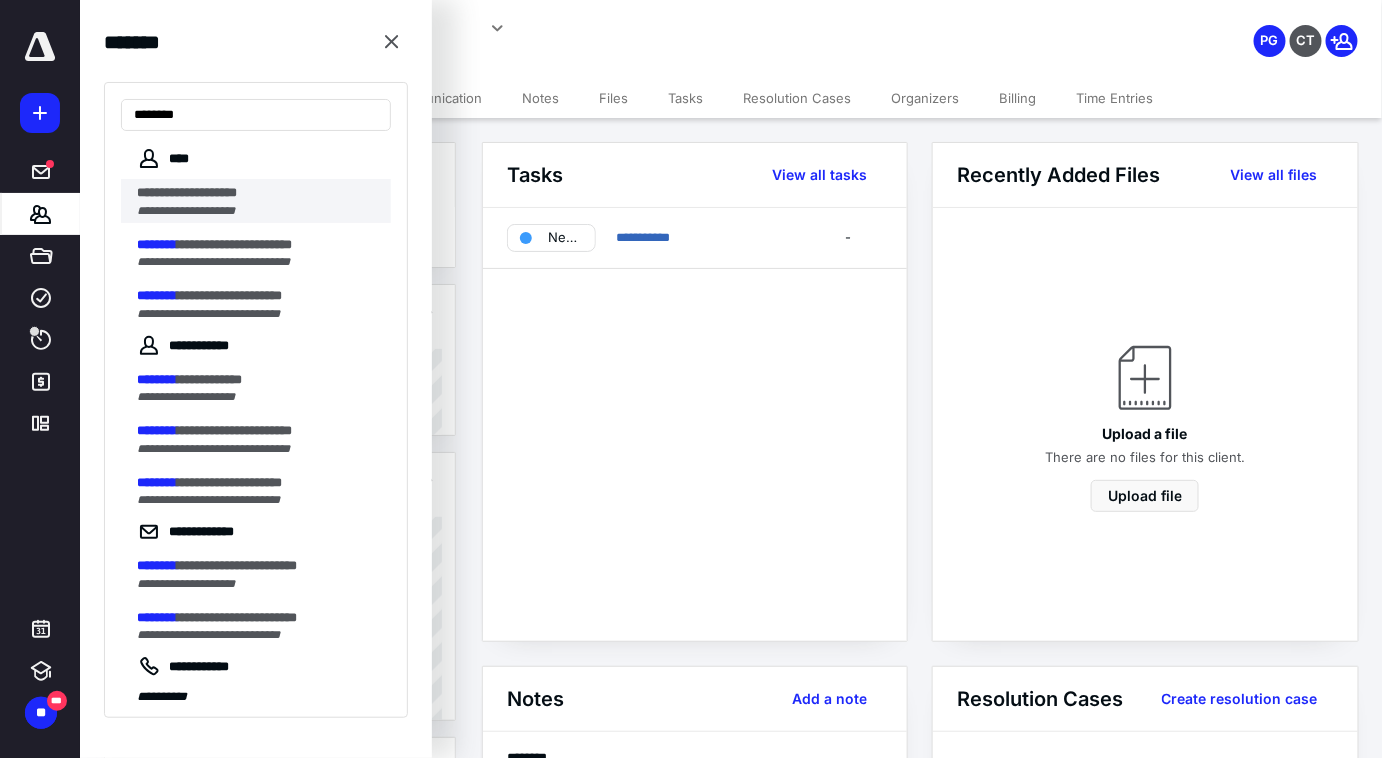 type on "********" 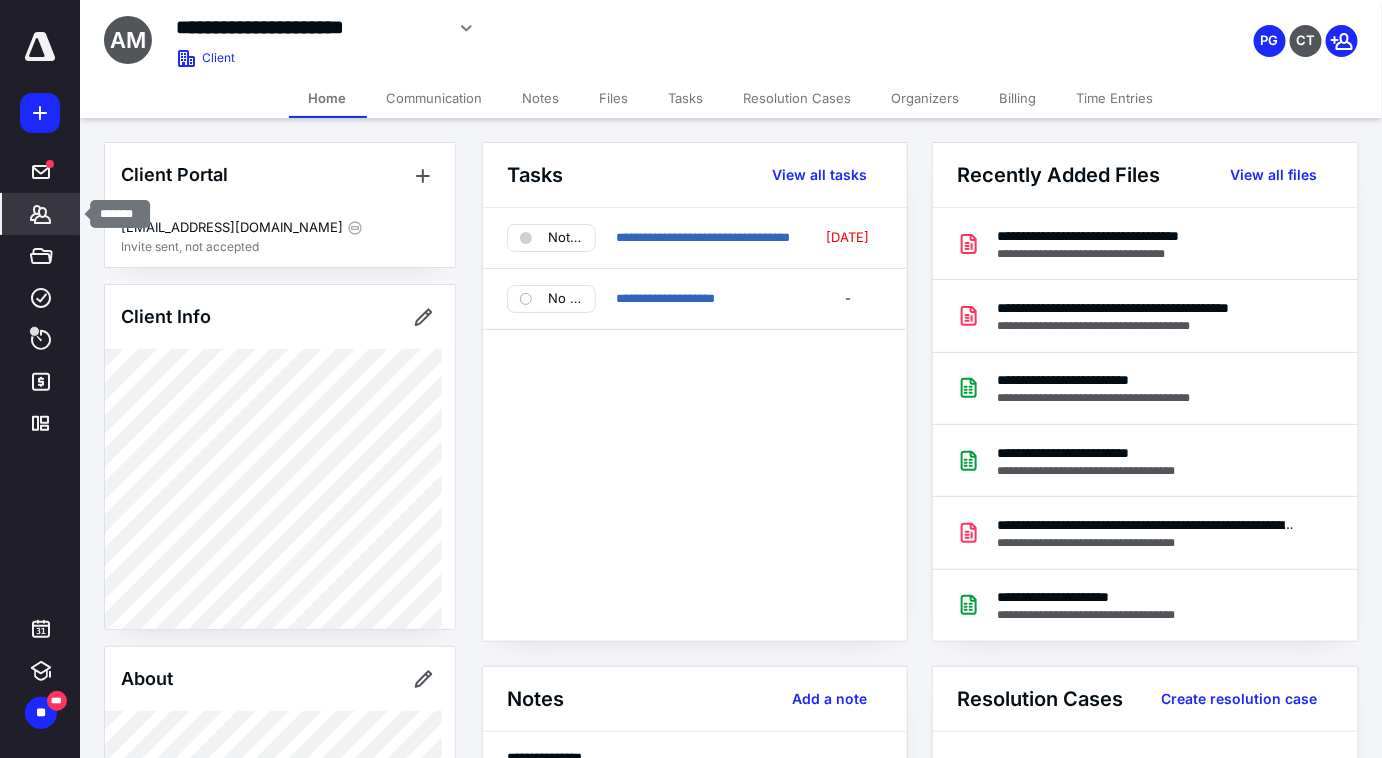 click on "*******" at bounding box center [41, 214] 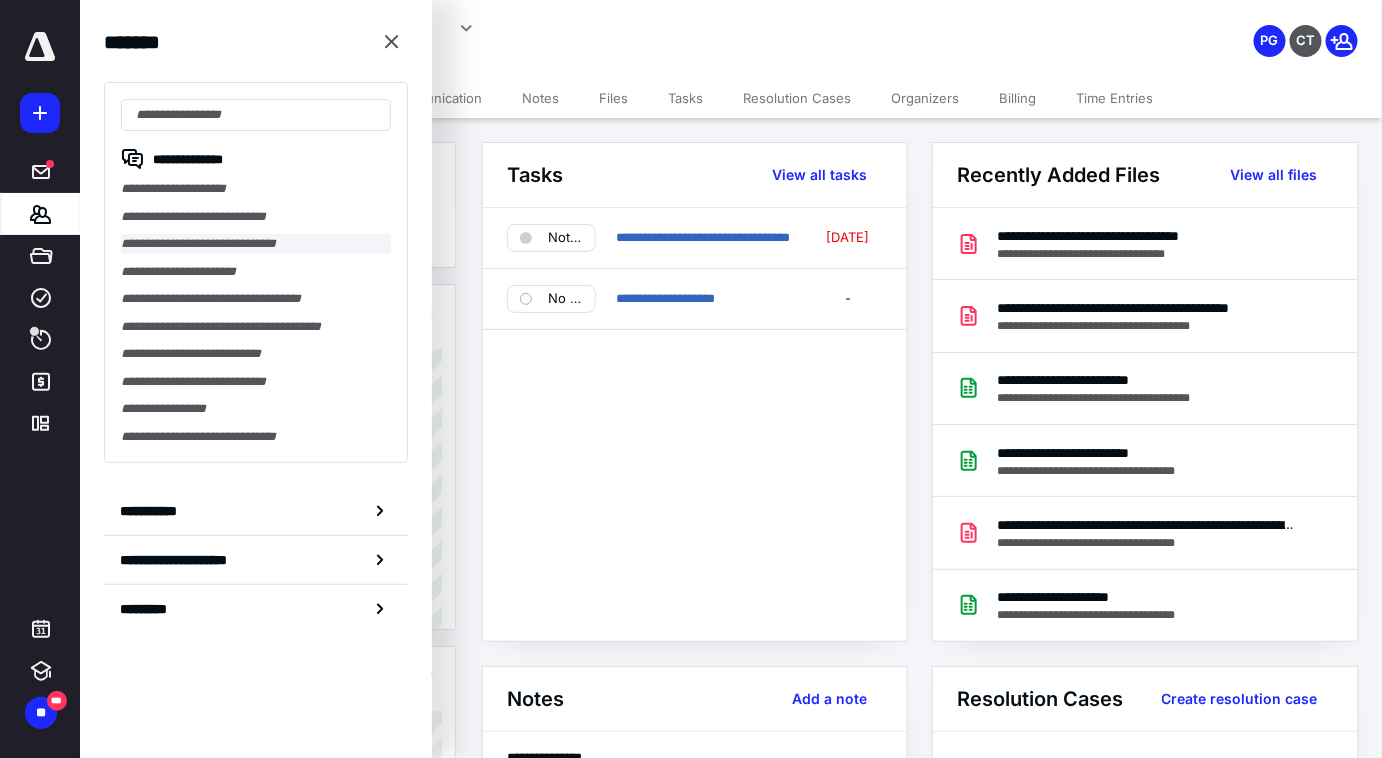 click on "**********" at bounding box center (256, 244) 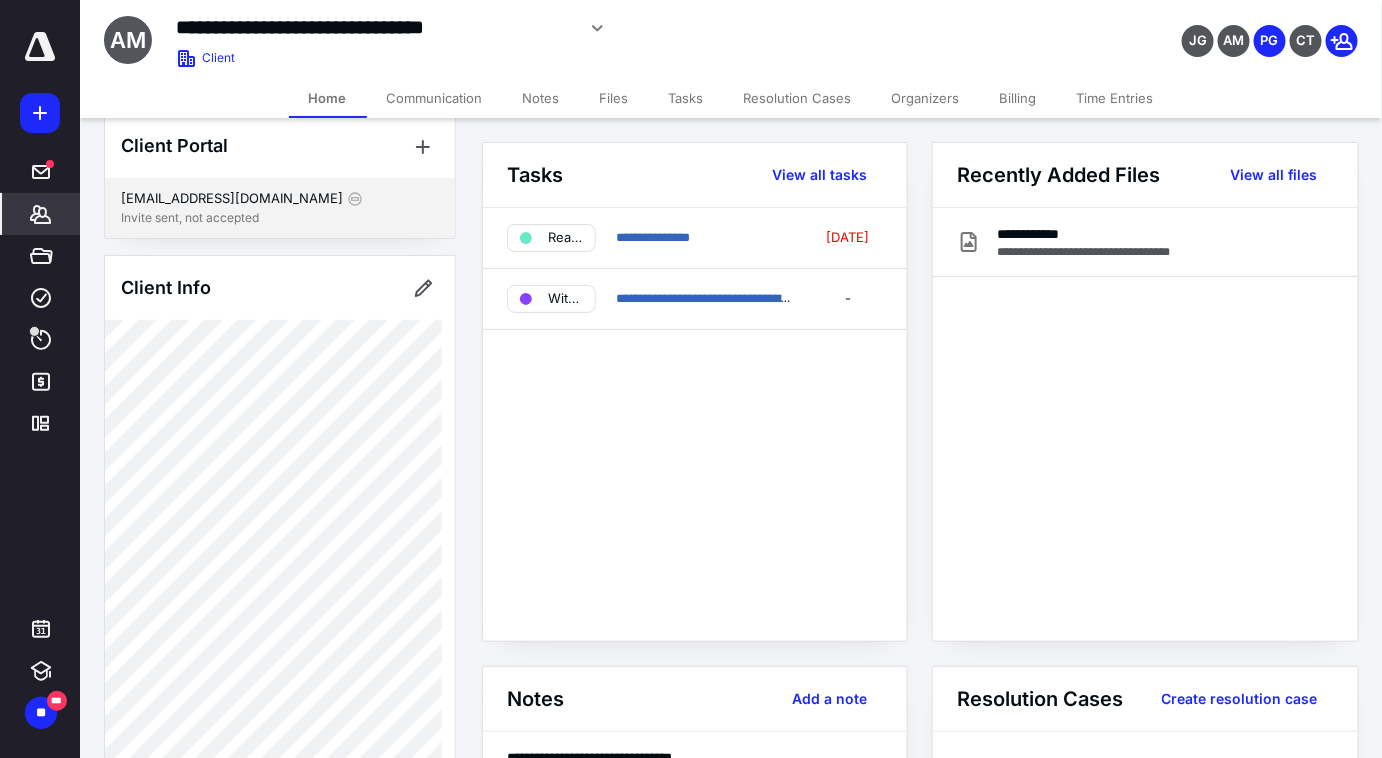 scroll, scrollTop: 0, scrollLeft: 0, axis: both 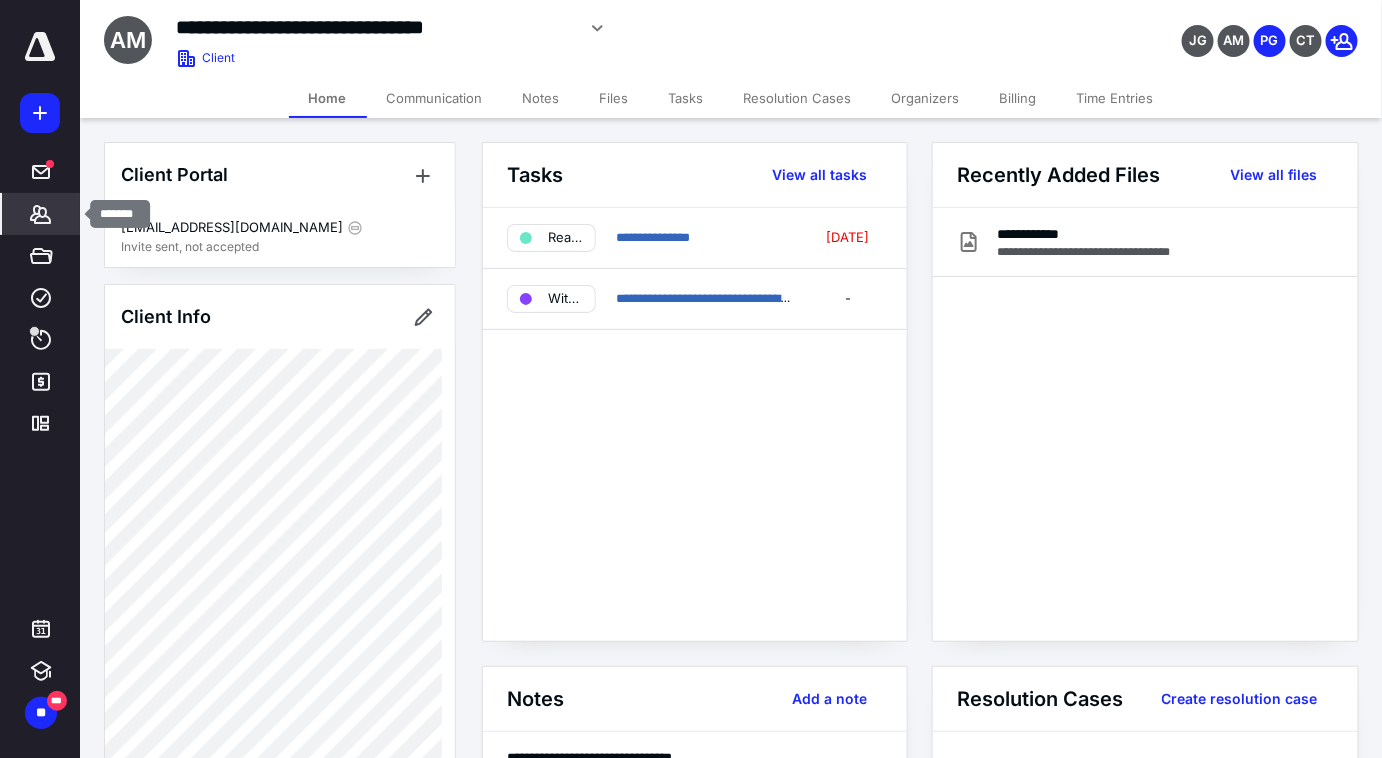 click 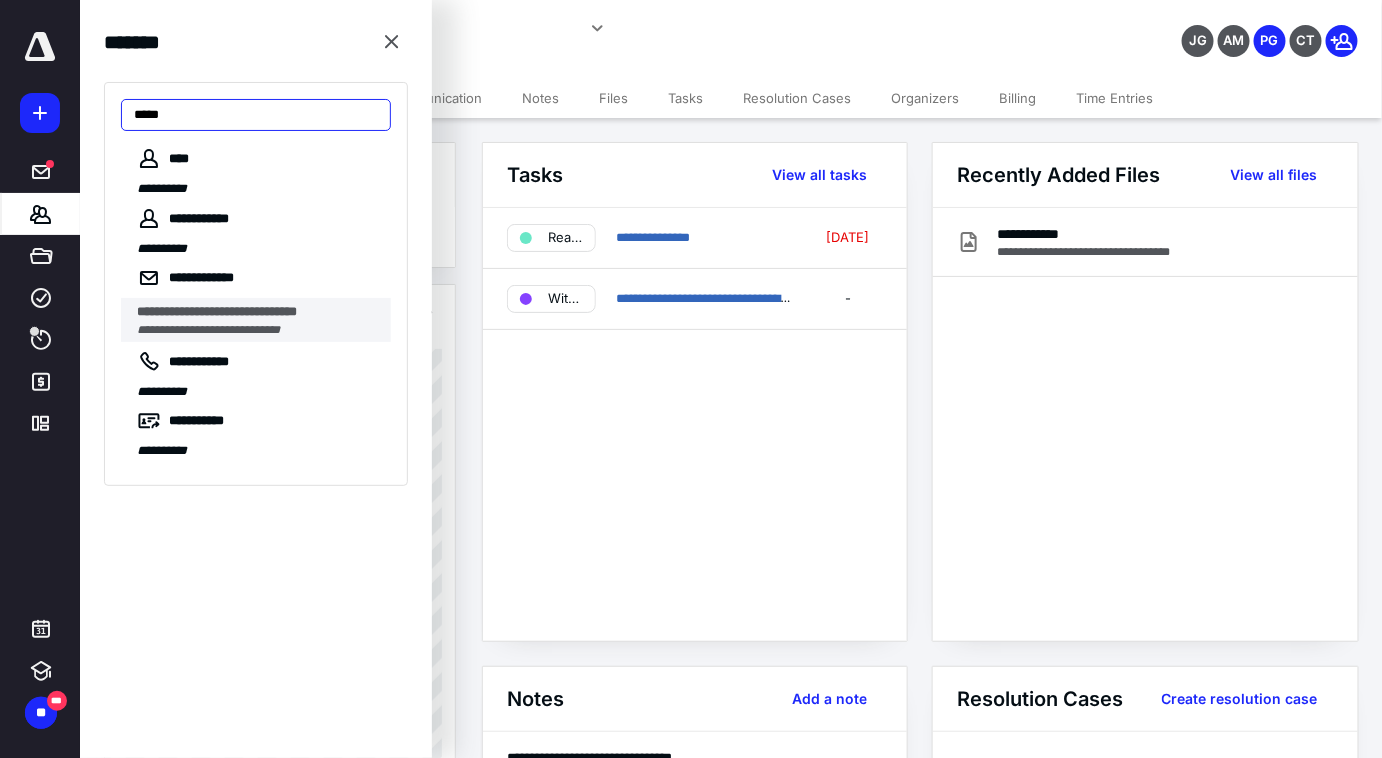 type on "****" 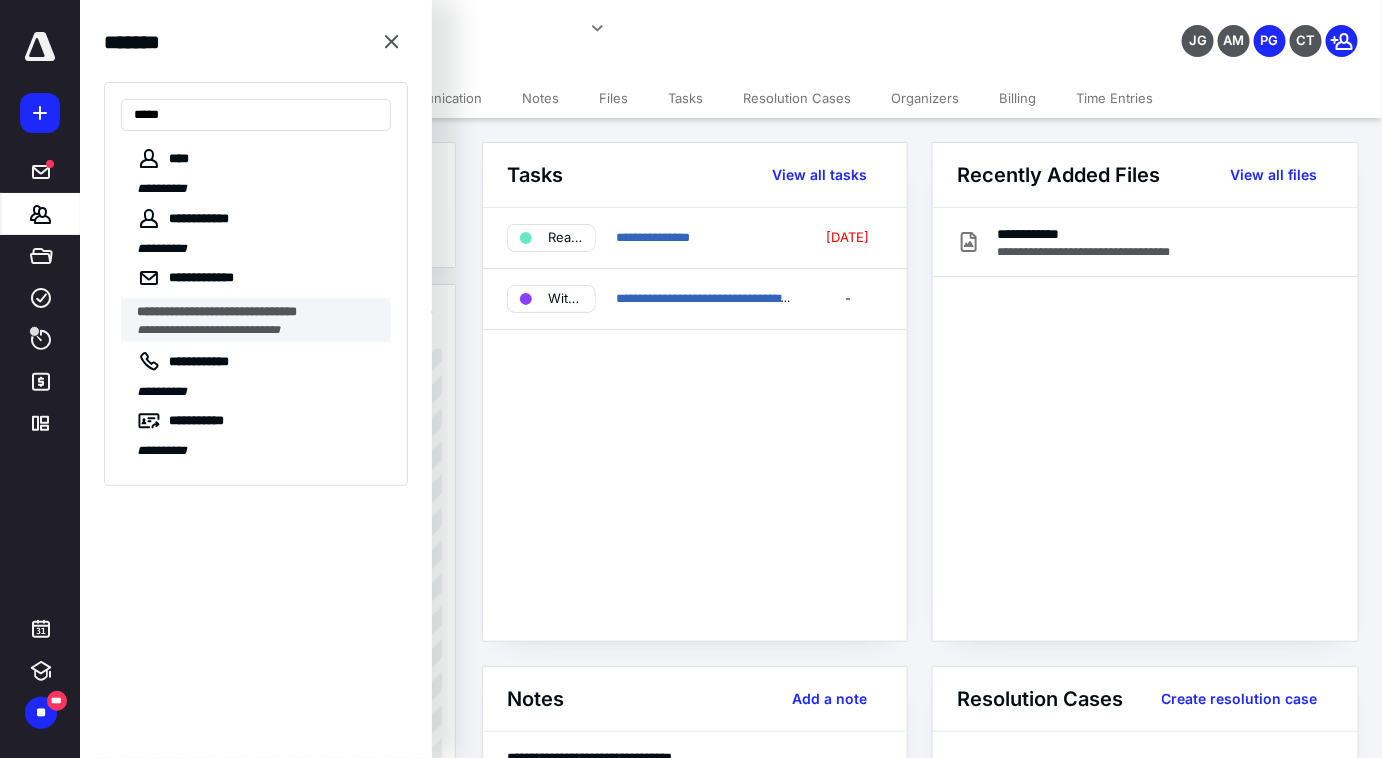 click on "**********" at bounding box center (217, 311) 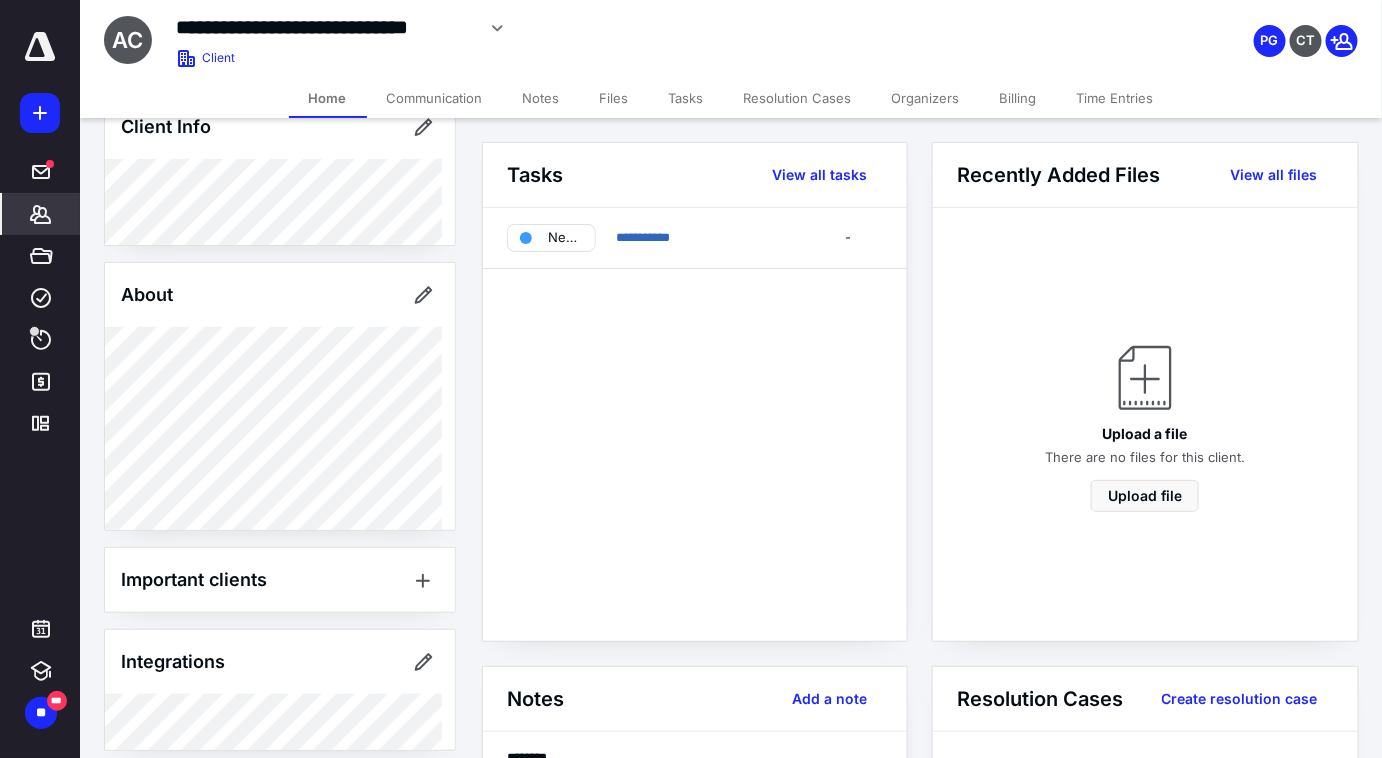 scroll, scrollTop: 0, scrollLeft: 0, axis: both 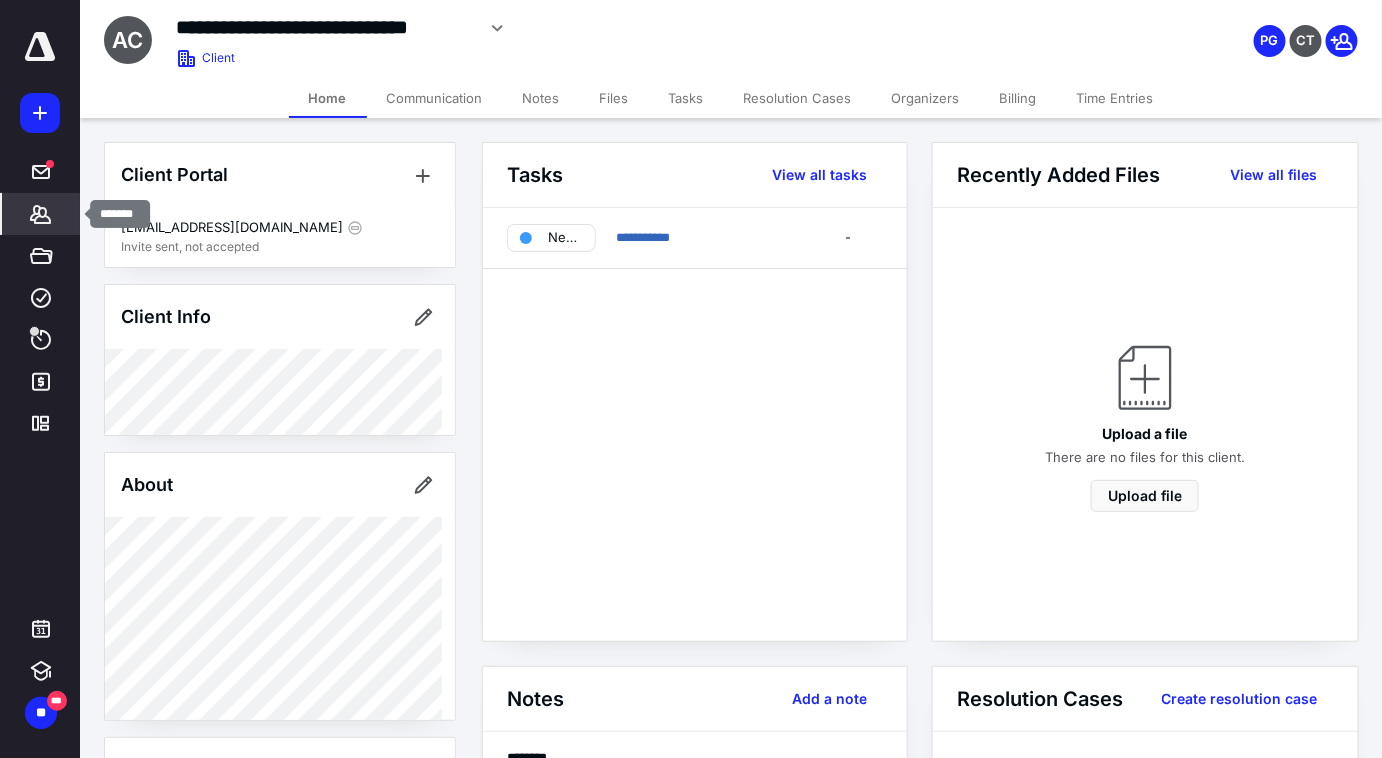 click 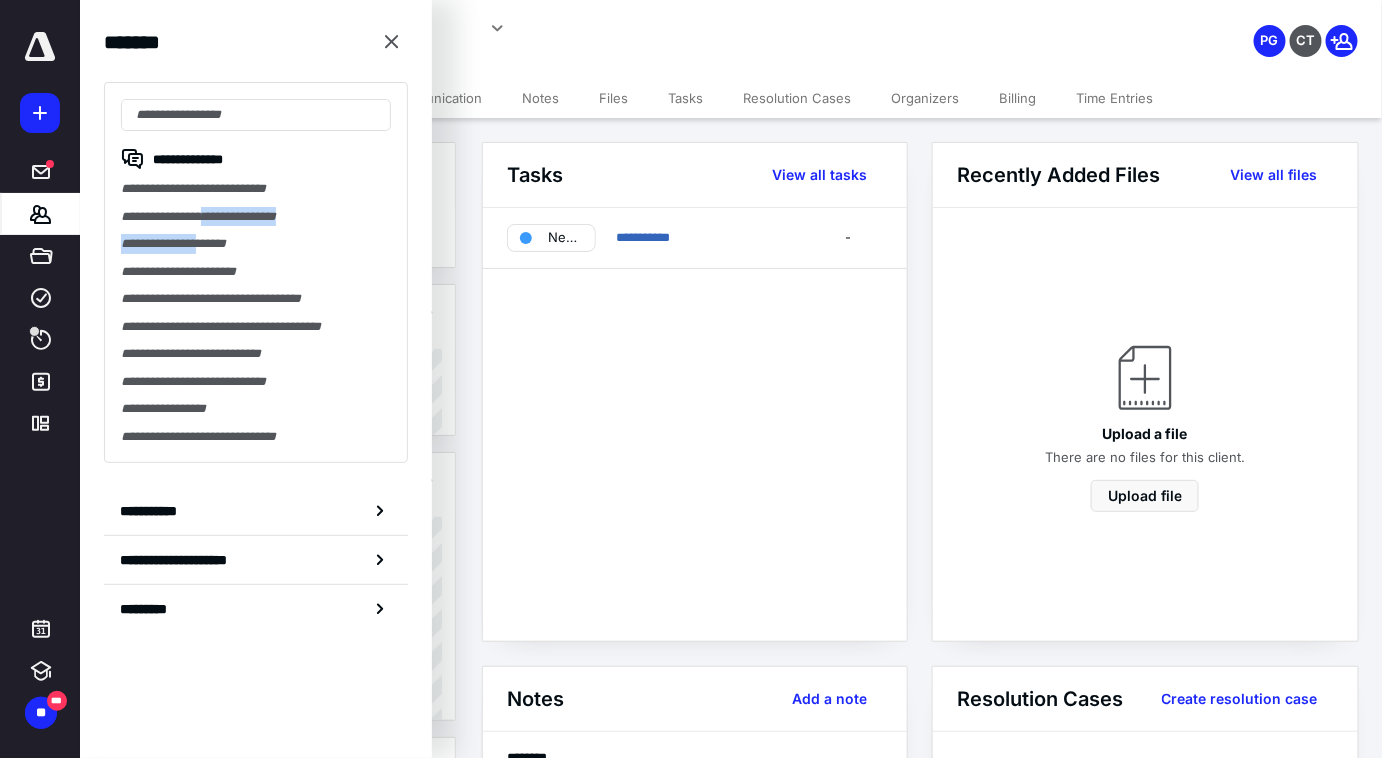 drag, startPoint x: 251, startPoint y: 203, endPoint x: 241, endPoint y: 226, distance: 25.079872 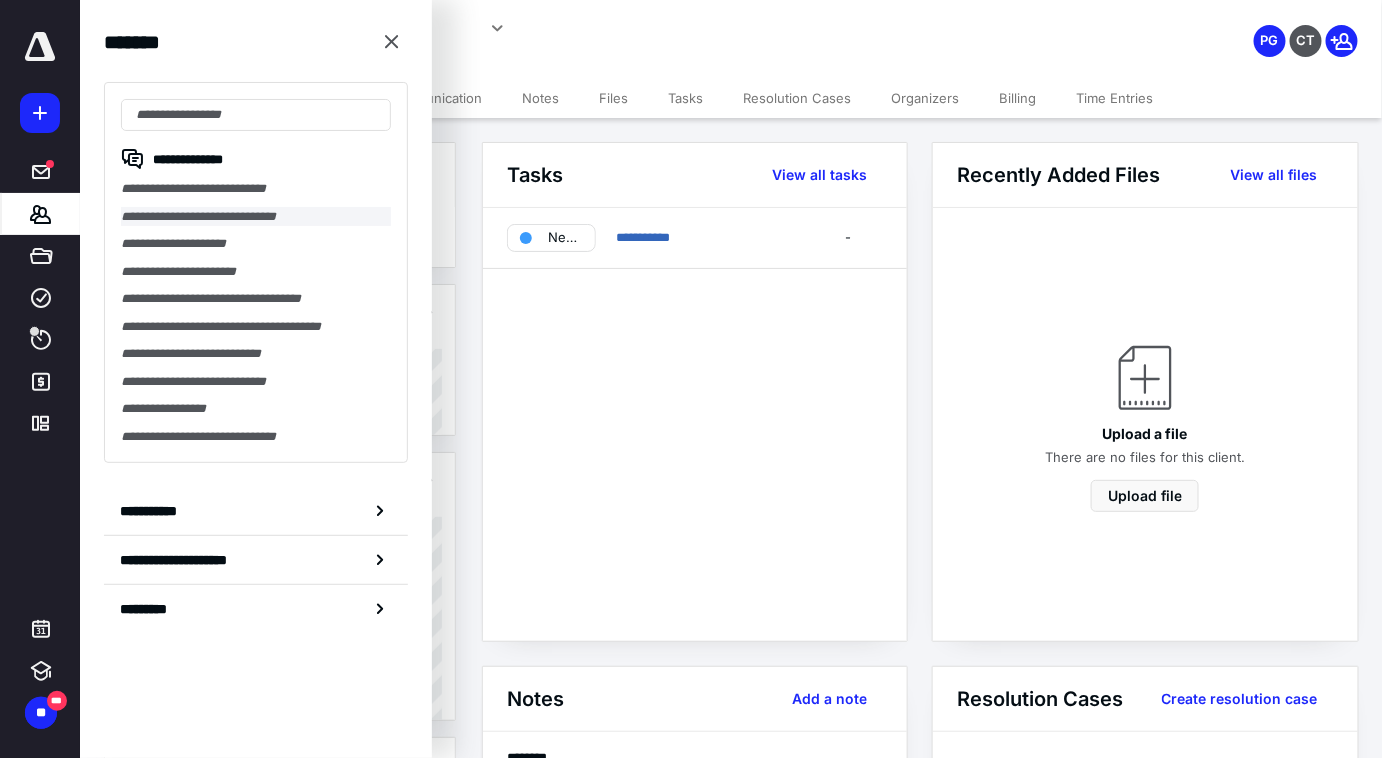 click on "**********" at bounding box center (256, 217) 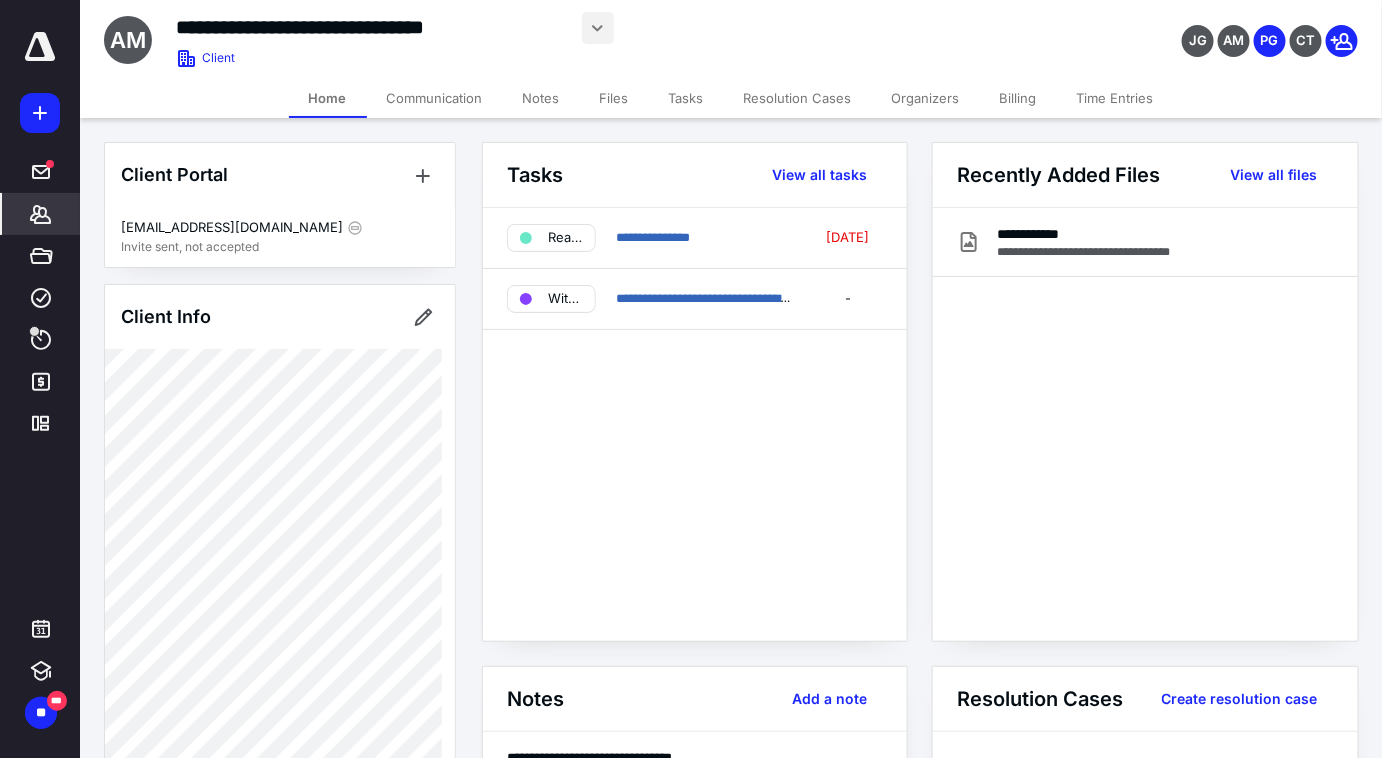 click at bounding box center (598, 28) 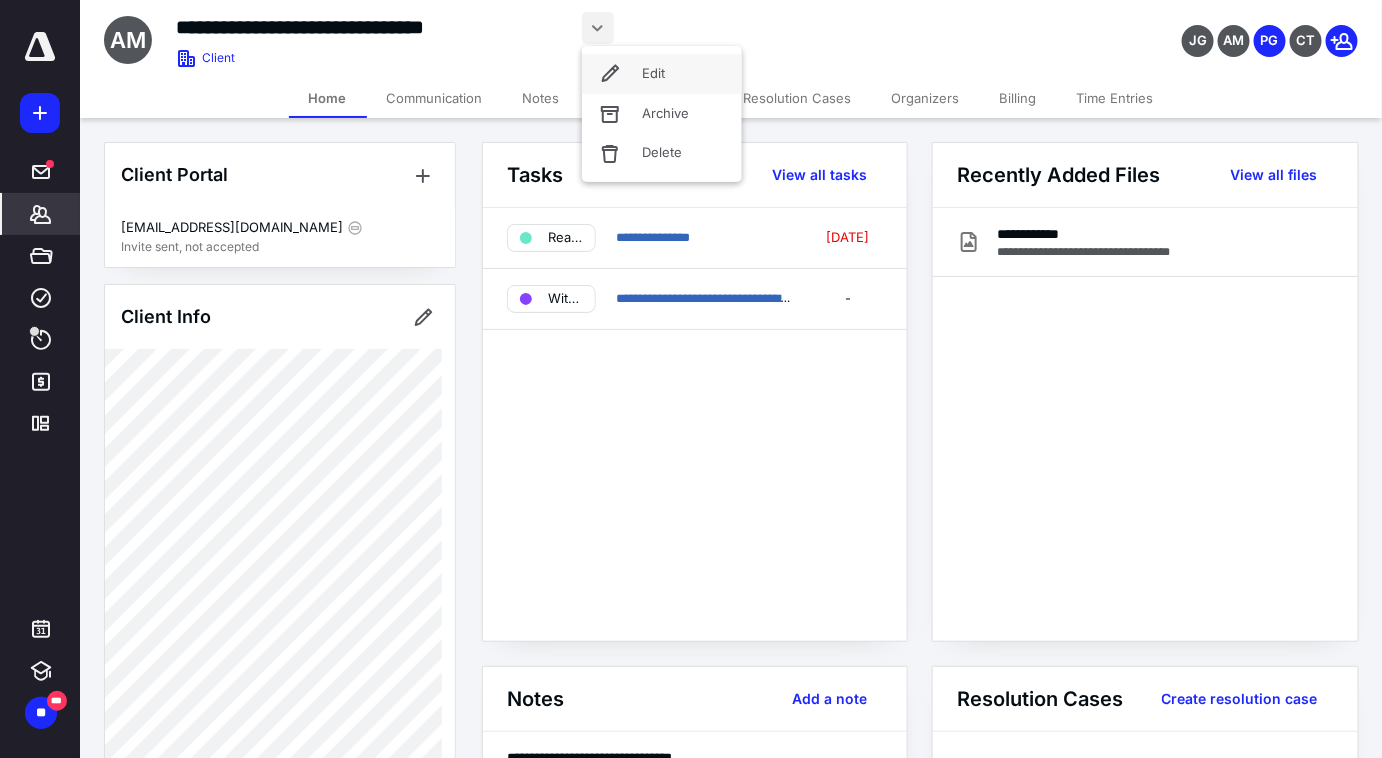 click on "Edit" at bounding box center [662, 74] 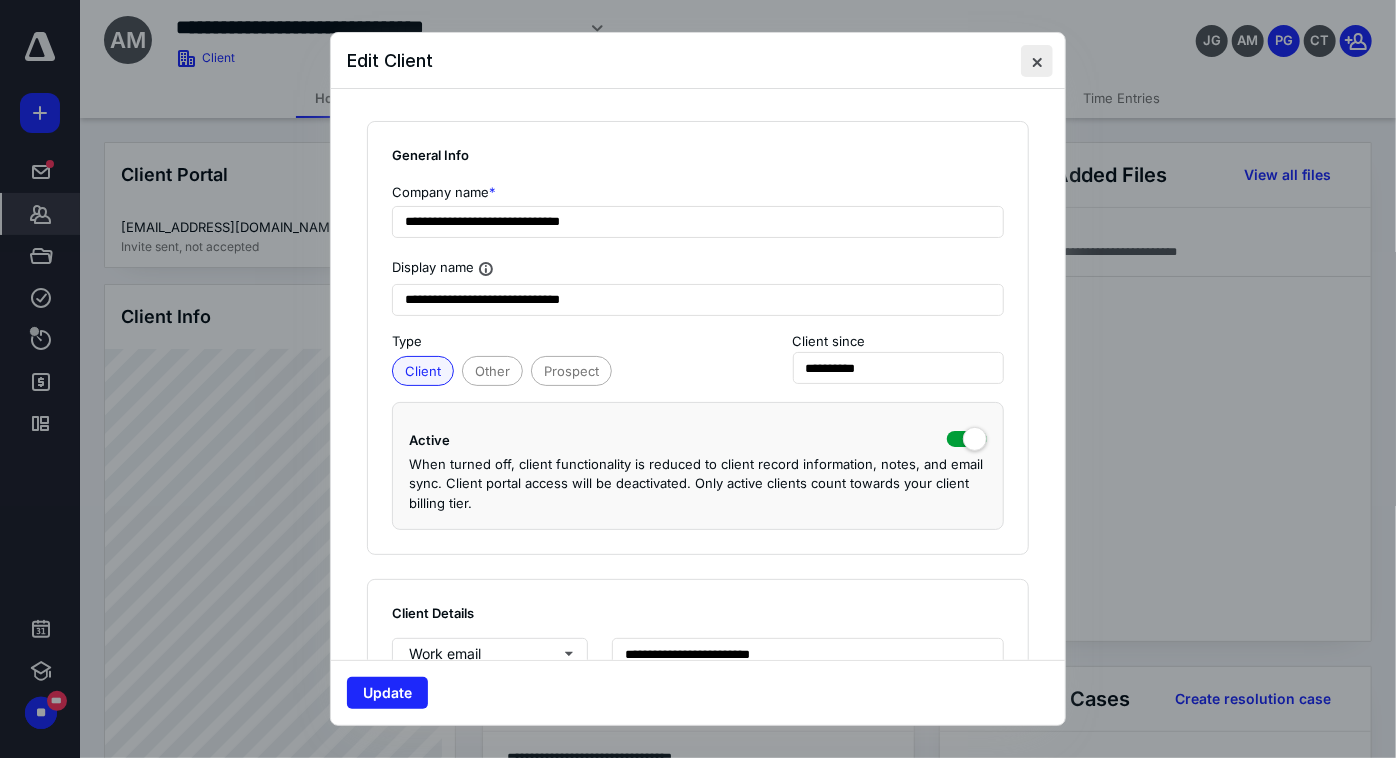 click at bounding box center (1037, 61) 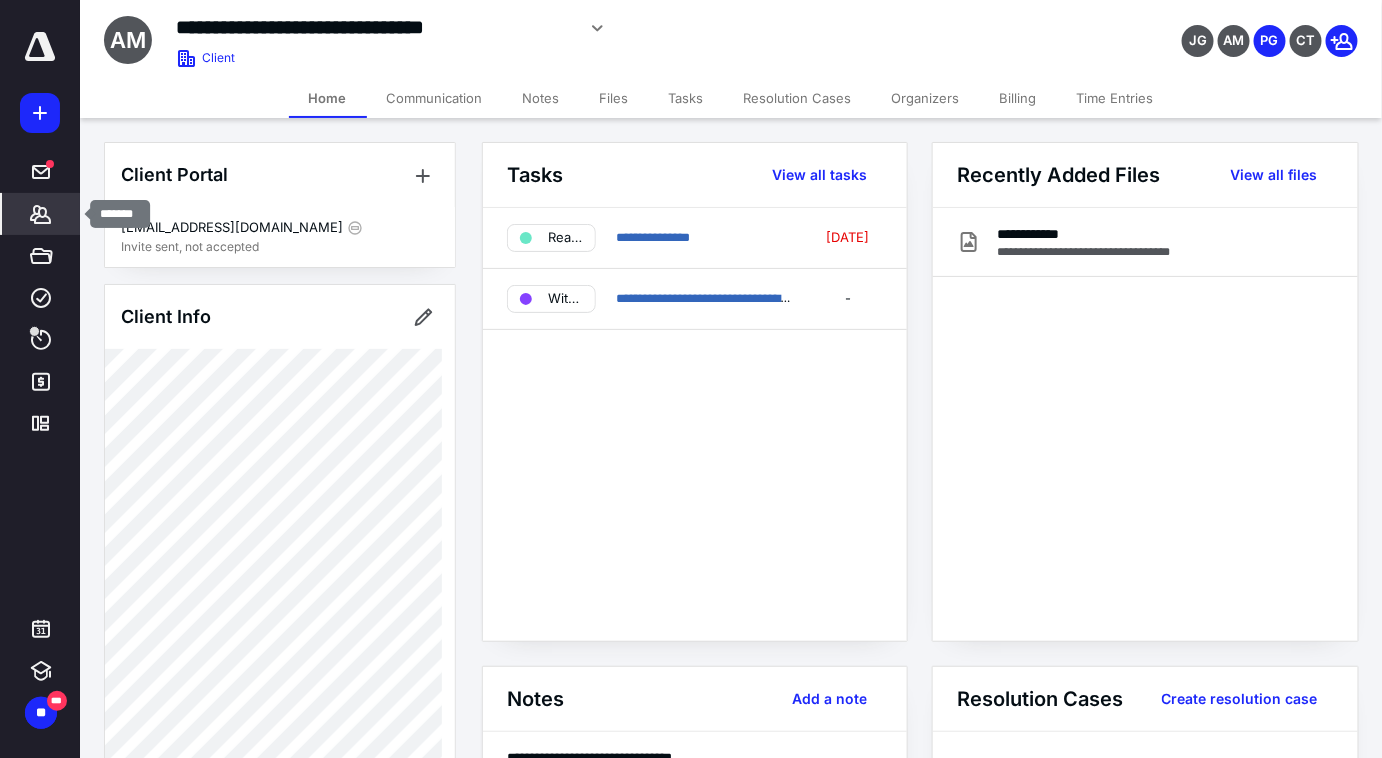 click on "*******" at bounding box center (41, 214) 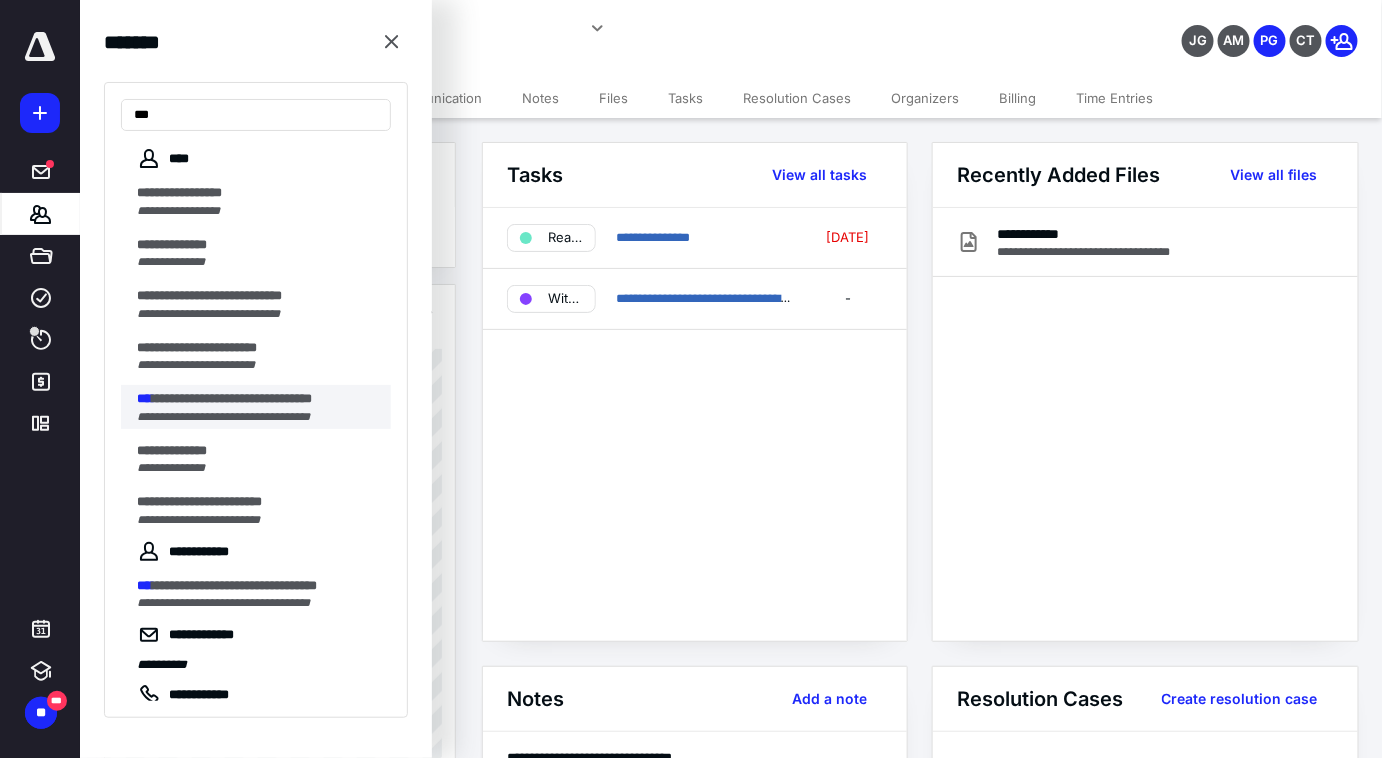 type on "***" 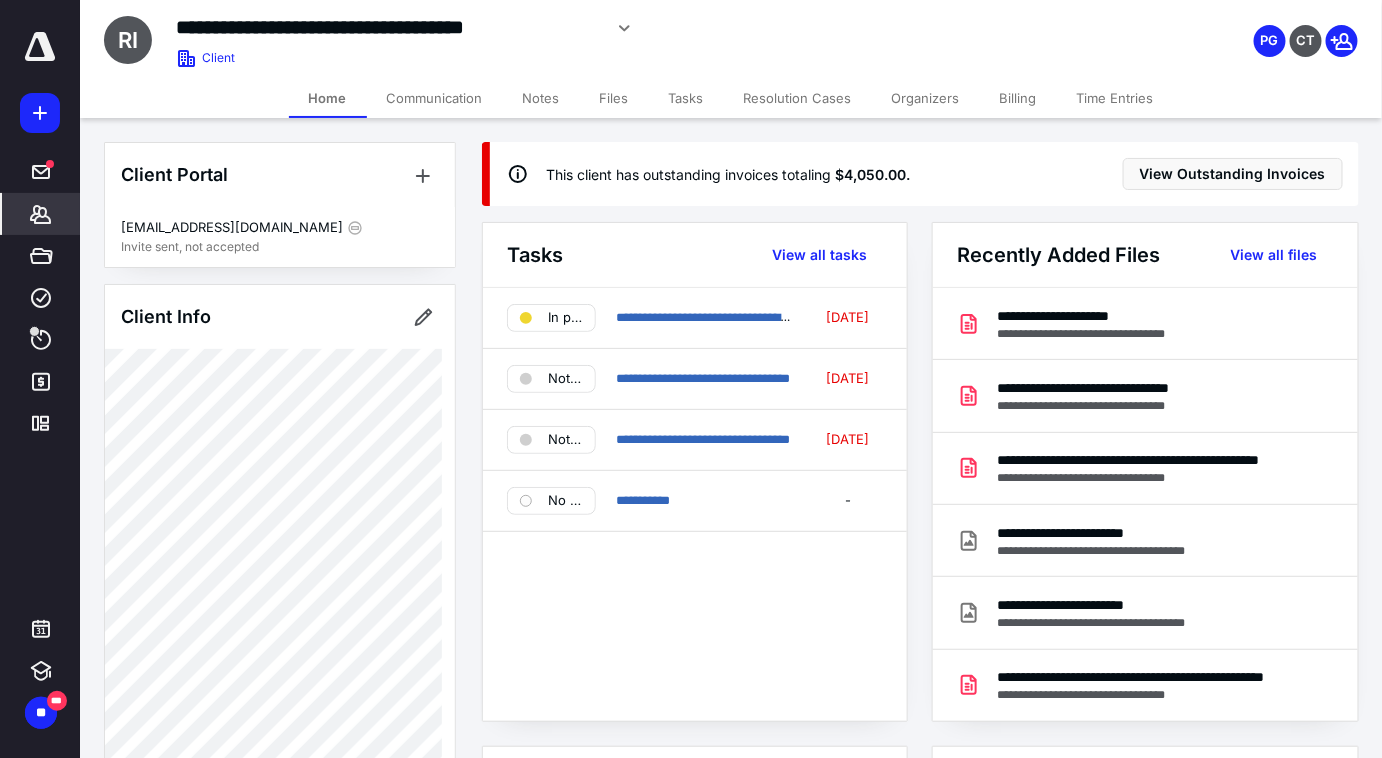 click on "Billing" at bounding box center [1018, 98] 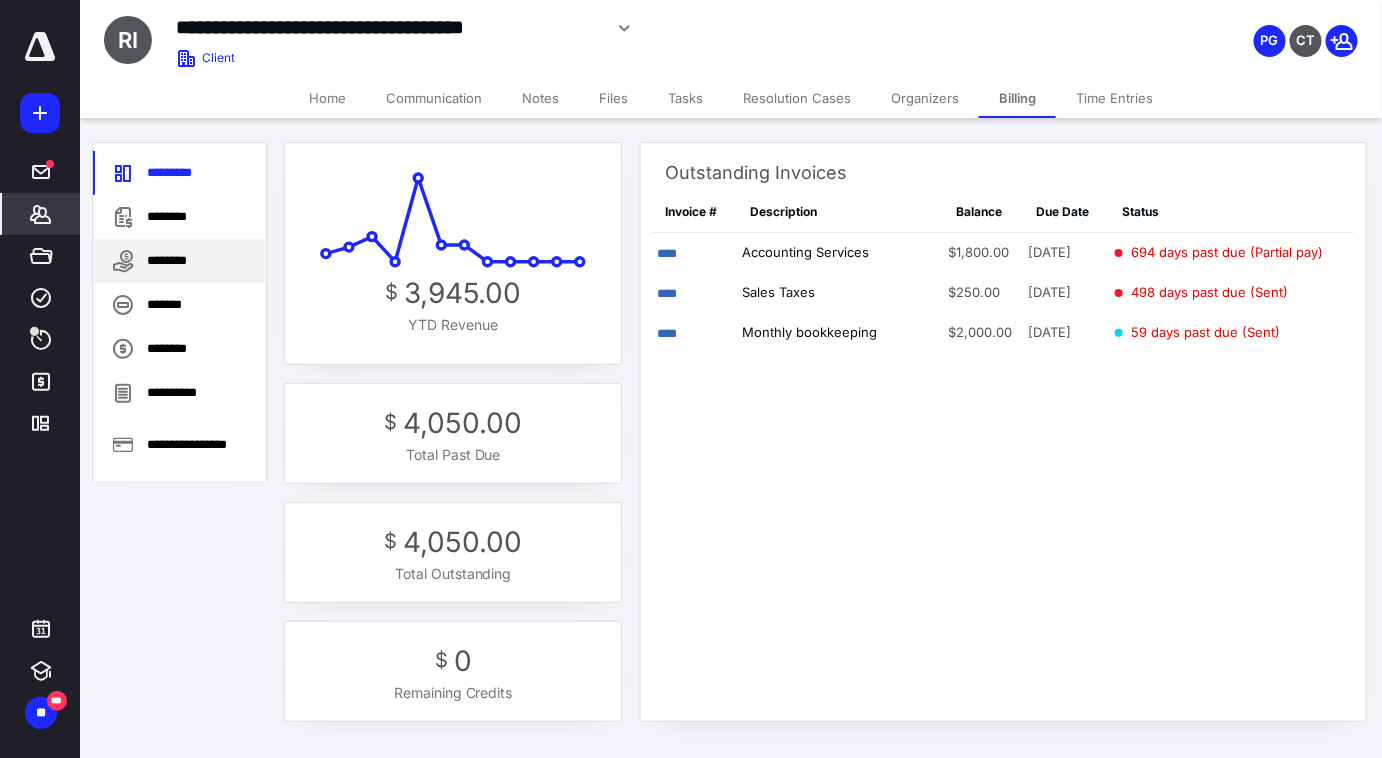 click on "********" at bounding box center [180, 261] 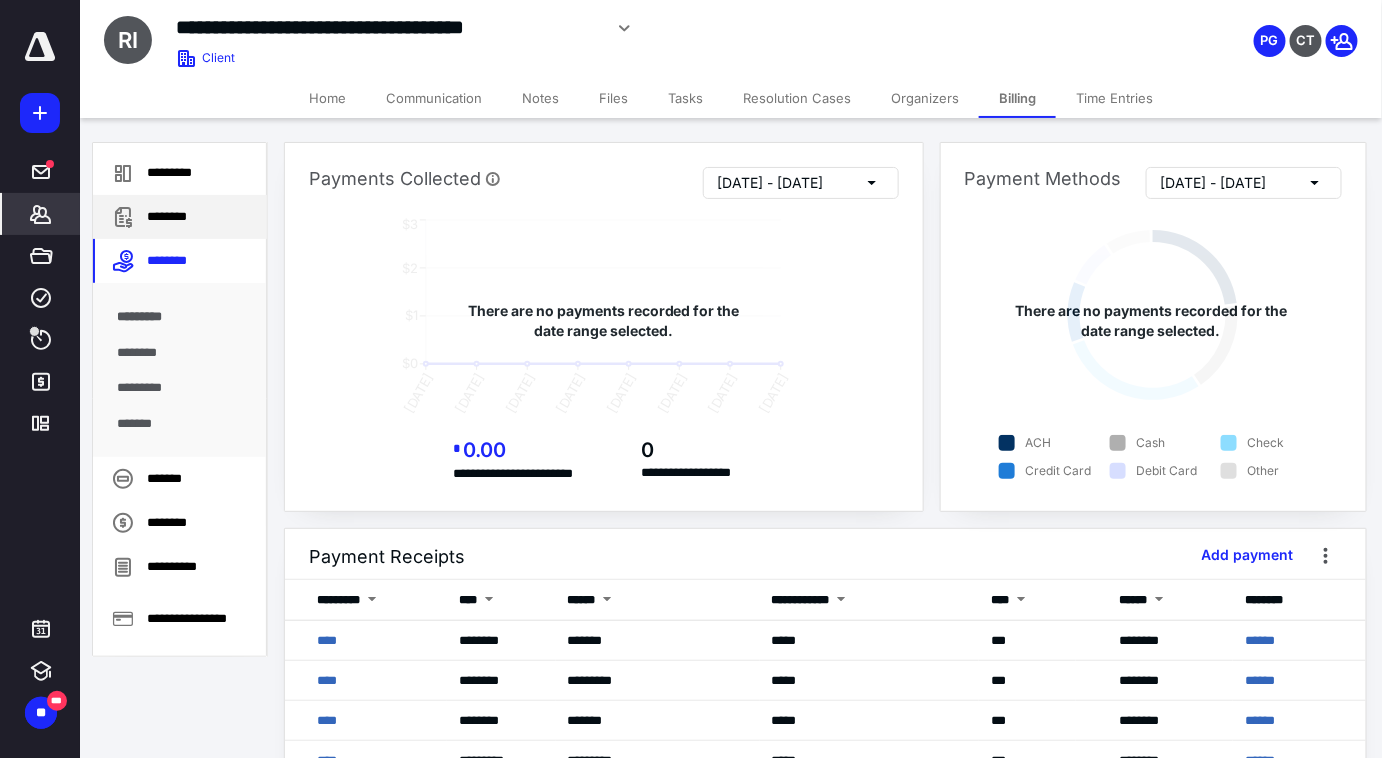 click on "********" at bounding box center [180, 217] 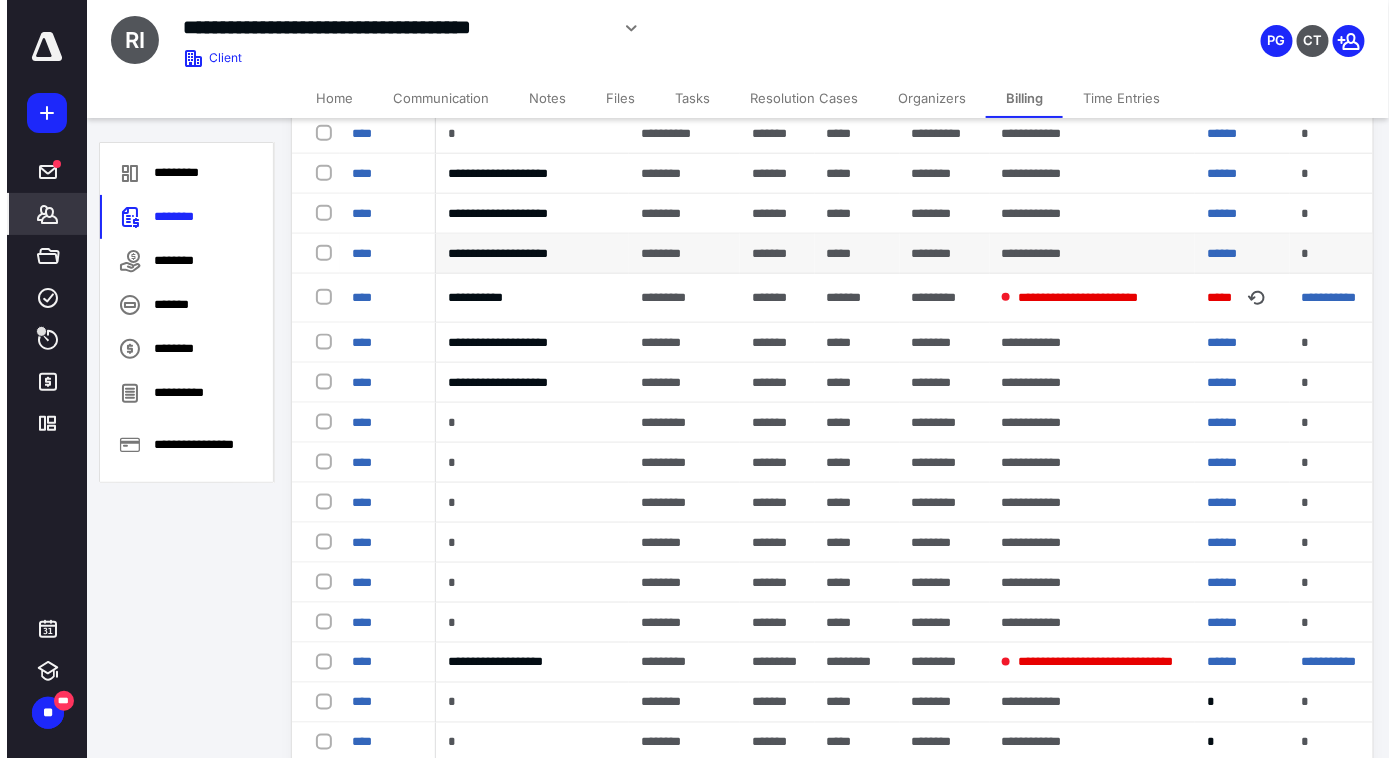 scroll, scrollTop: 697, scrollLeft: 0, axis: vertical 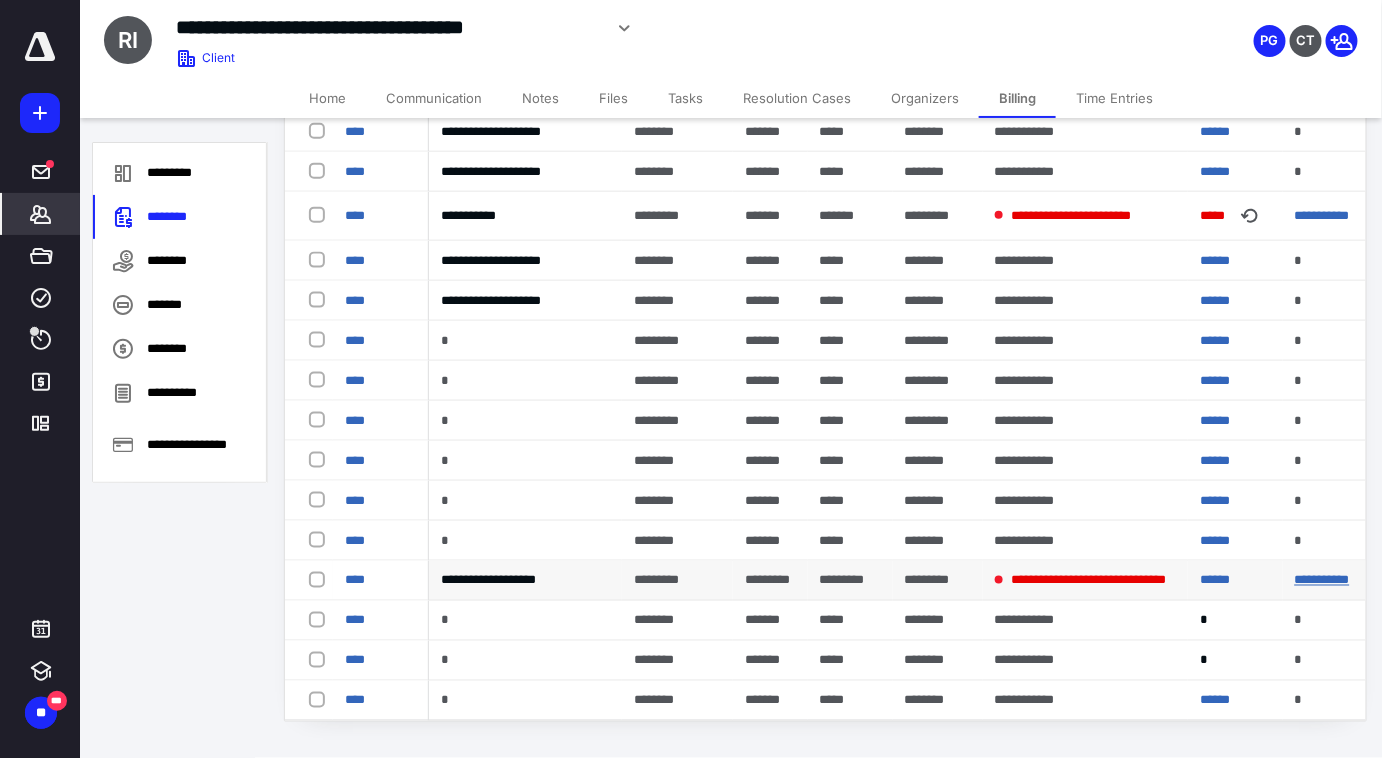 click on "**********" at bounding box center (1322, 580) 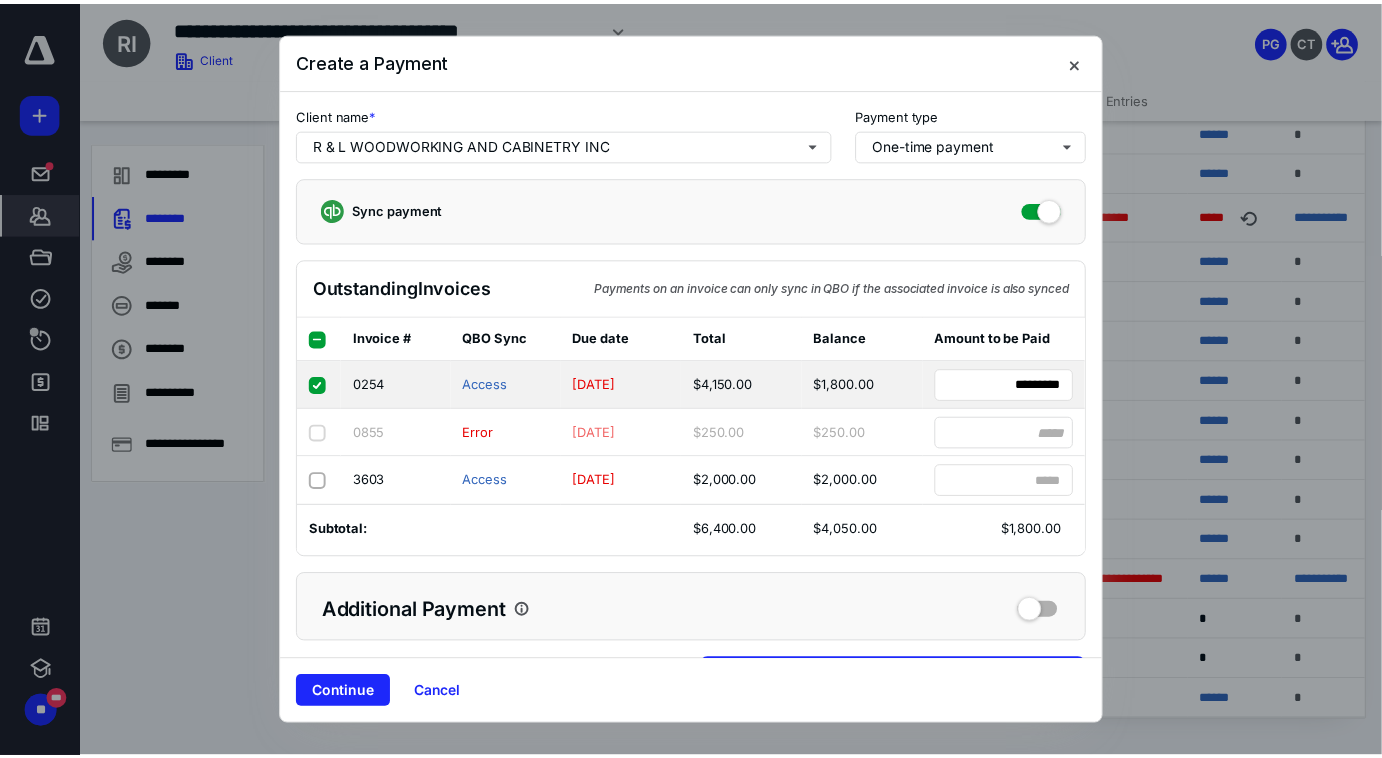 scroll, scrollTop: 72, scrollLeft: 0, axis: vertical 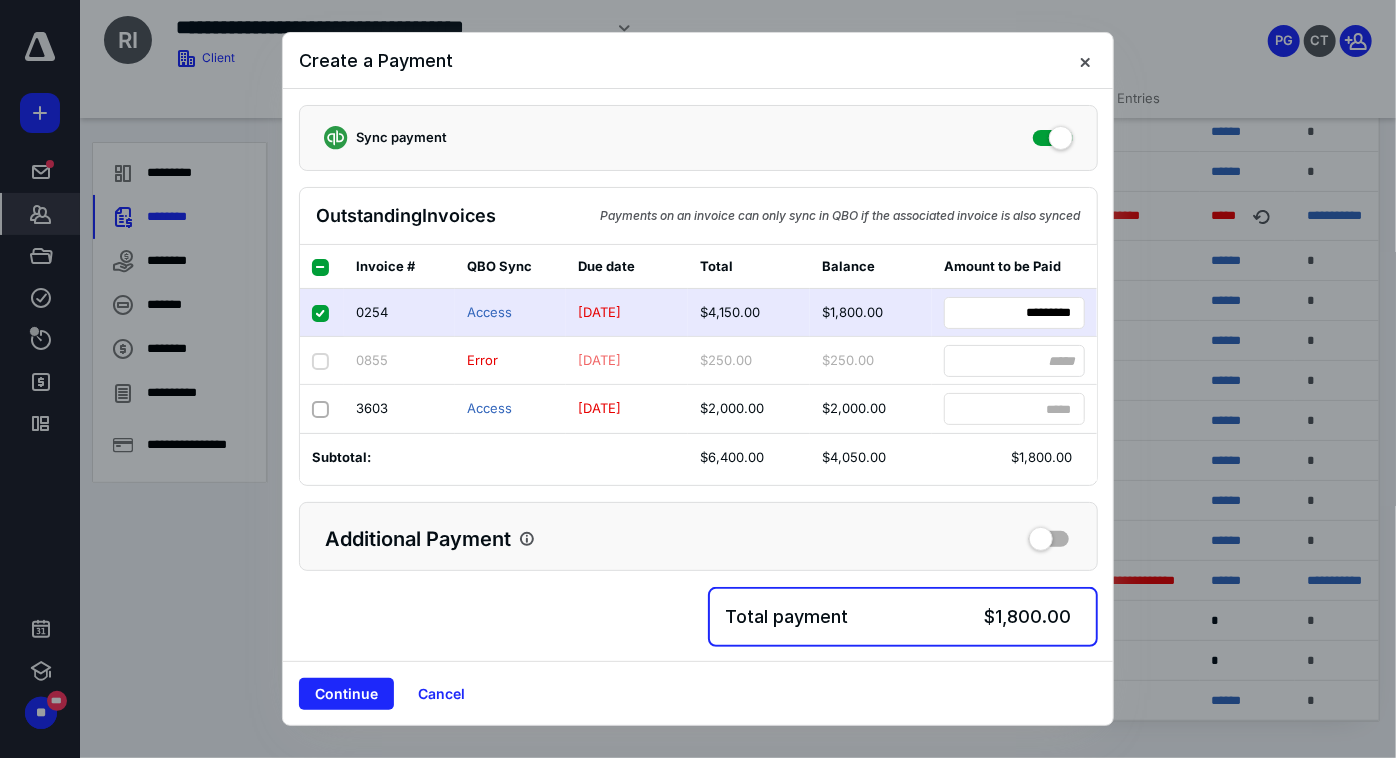 click at bounding box center (322, 361) 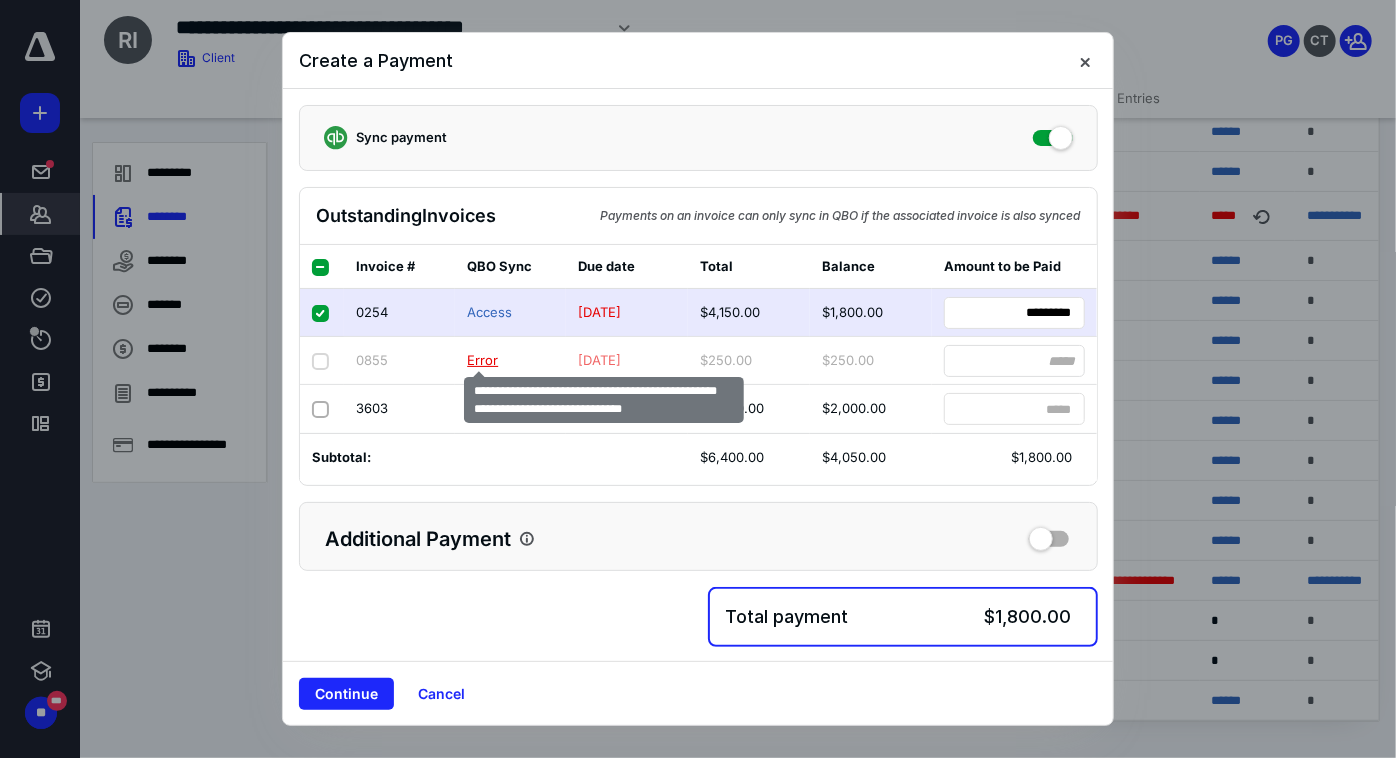 click on "Error" at bounding box center [482, 360] 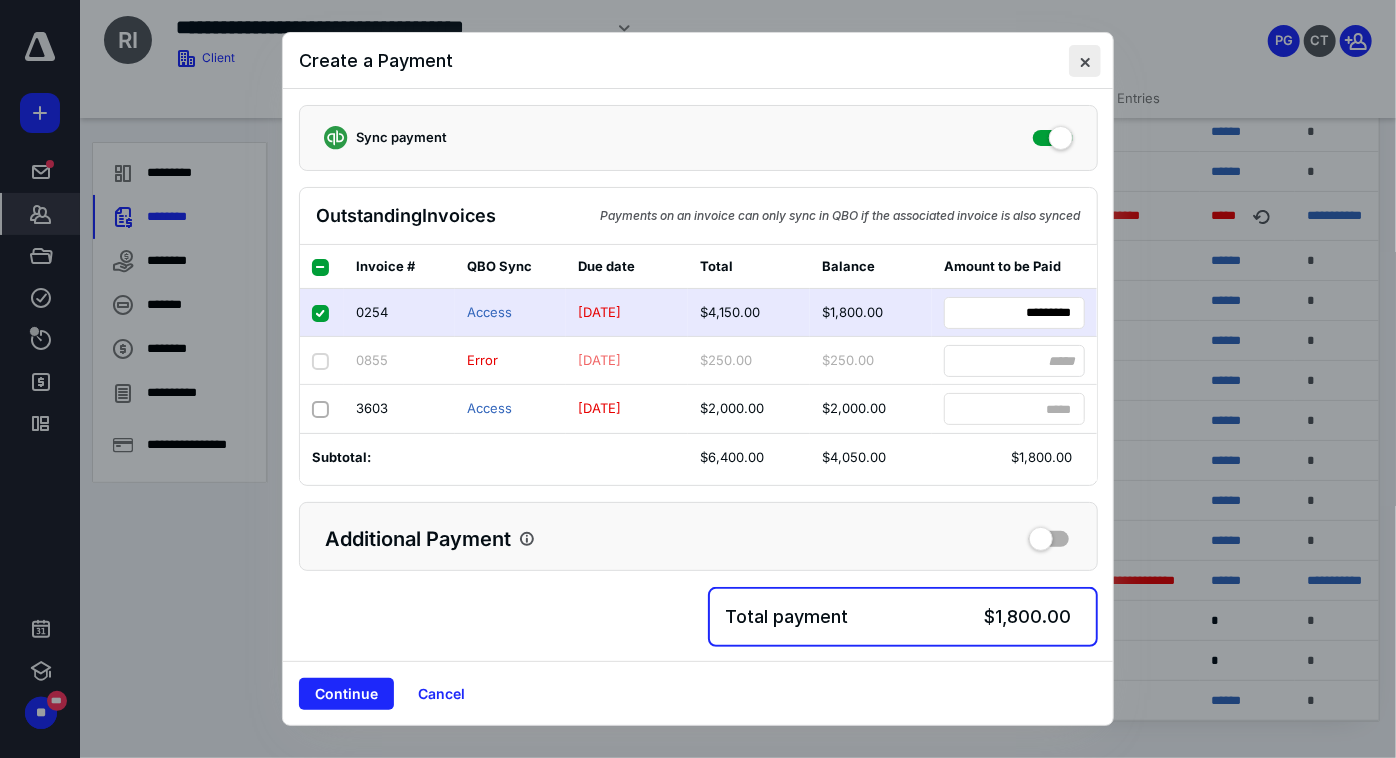 click at bounding box center [1085, 61] 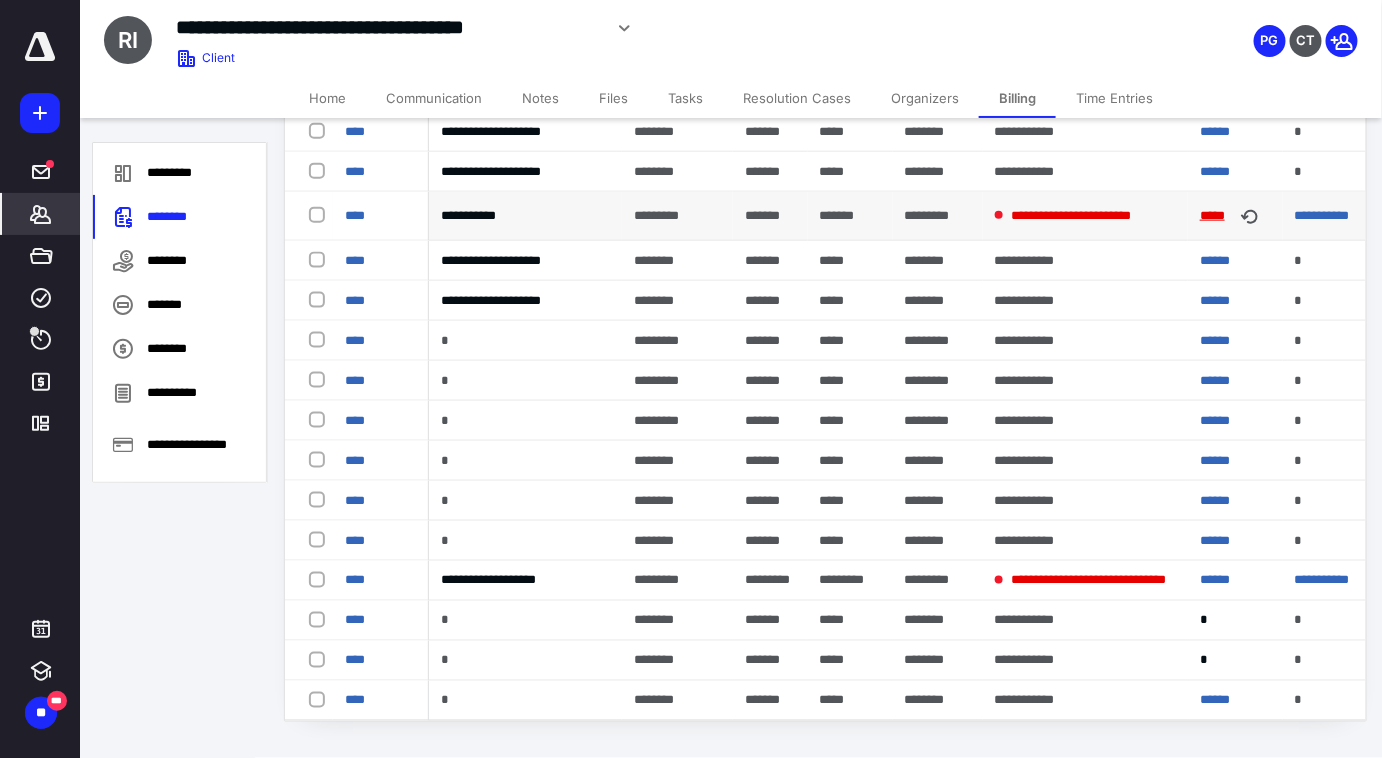 click on "*****" at bounding box center (1215, 216) 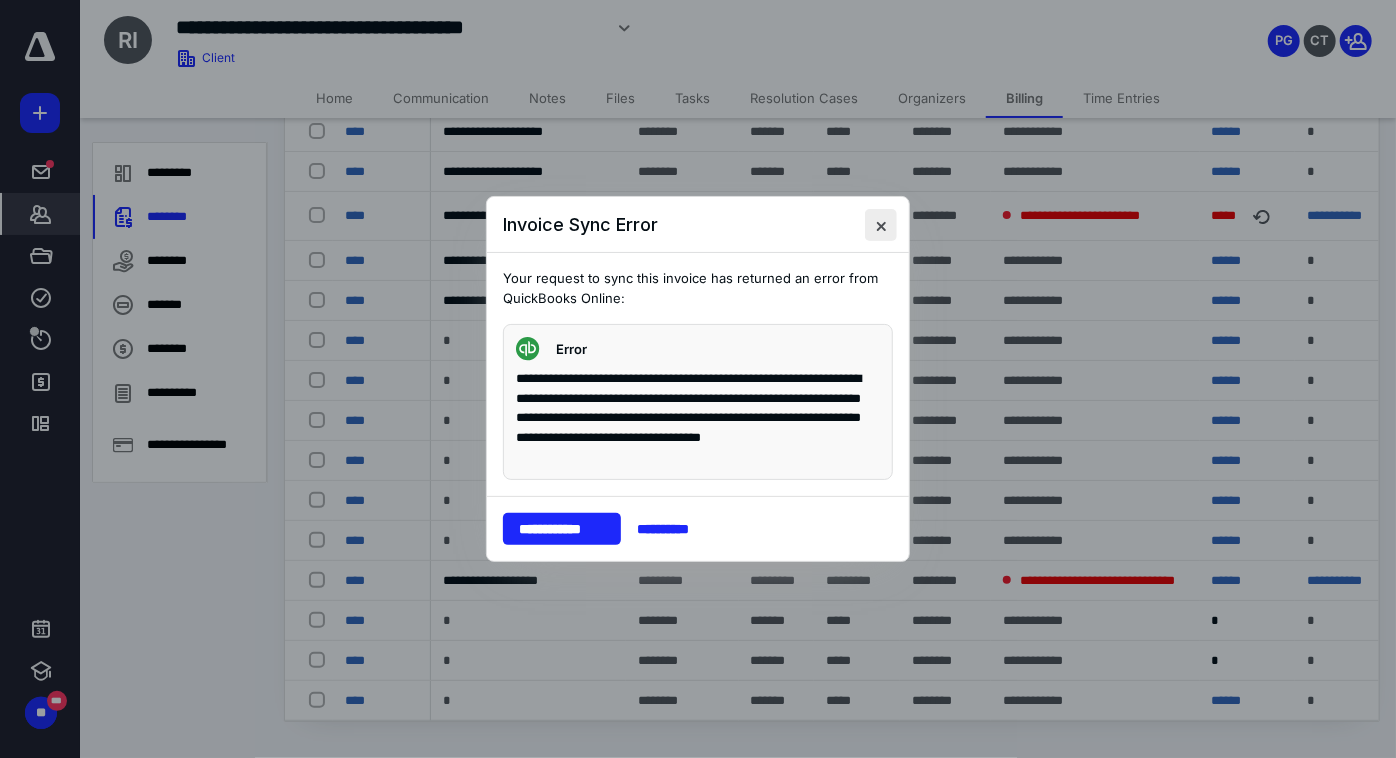 click at bounding box center (881, 225) 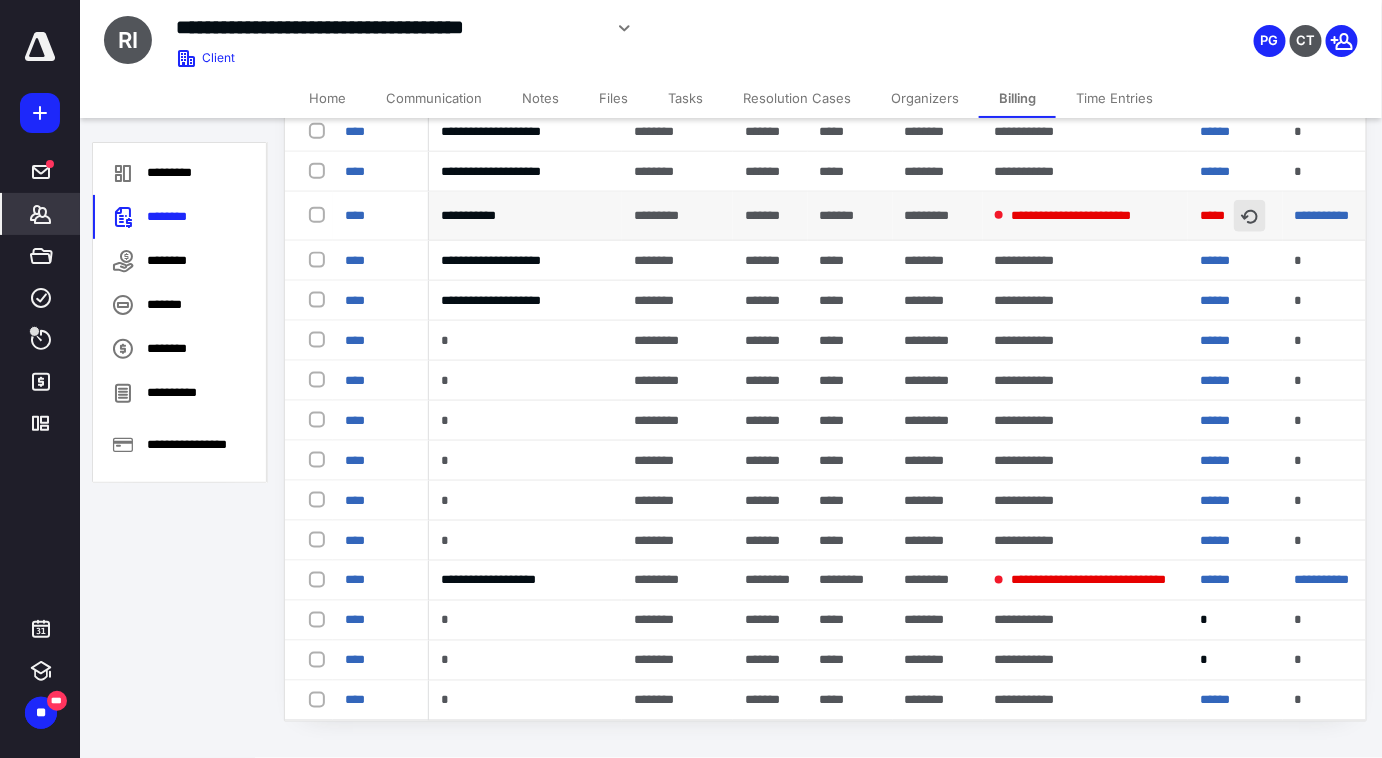 click at bounding box center [1250, 216] 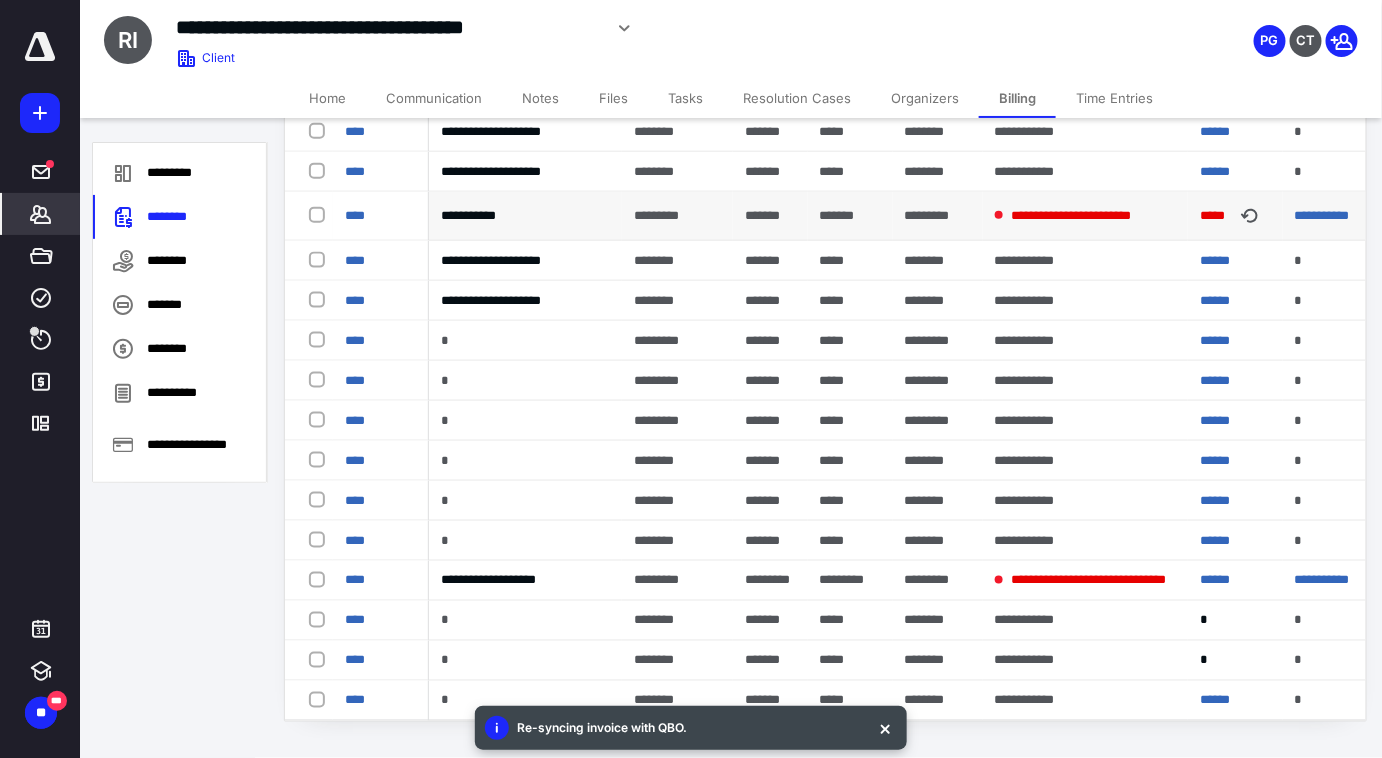click at bounding box center [1250, 216] 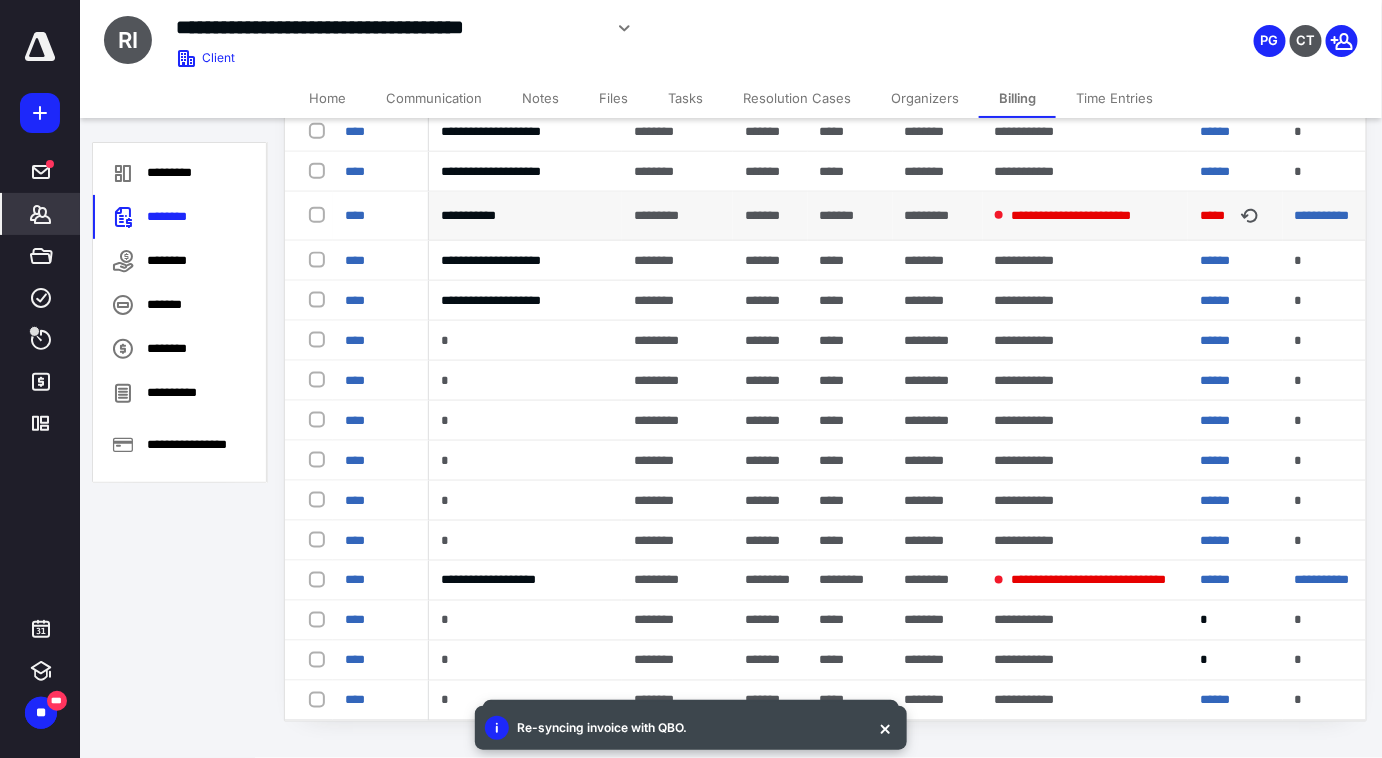 click at bounding box center (1250, 216) 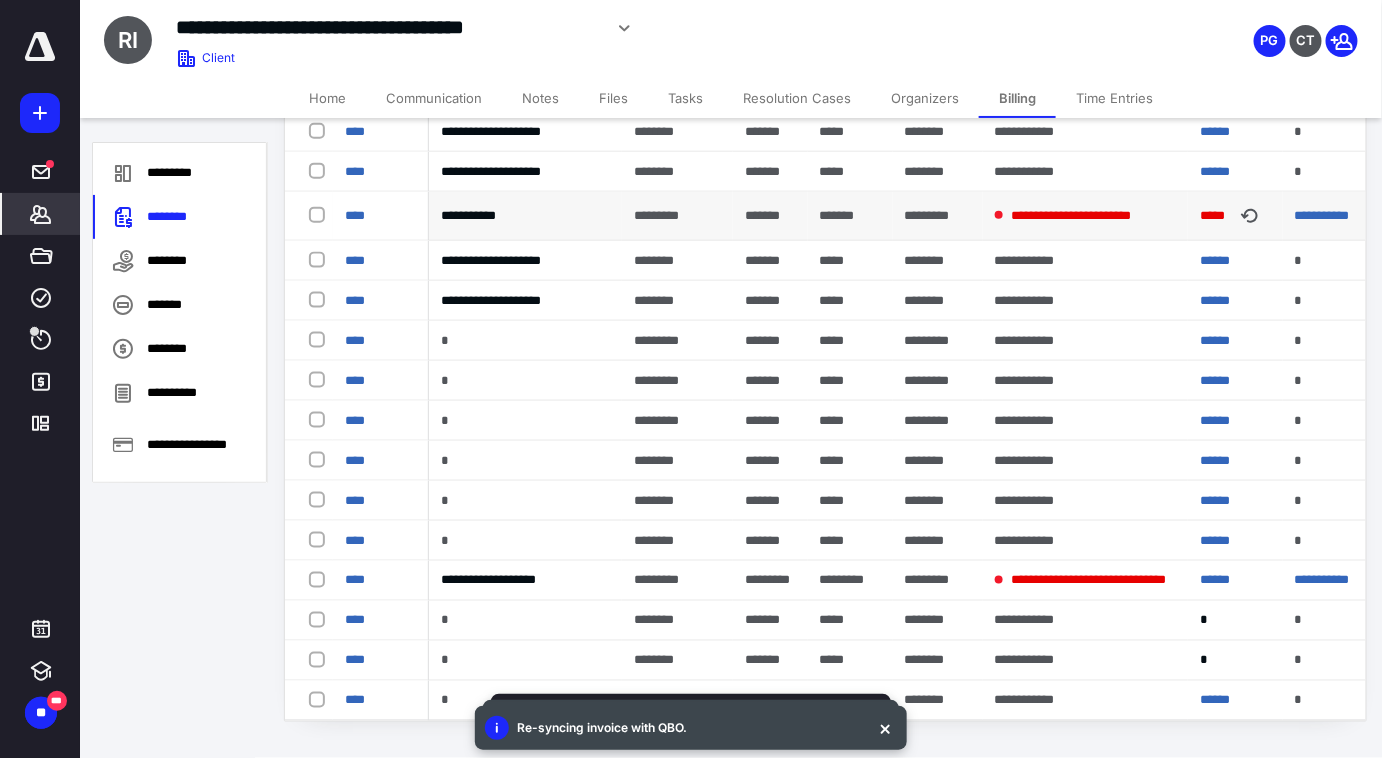 click at bounding box center (1250, 216) 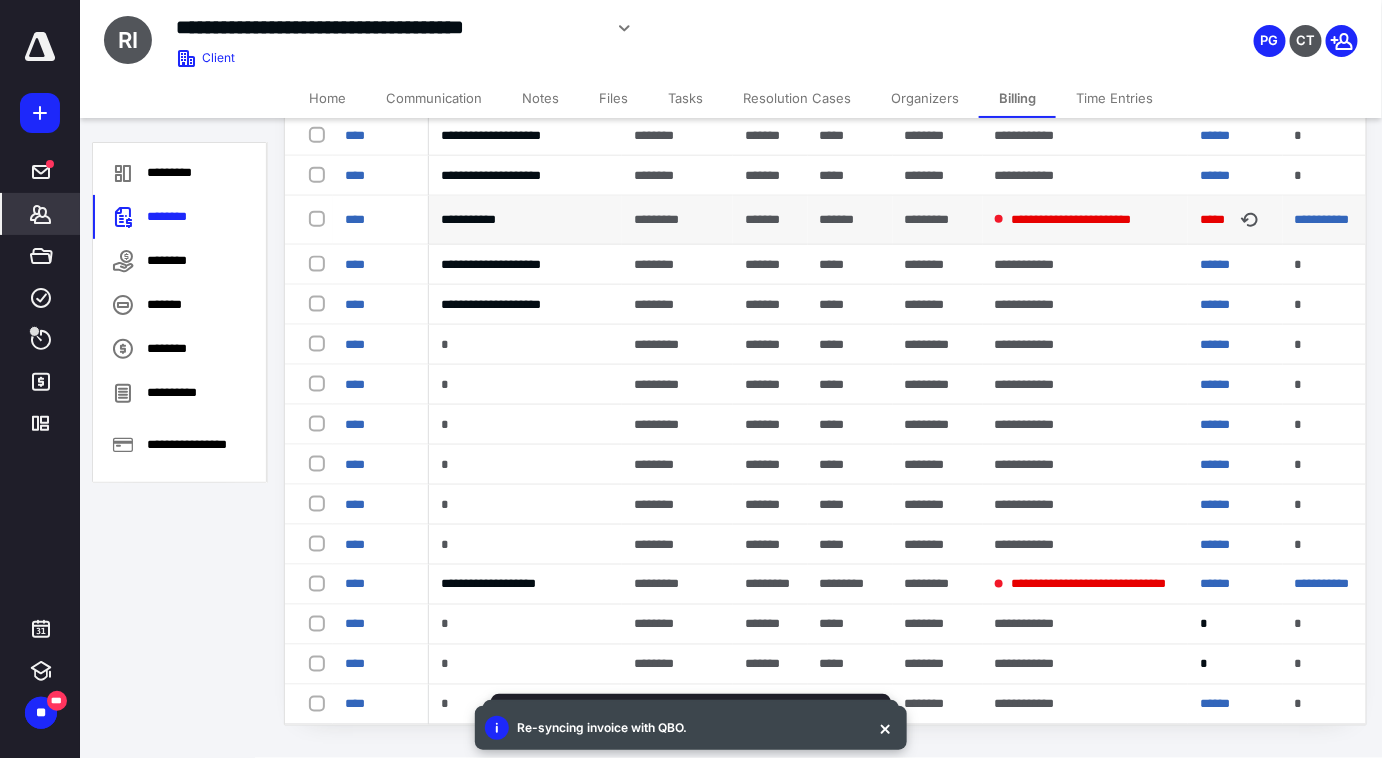 click at bounding box center (1250, 220) 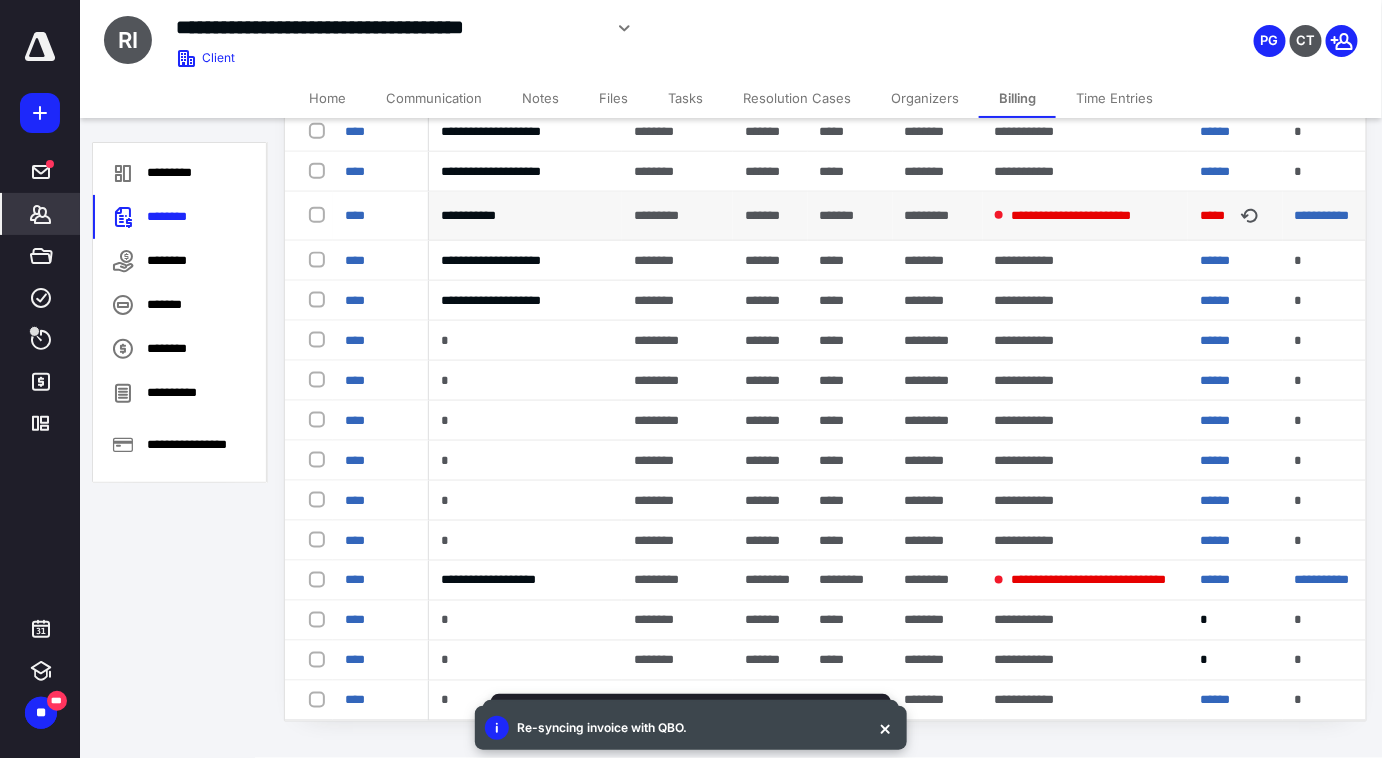 click at bounding box center (1250, 216) 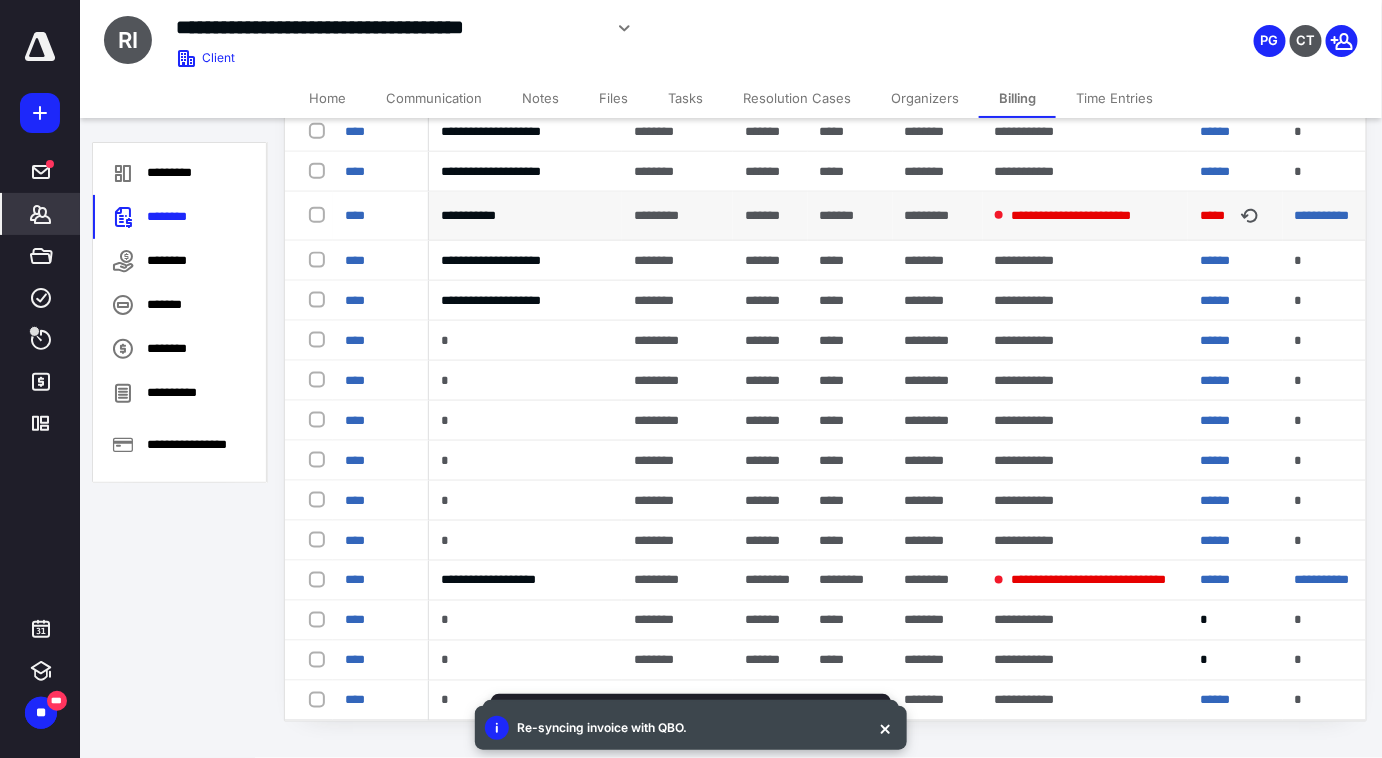 click at bounding box center (1250, 216) 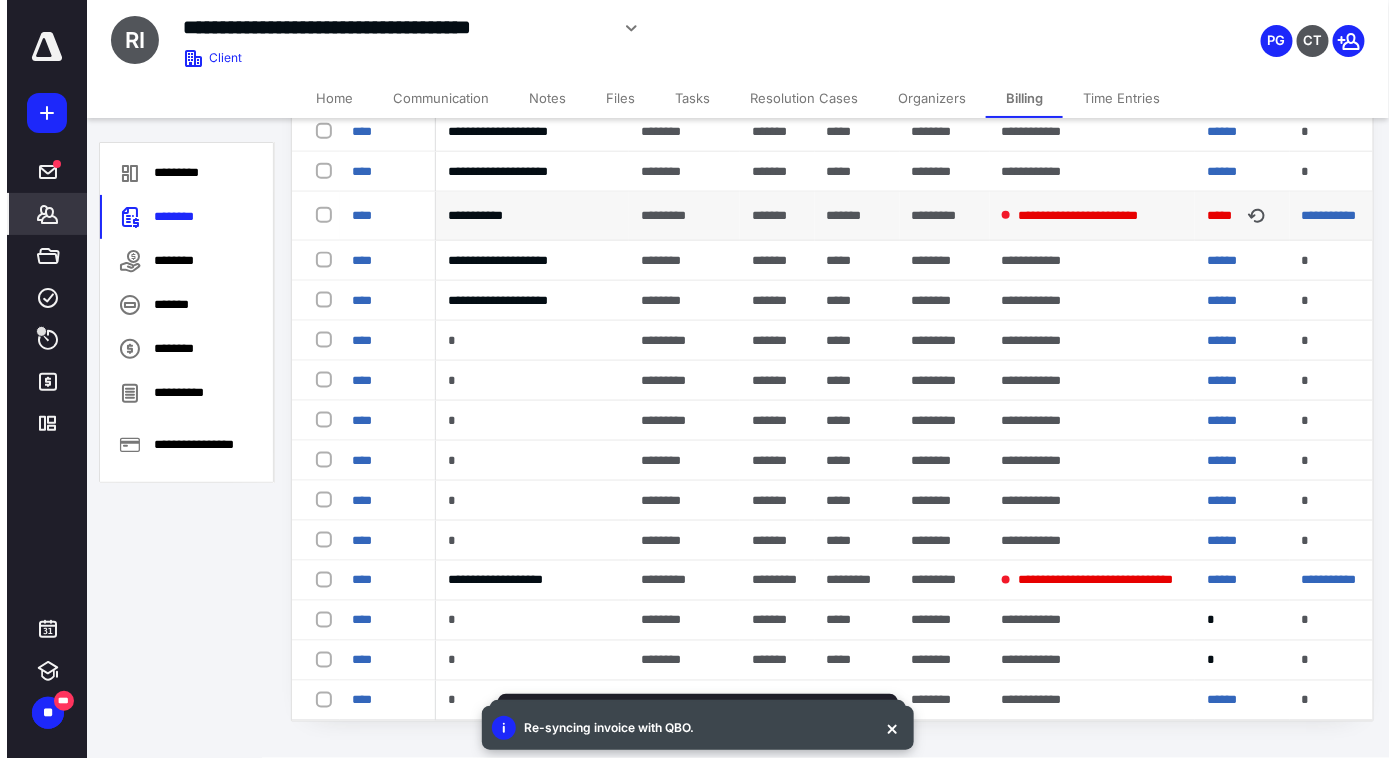 scroll, scrollTop: 688, scrollLeft: 0, axis: vertical 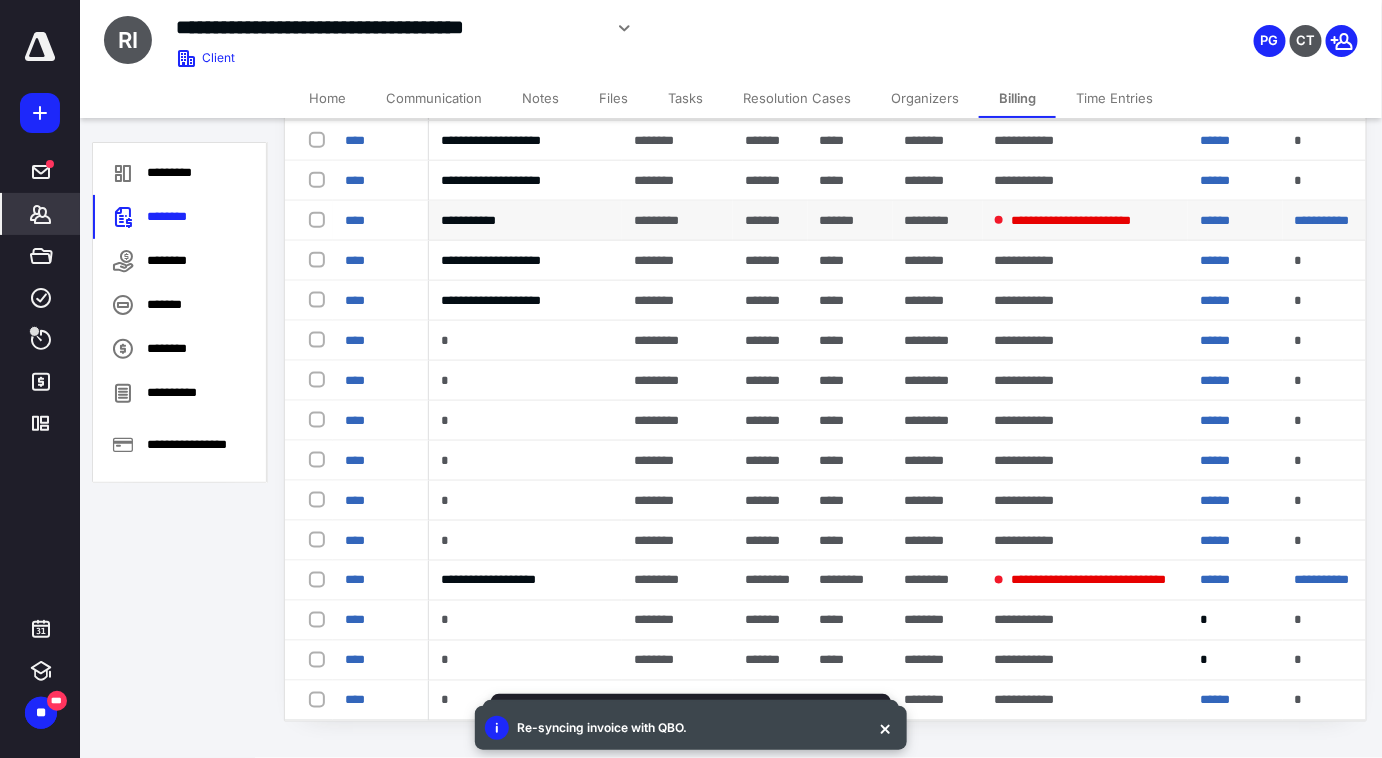 click on "******" at bounding box center (1235, 221) 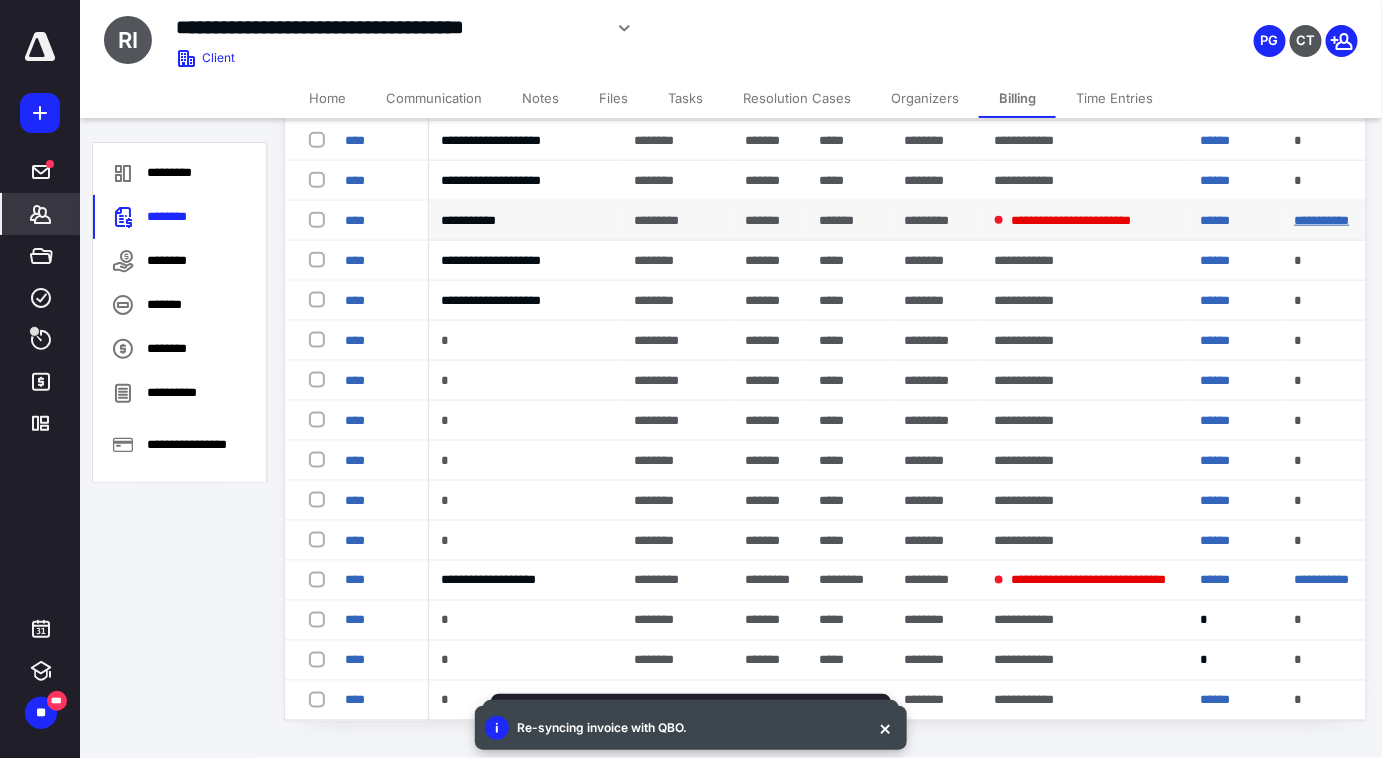 click on "**********" at bounding box center (1322, 220) 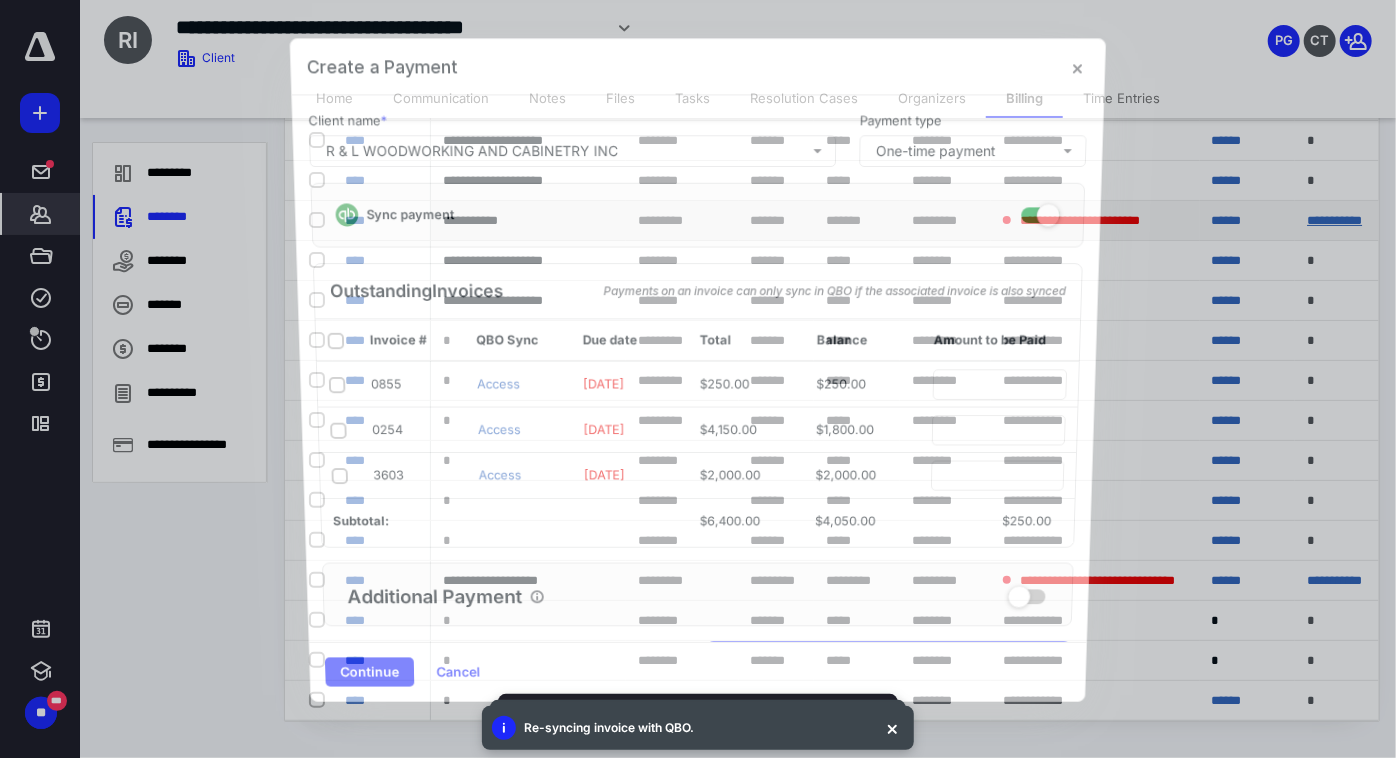 checkbox on "true" 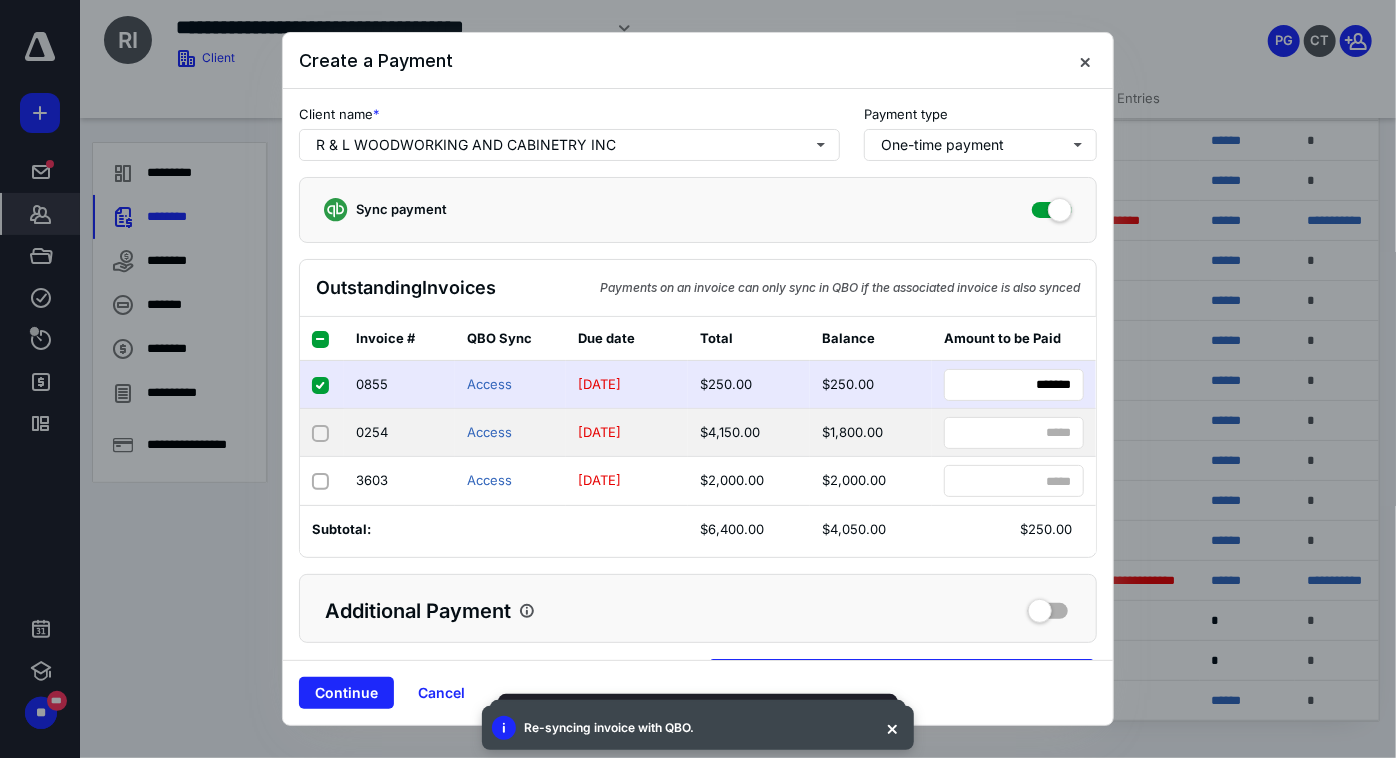 click at bounding box center (320, 433) 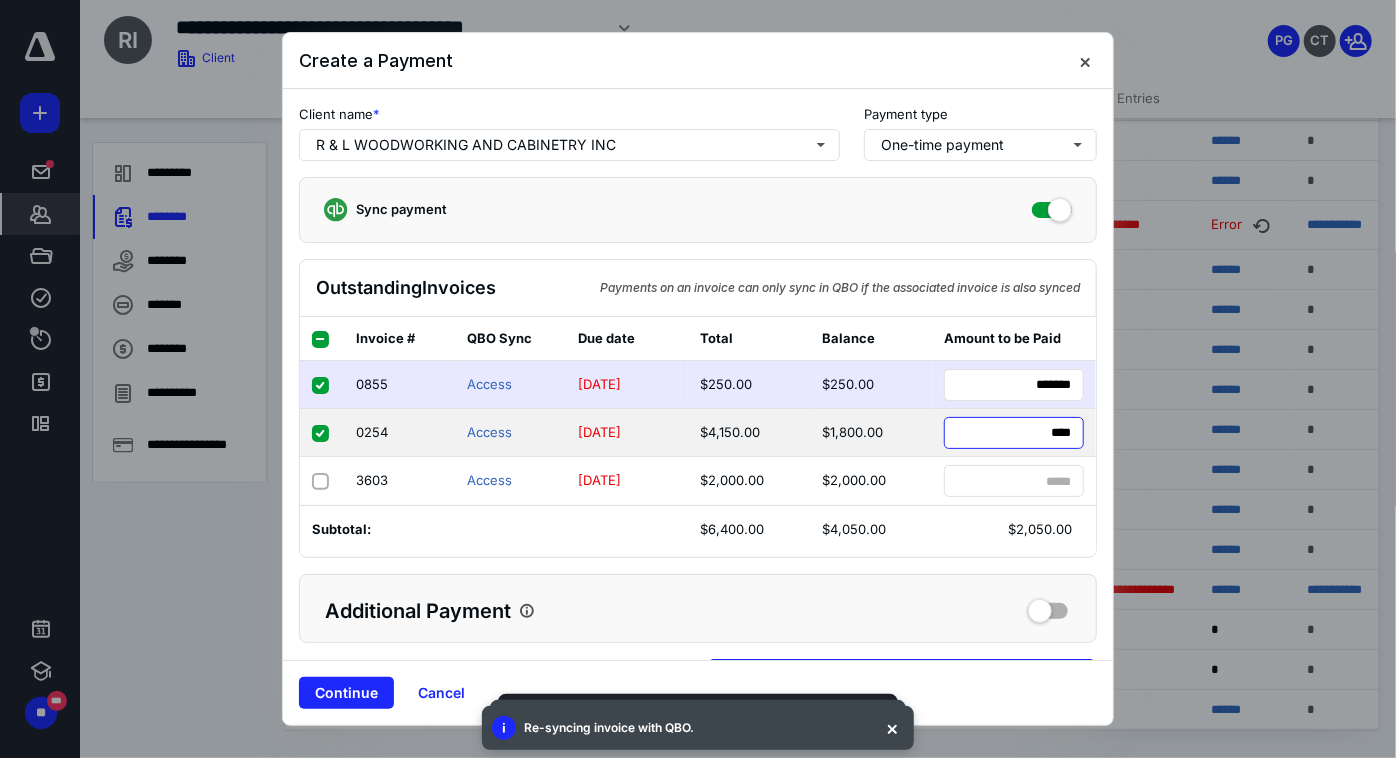 click on "****" at bounding box center [1014, 433] 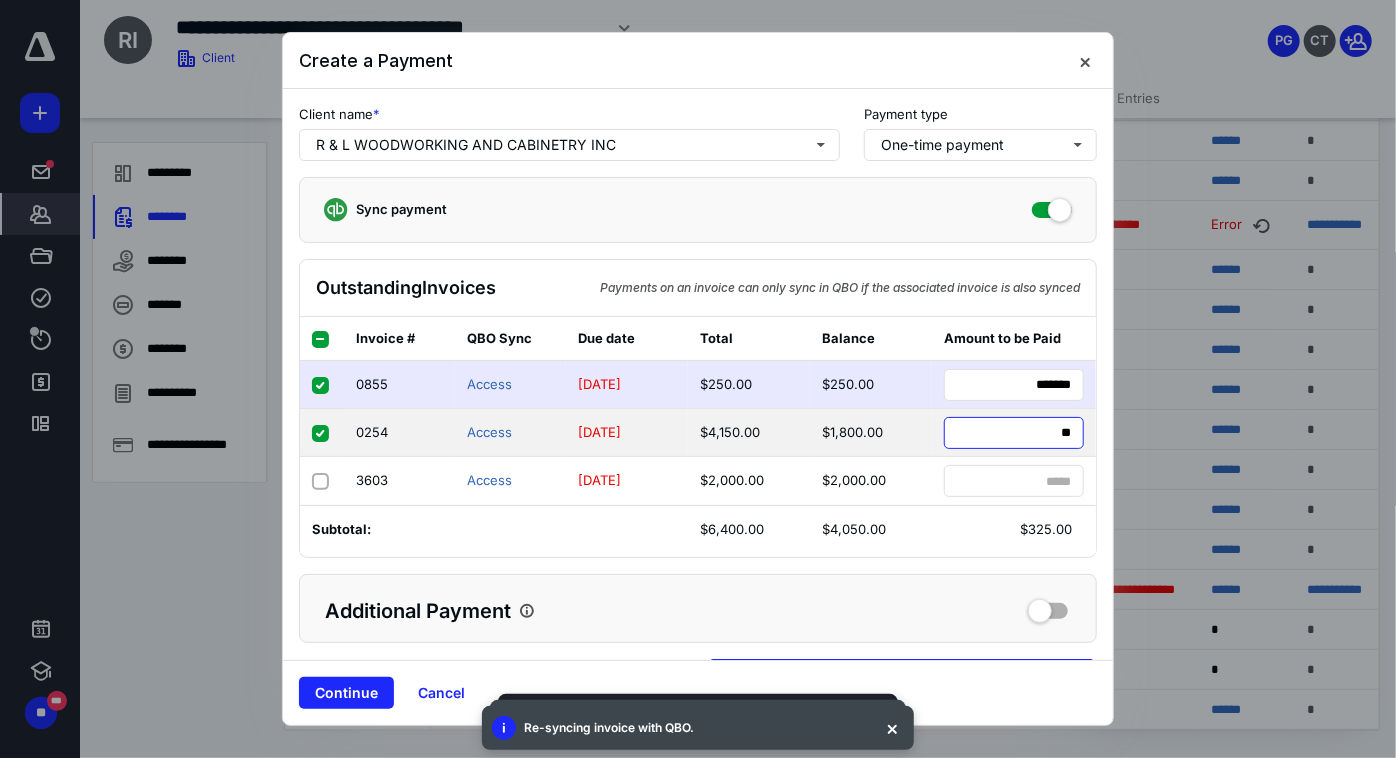 type on "***" 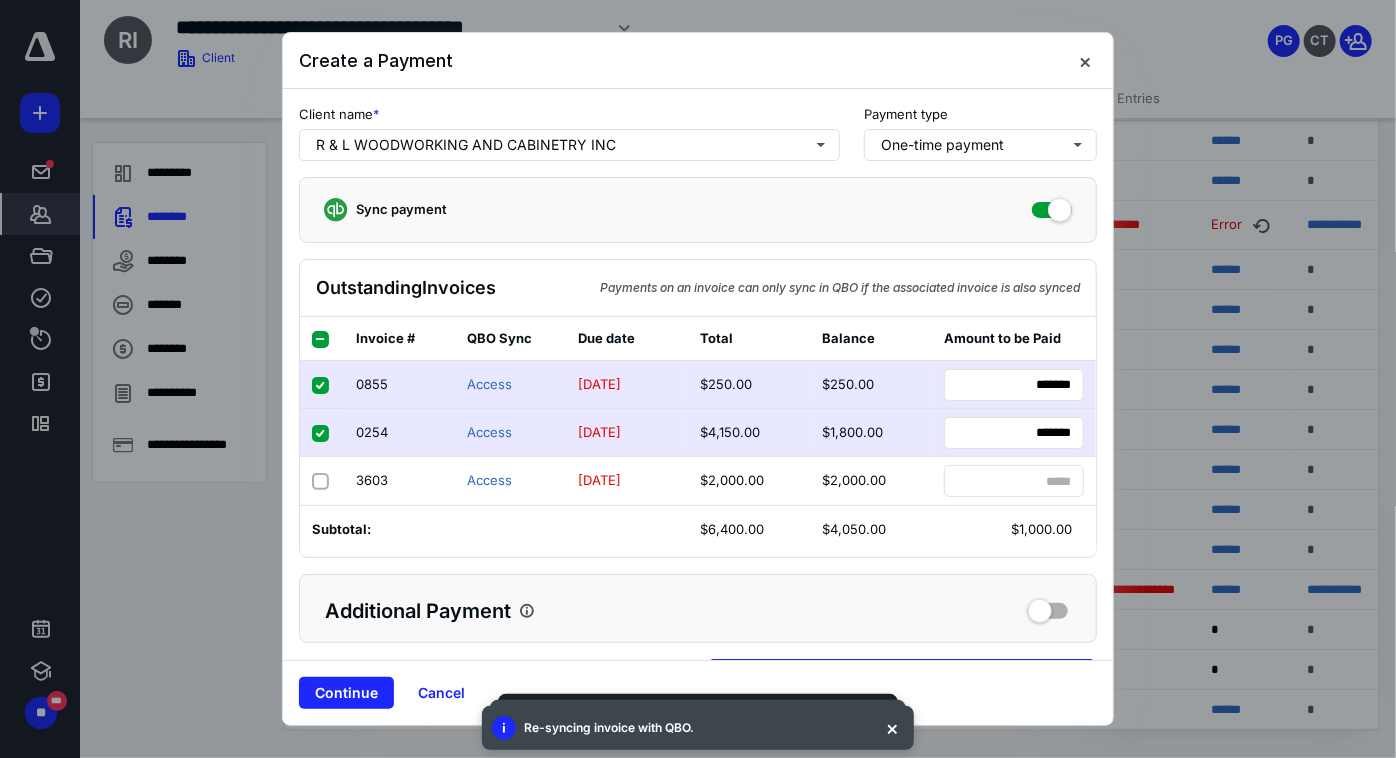 click on "Additional Payment" at bounding box center [702, 611] 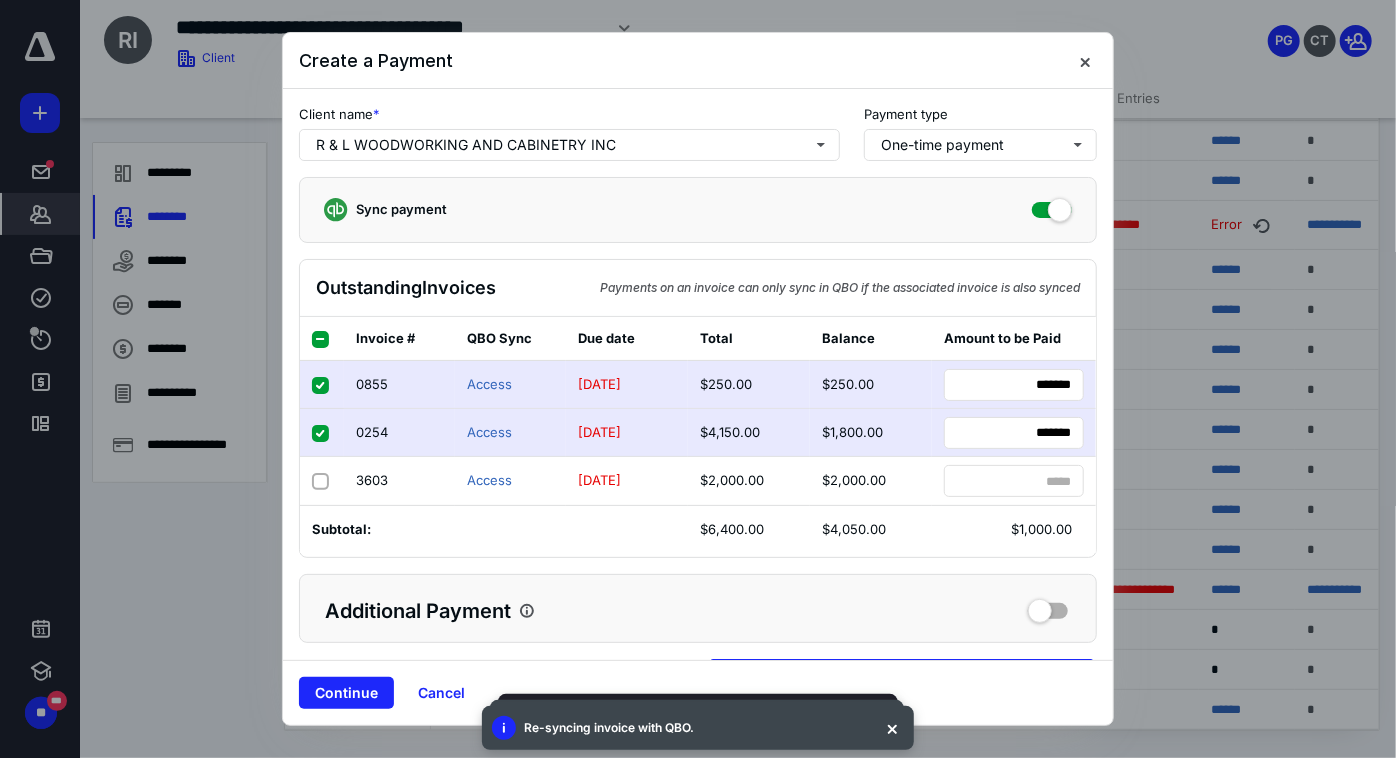 scroll, scrollTop: 72, scrollLeft: 0, axis: vertical 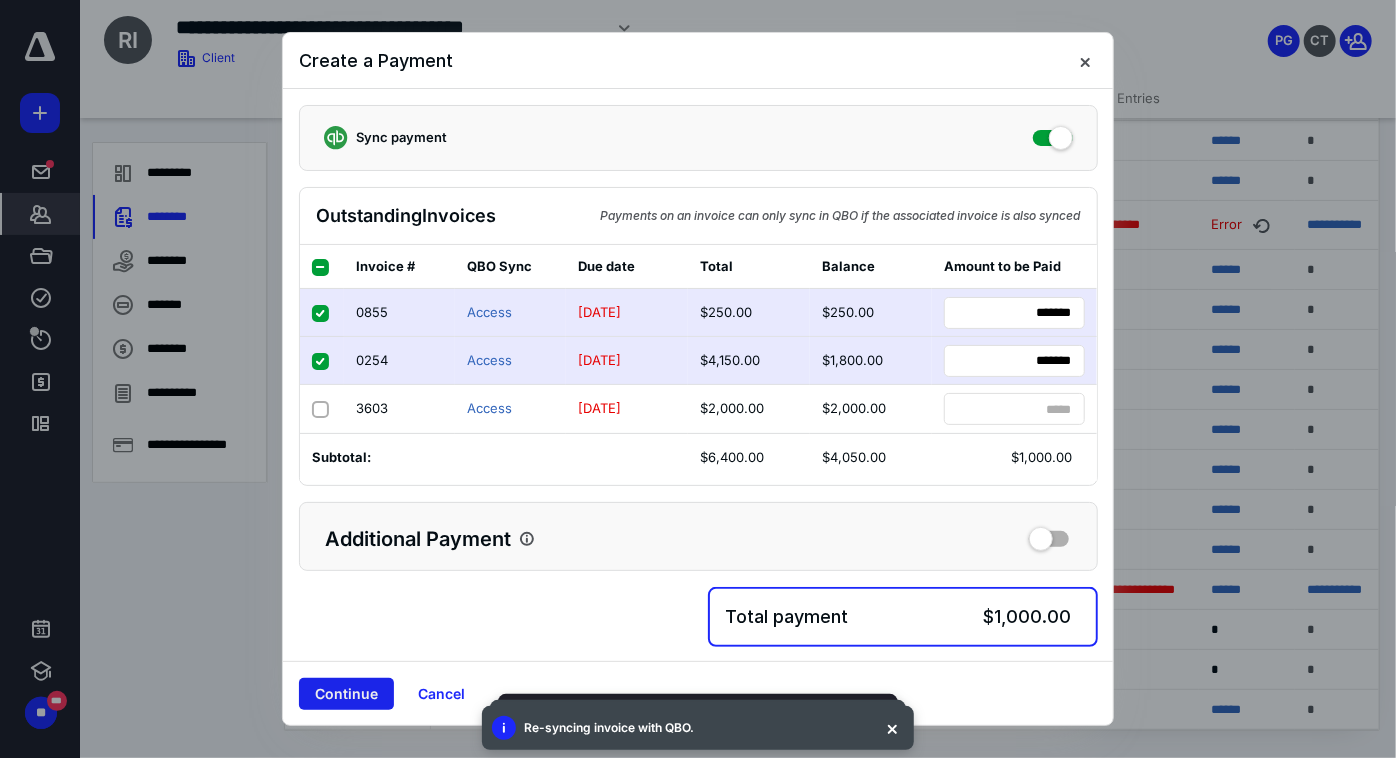 click on "Continue" at bounding box center (346, 694) 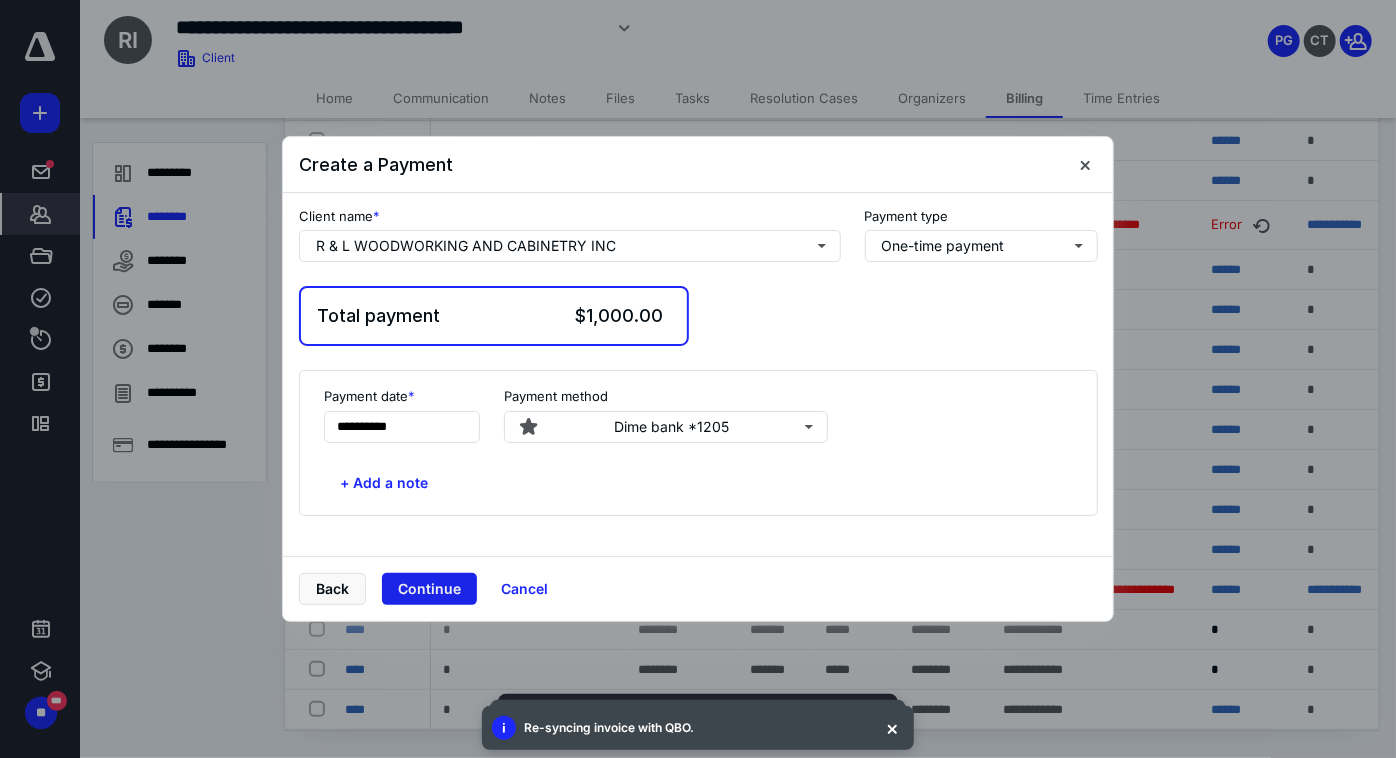scroll, scrollTop: 0, scrollLeft: 0, axis: both 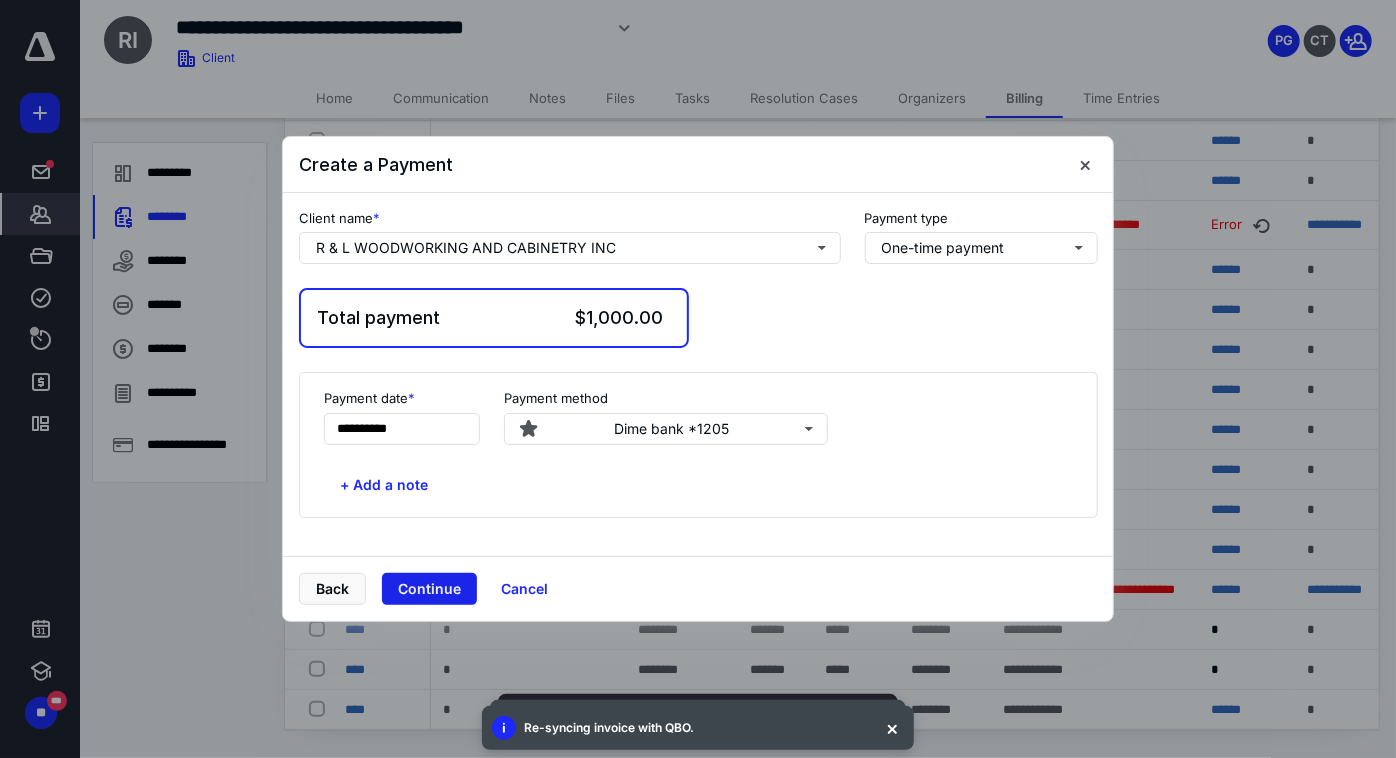 click on "Continue" at bounding box center [429, 589] 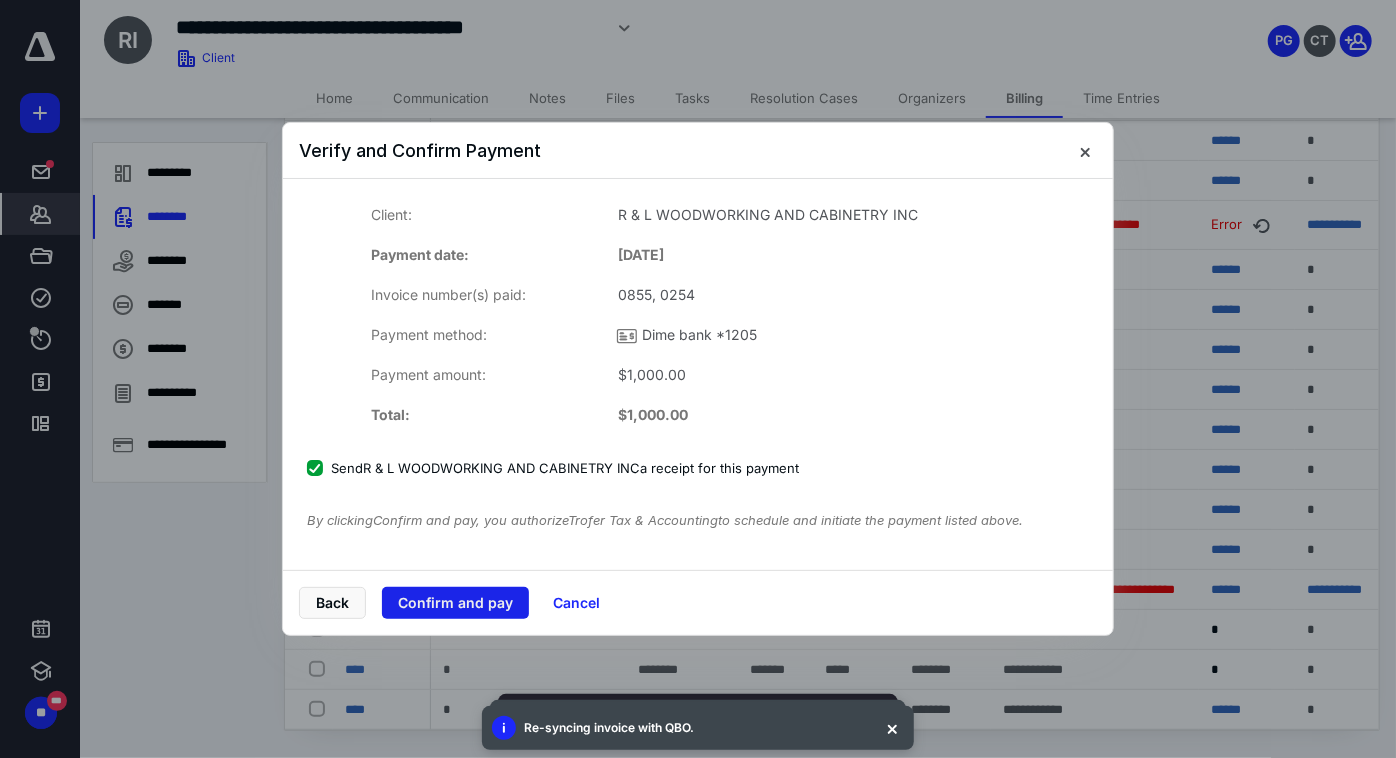 click on "Confirm and pay" at bounding box center [455, 603] 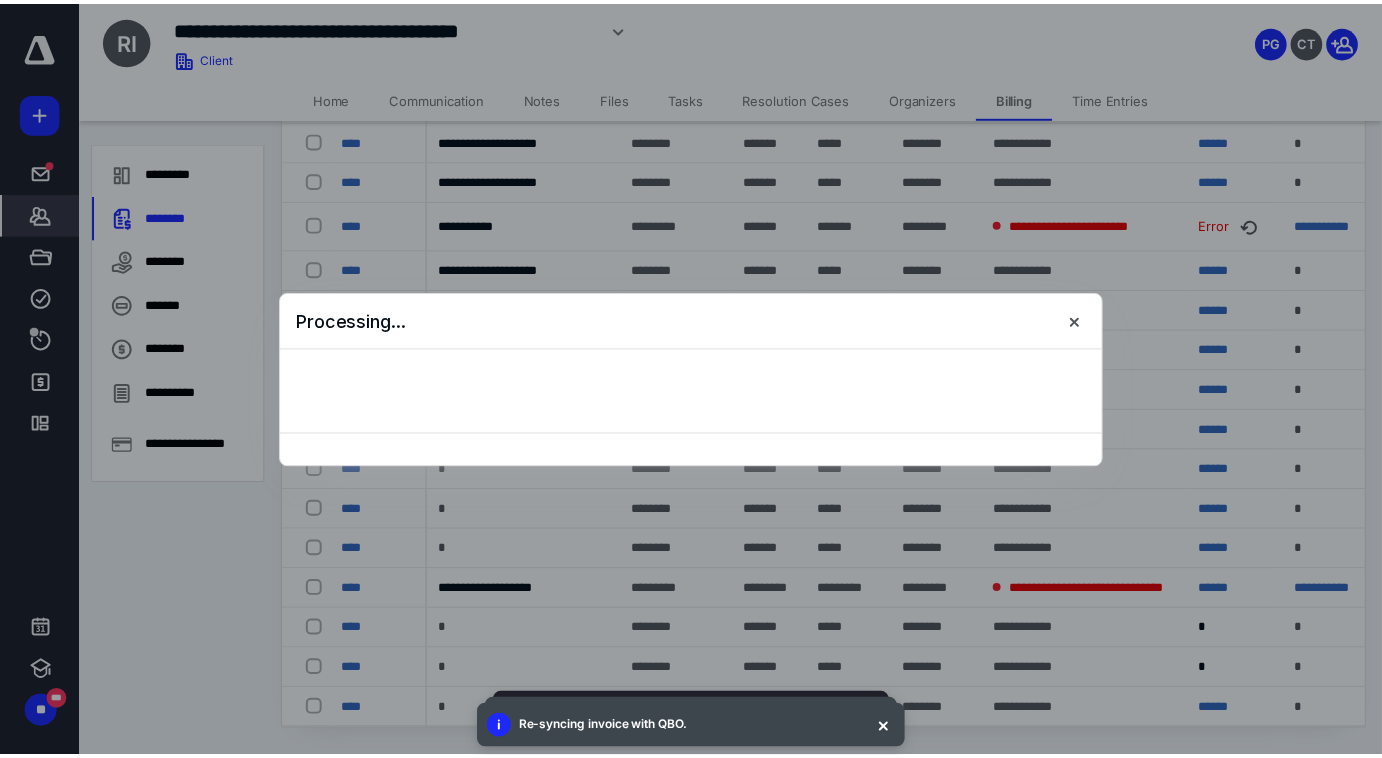 scroll, scrollTop: 0, scrollLeft: 0, axis: both 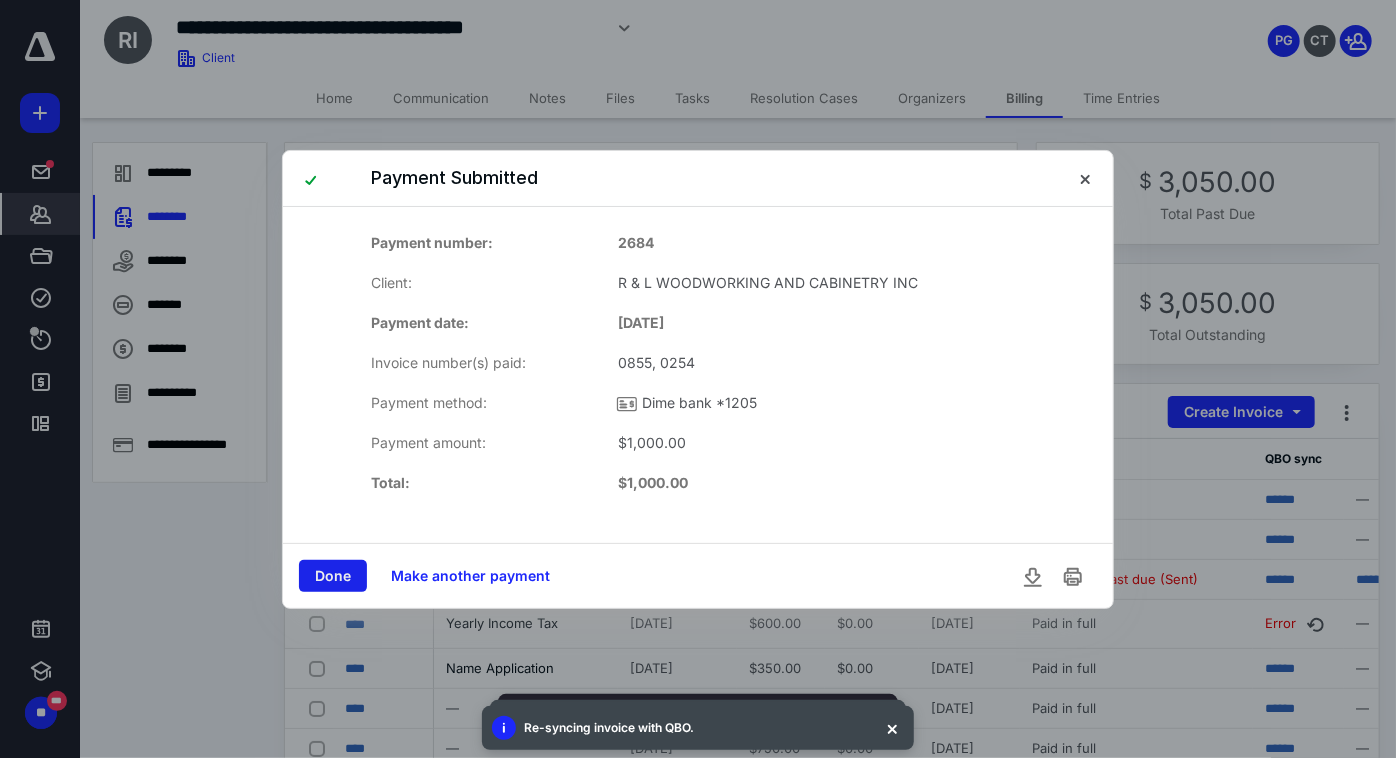 click on "Done" at bounding box center [333, 576] 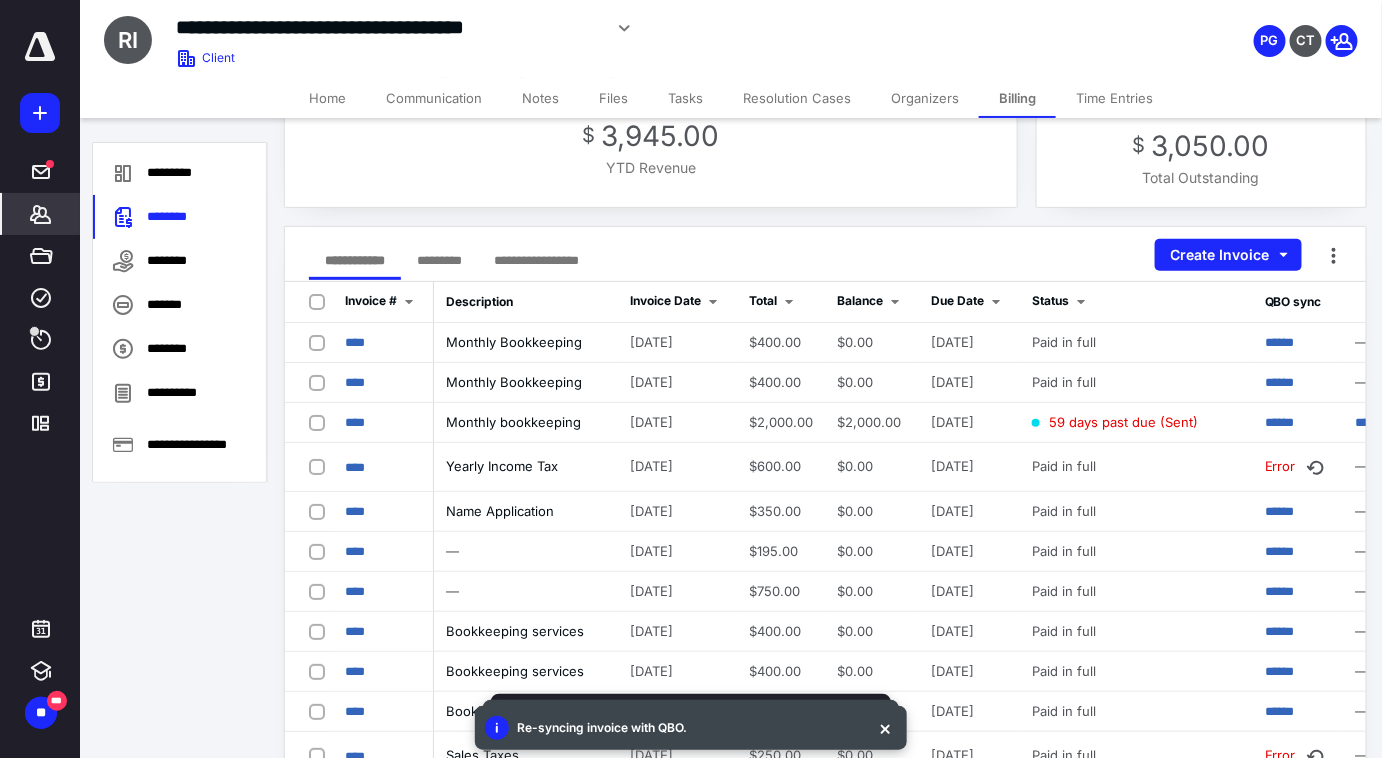 scroll, scrollTop: 0, scrollLeft: 0, axis: both 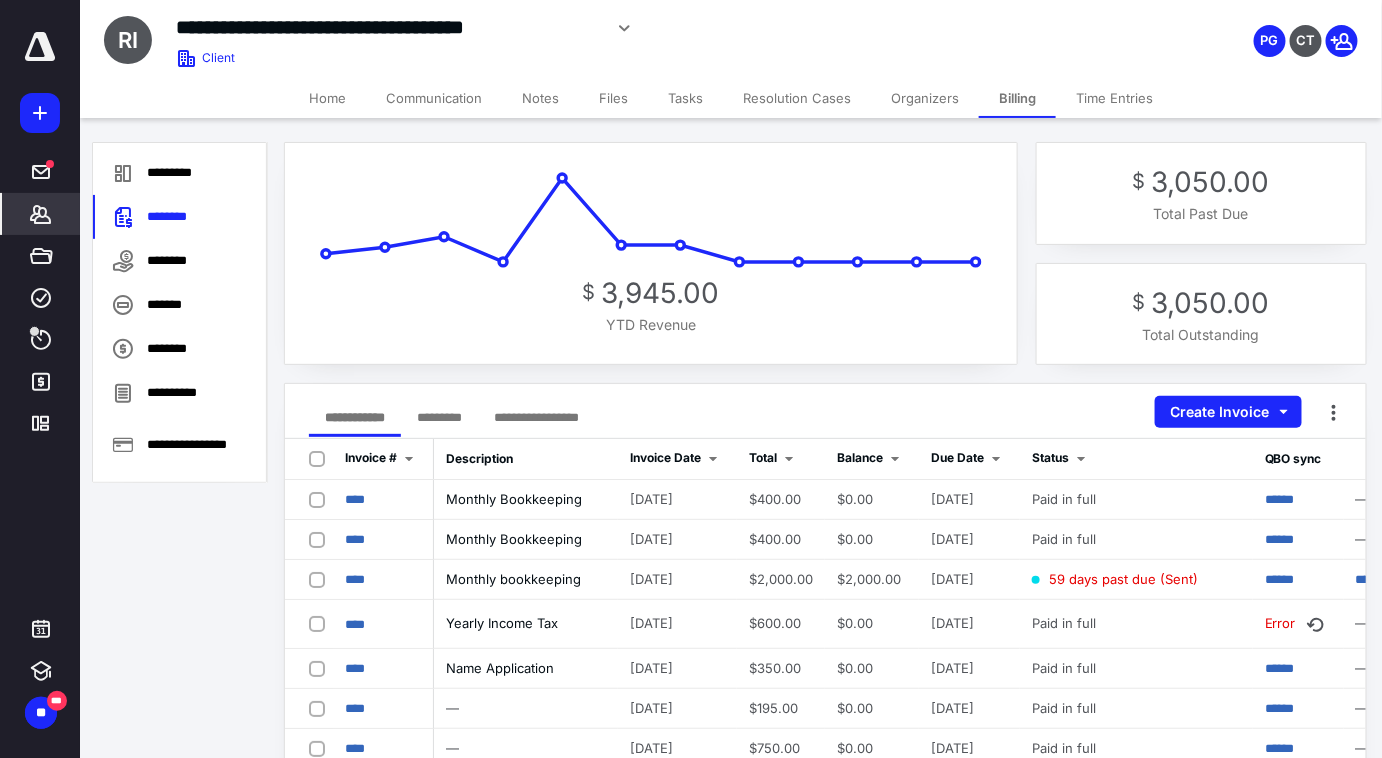 click on "$   3,050.00 Total Past Due" at bounding box center [1201, 193] 